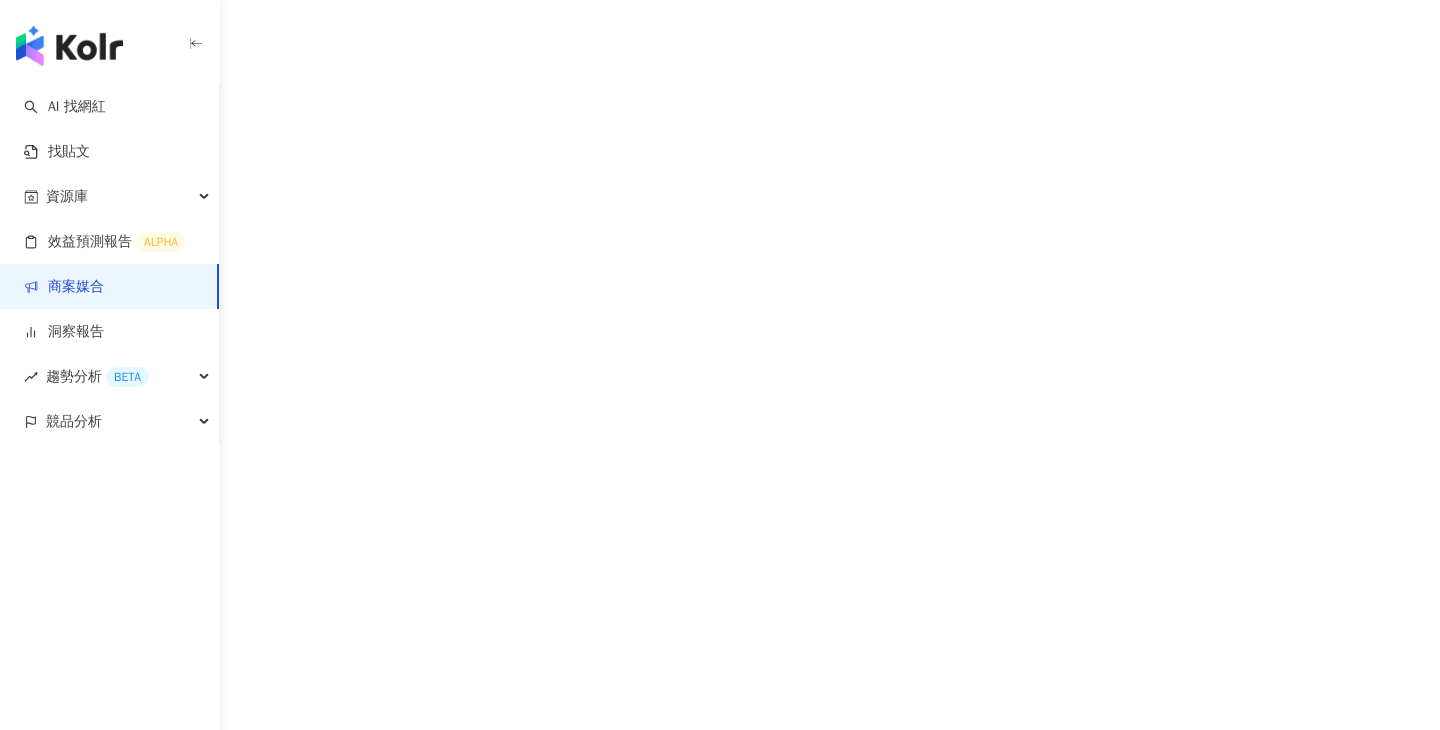 scroll, scrollTop: 0, scrollLeft: 0, axis: both 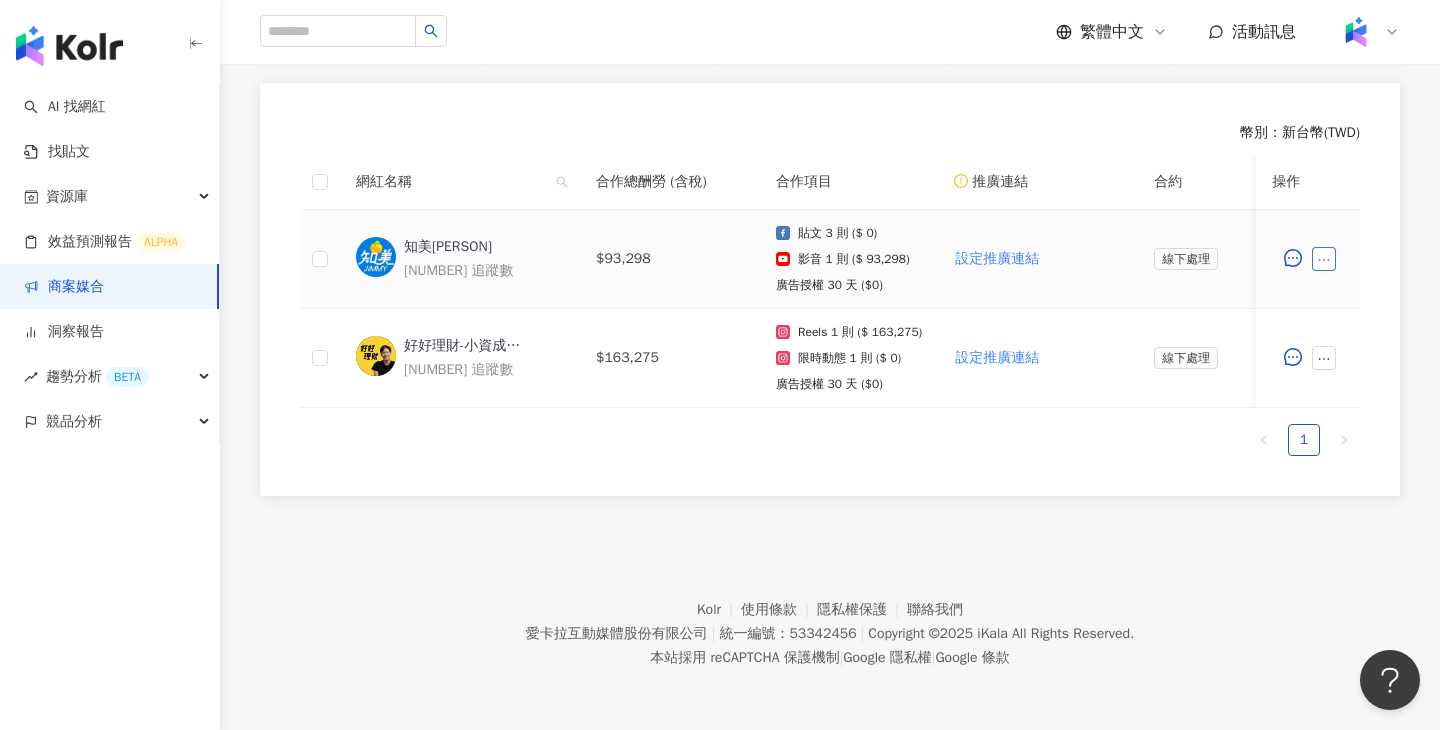 click at bounding box center (1324, 259) 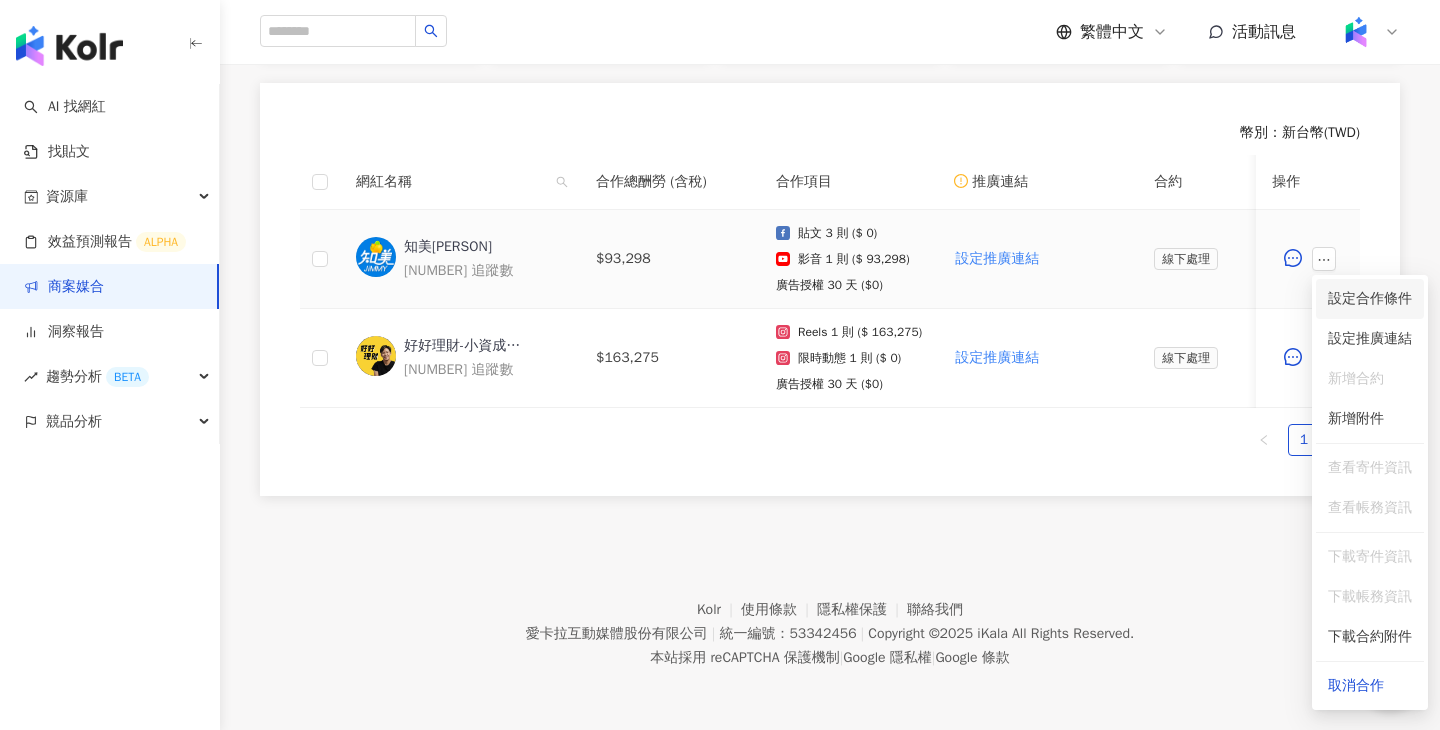 click on "設定合作條件" at bounding box center [1370, 299] 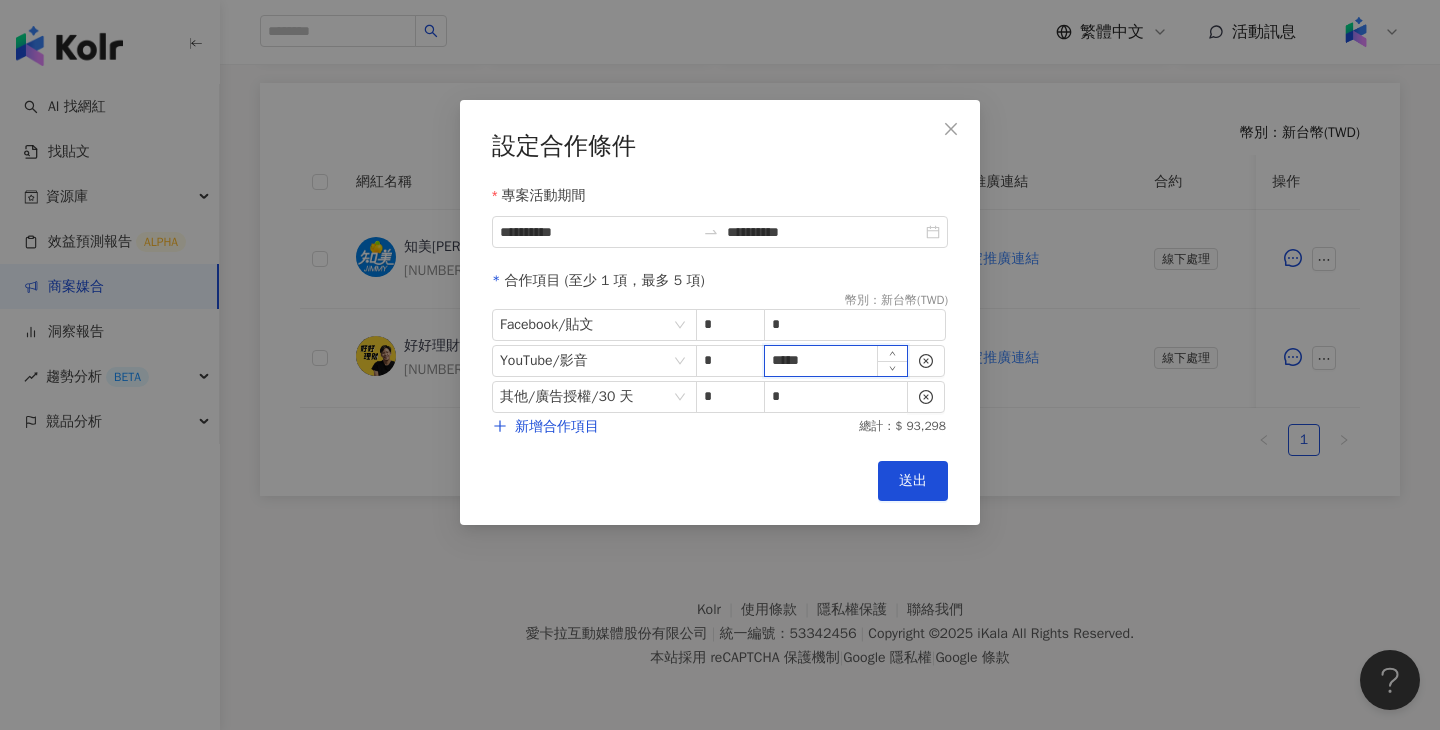 click on "*****" at bounding box center (836, 361) 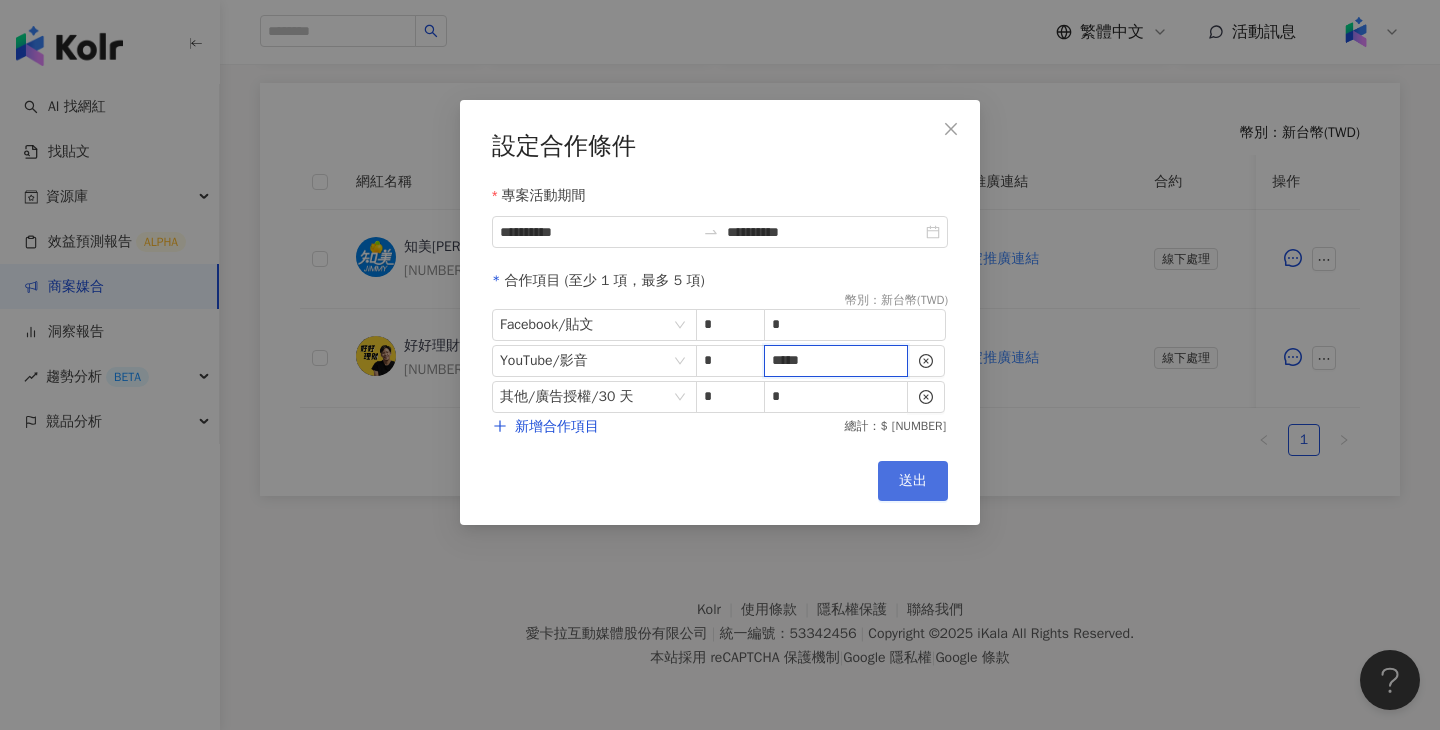 type on "*****" 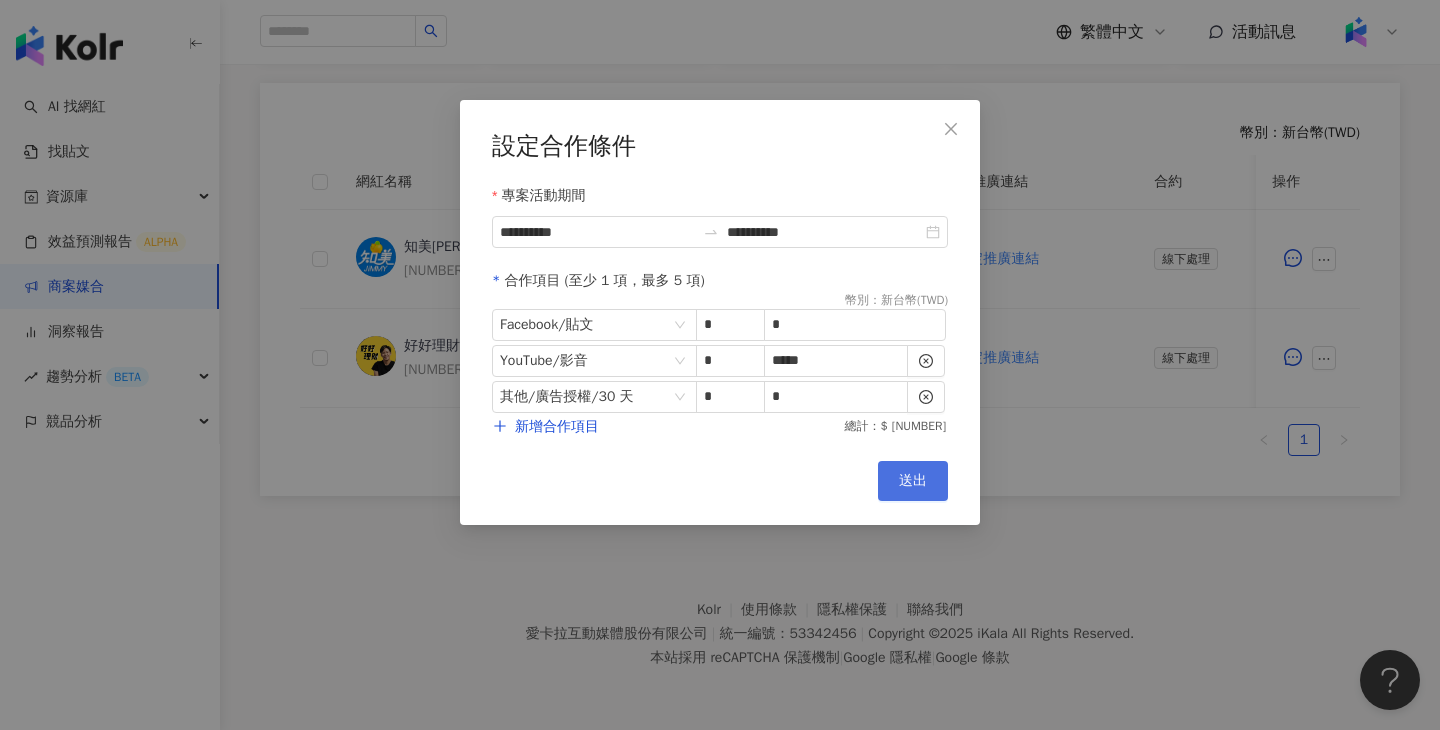 click on "送出" at bounding box center [913, 481] 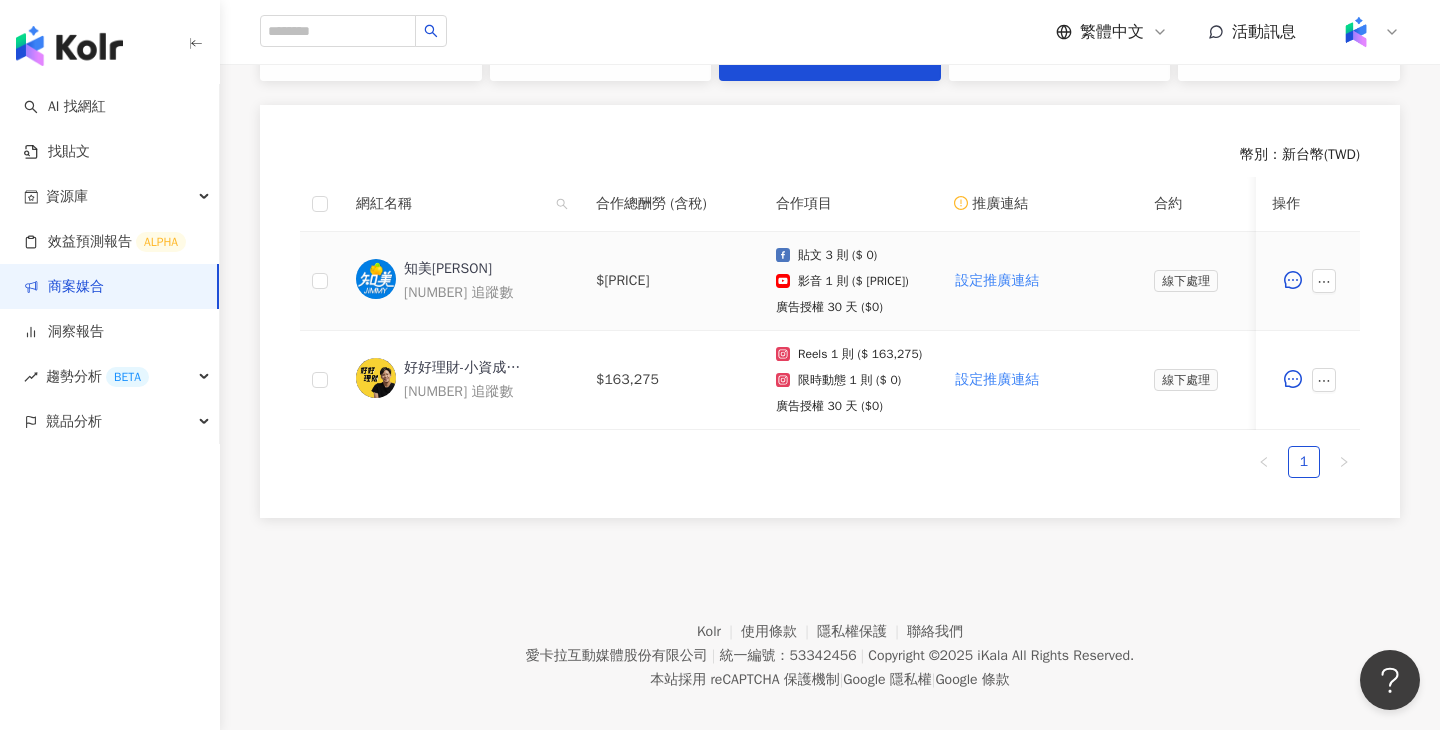 scroll, scrollTop: 509, scrollLeft: 0, axis: vertical 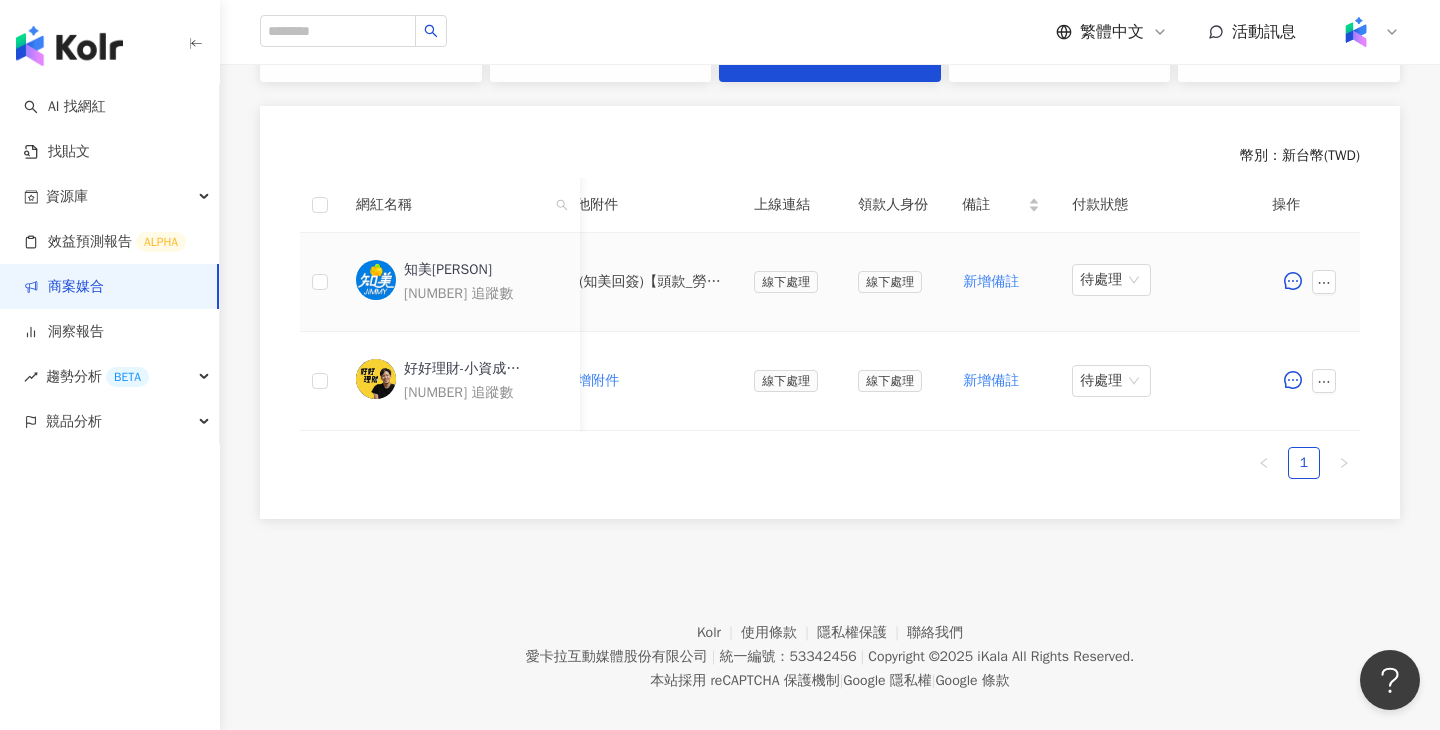 click on "(知美回簽)【頭款_勞報_知美Jimmy】PJ0001465 聯博投信_主動式ETF專案.pdf" at bounding box center (650, 282) 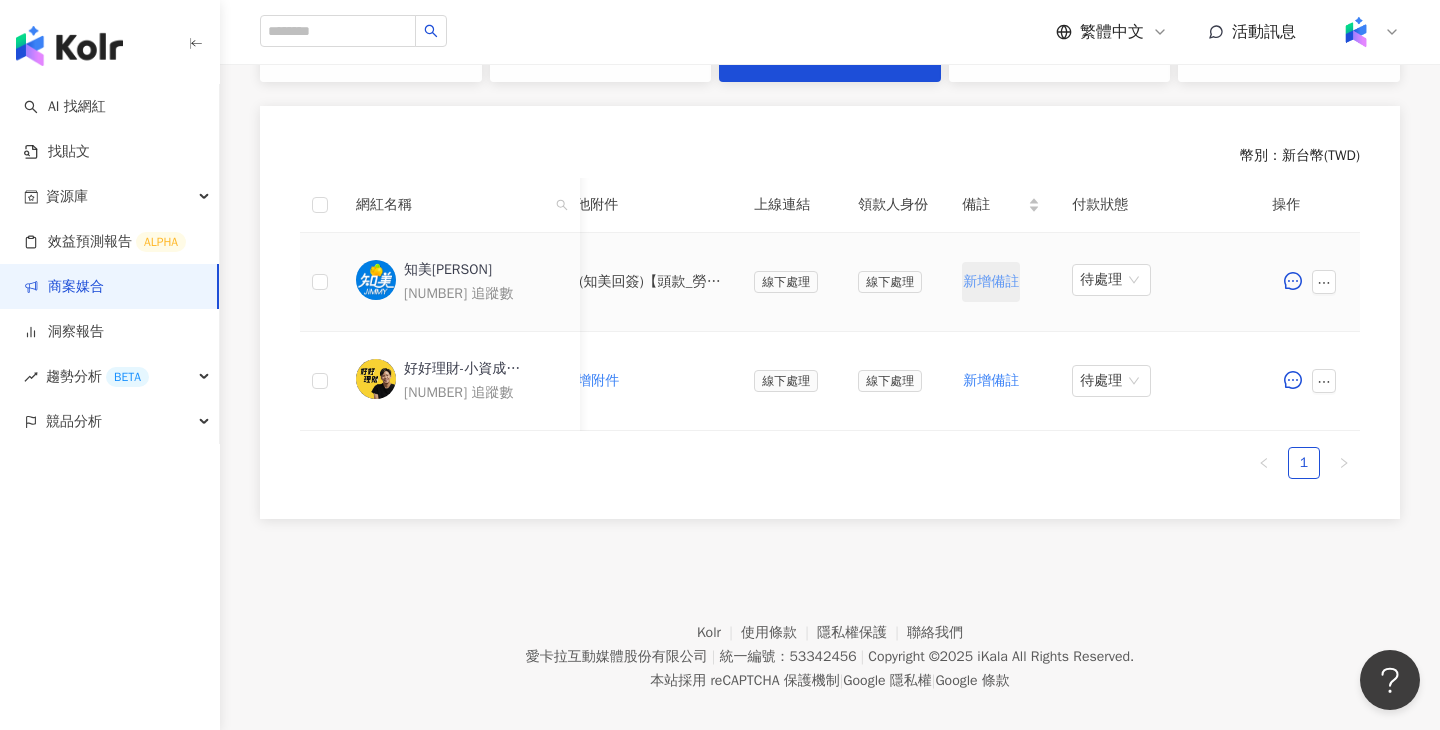 click on "新增備註" at bounding box center [991, 282] 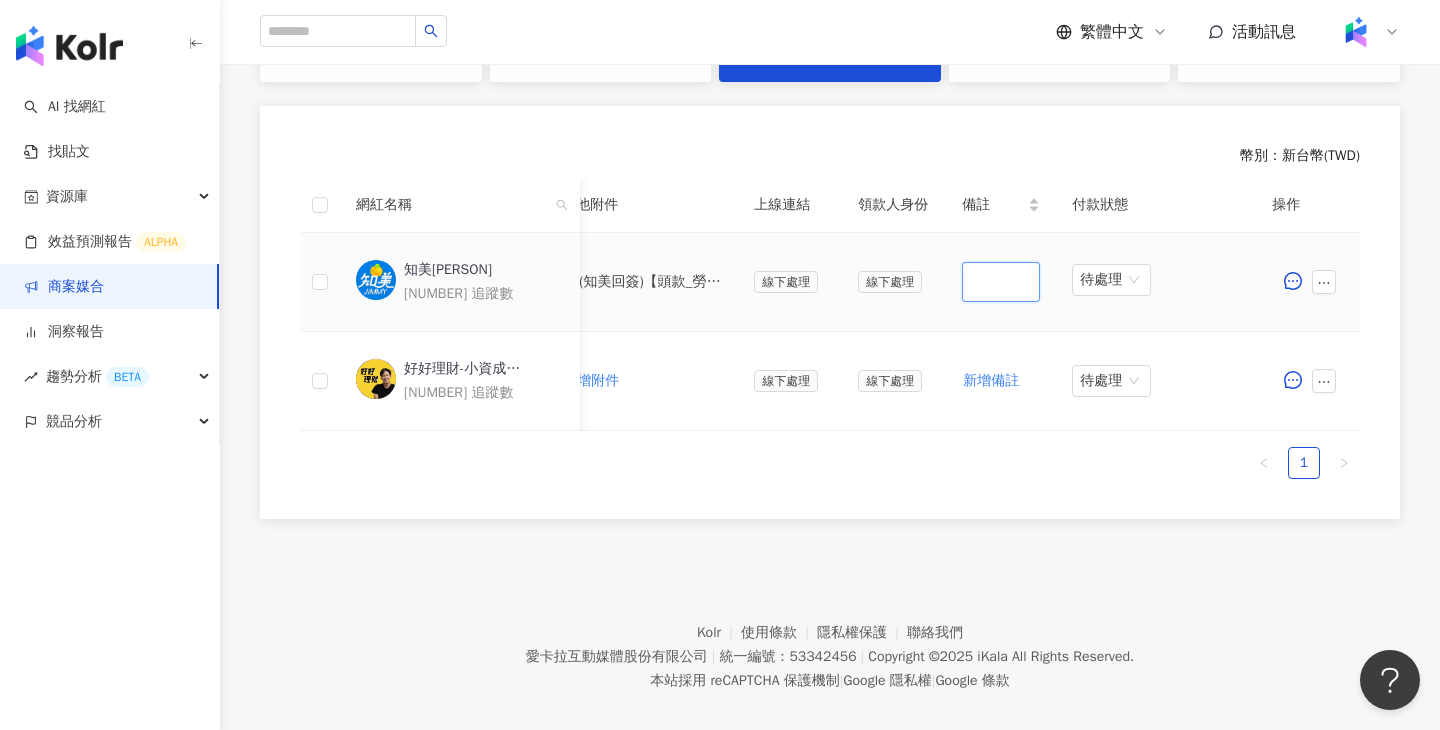 click at bounding box center (1001, 282) 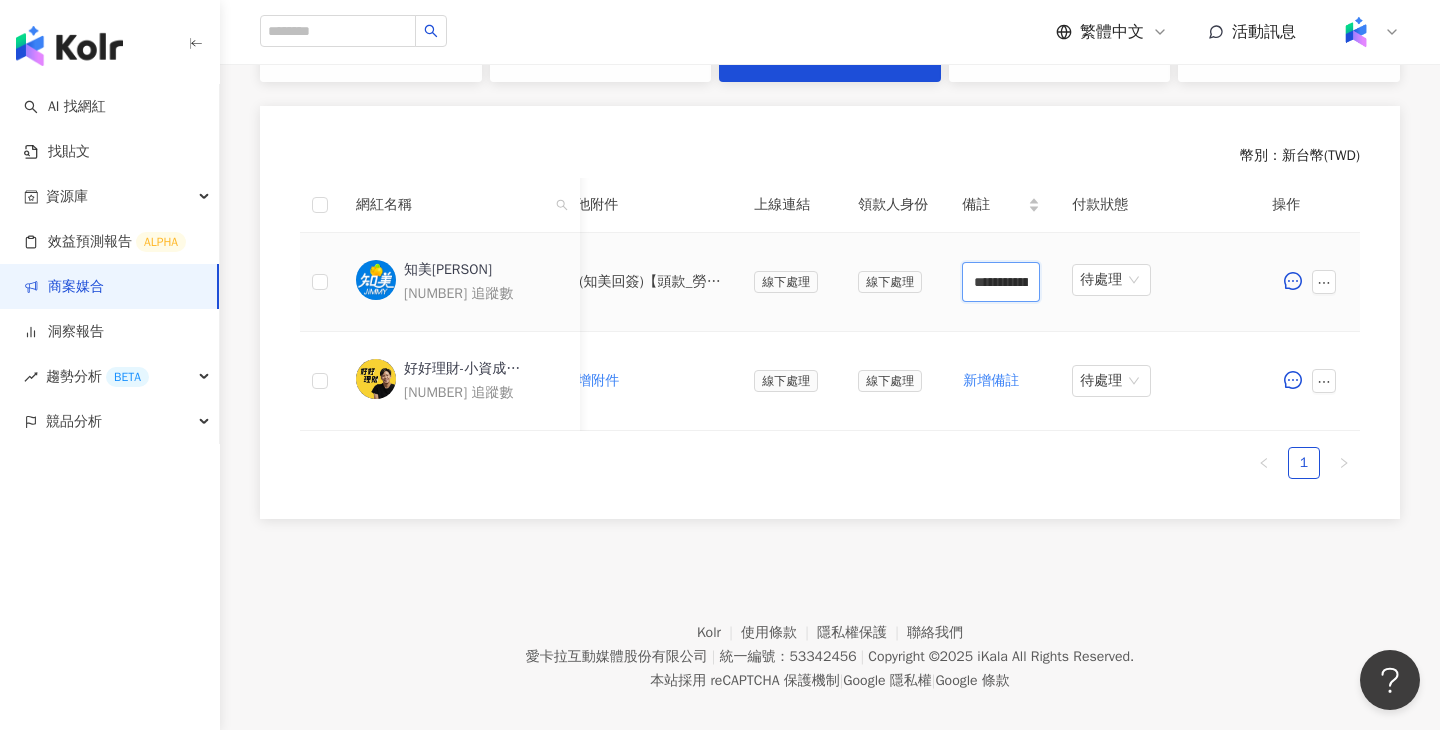 scroll, scrollTop: 0, scrollLeft: 387, axis: horizontal 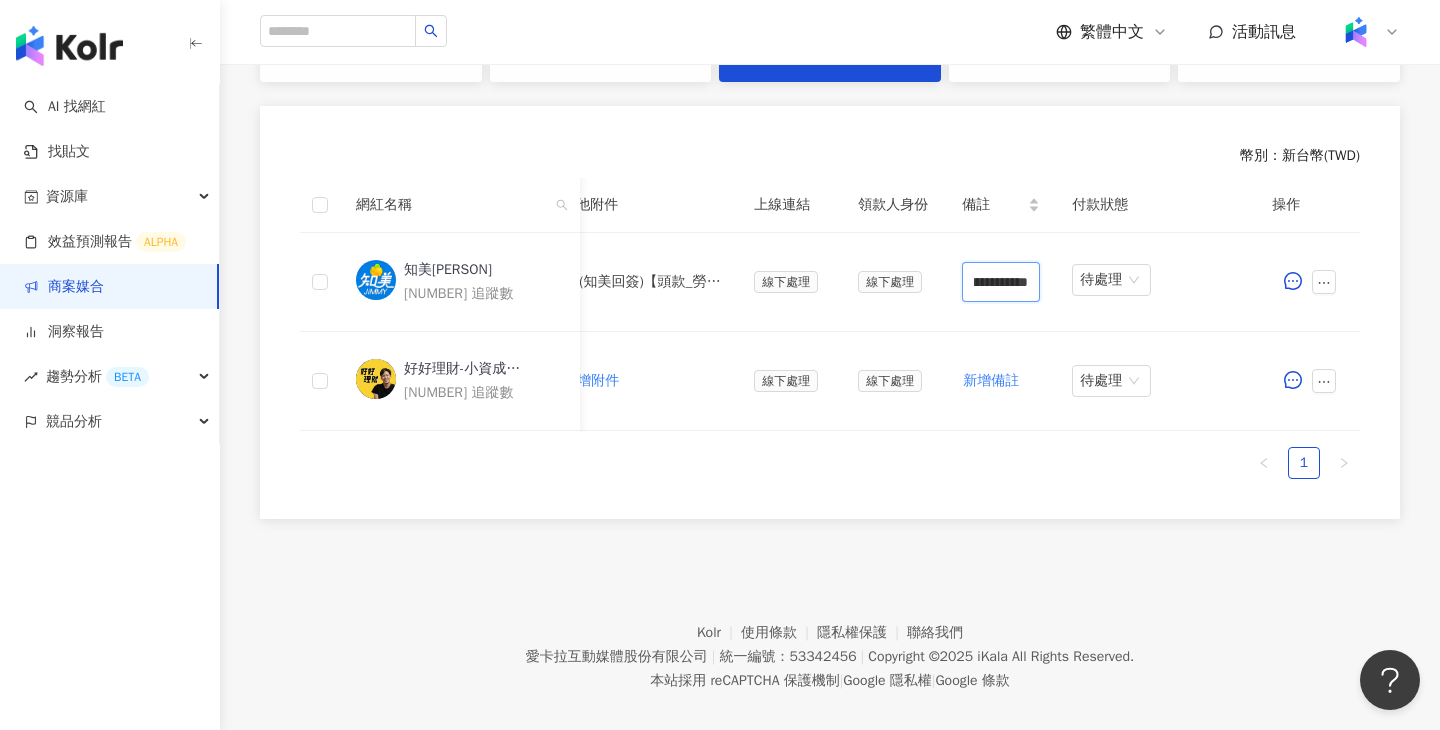 type on "**********" 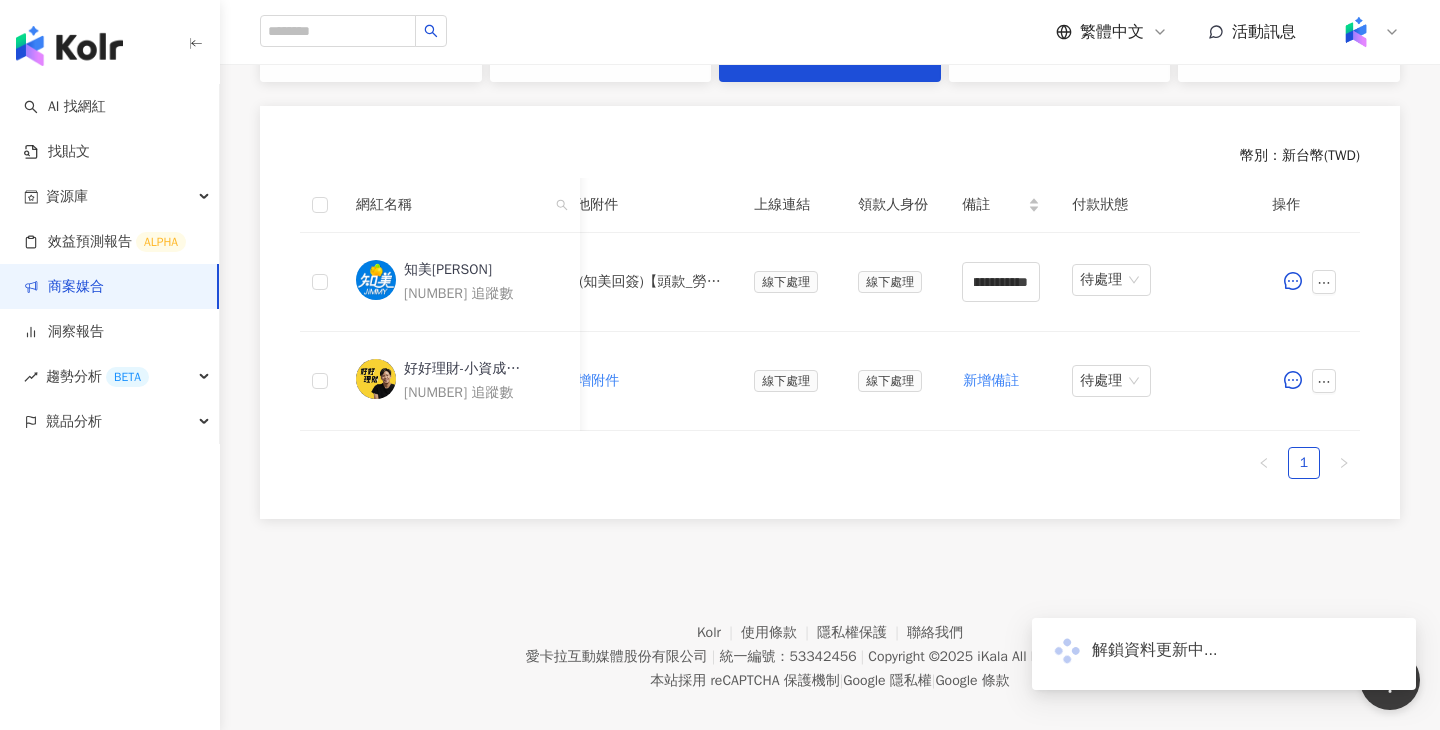 click on "Kolr 使用條款 隱私權保護 聯絡我們 愛卡拉互動媒體股份有限公司  |  統一編號：53342456  |  Copyright ©  2025   iKala   All Rights Reserved. 本站採用 reCAPTCHA 保護機制  |  Google 隱私權  |  Google 條款" at bounding box center (830, 642) 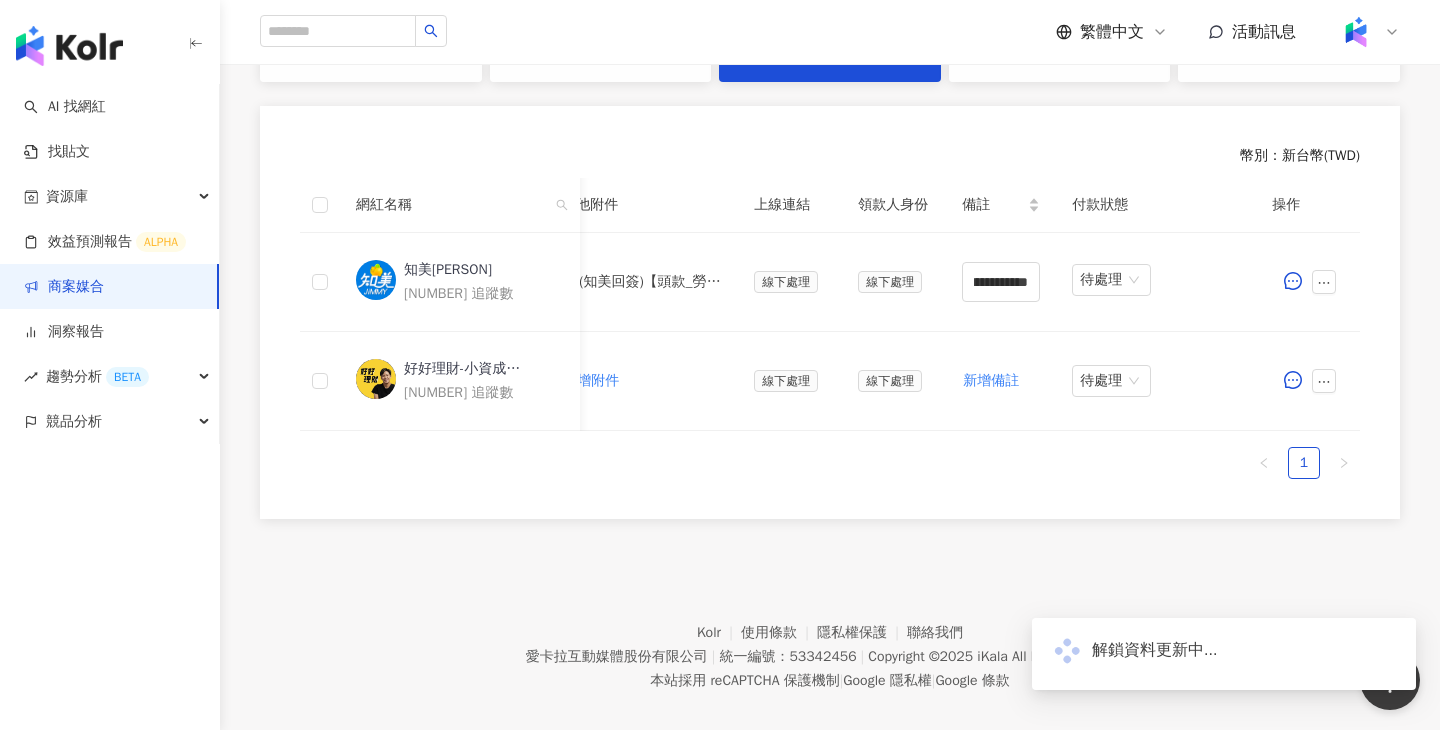 scroll, scrollTop: 0, scrollLeft: 0, axis: both 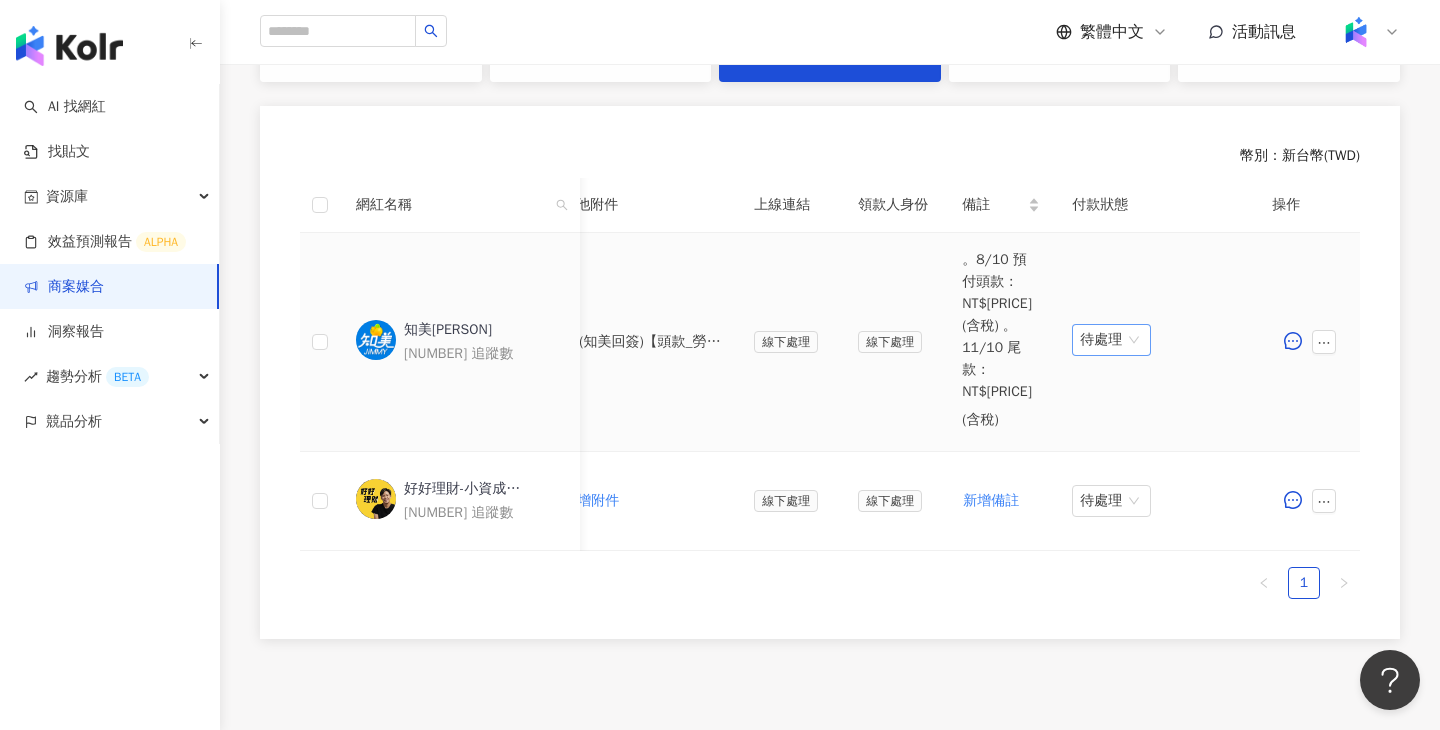 click on "待處理" at bounding box center [1111, 340] 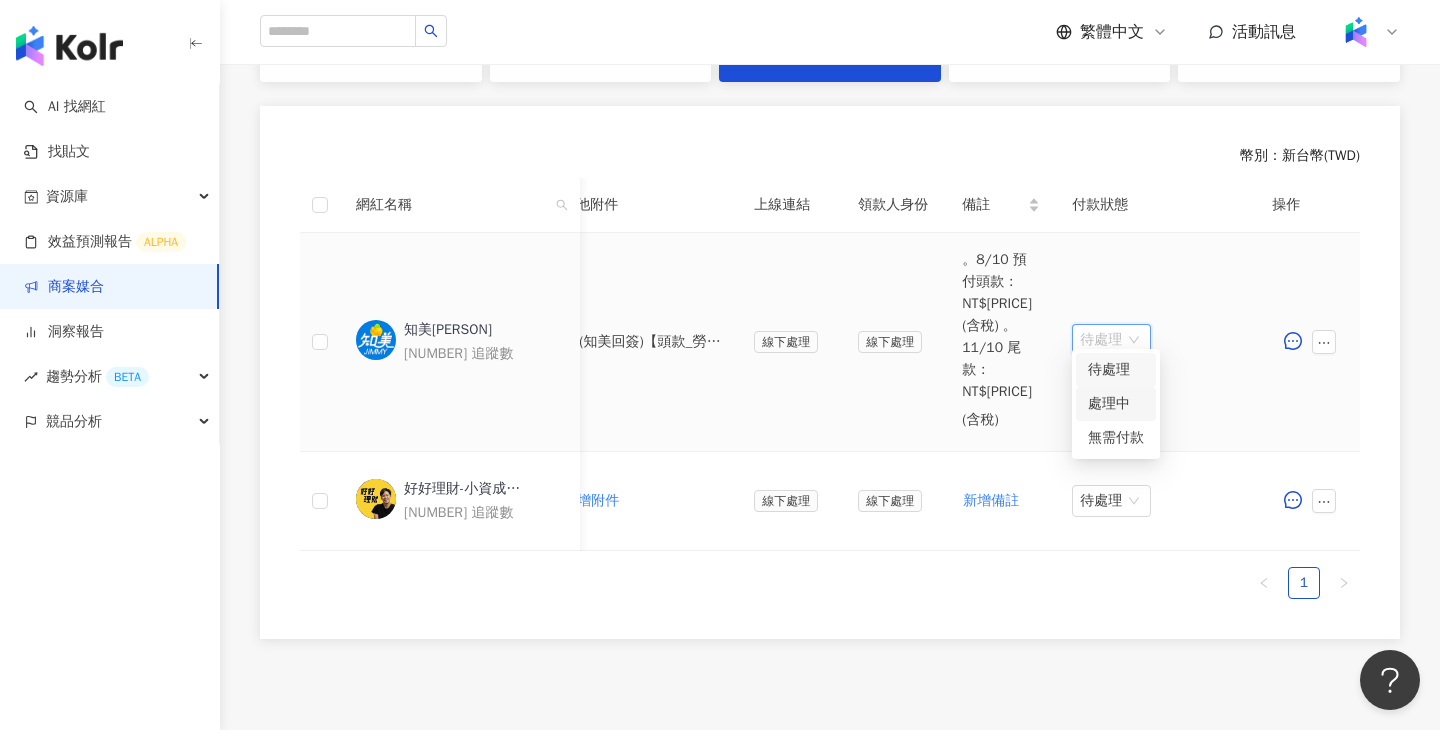 click on "處理中" at bounding box center [1116, 404] 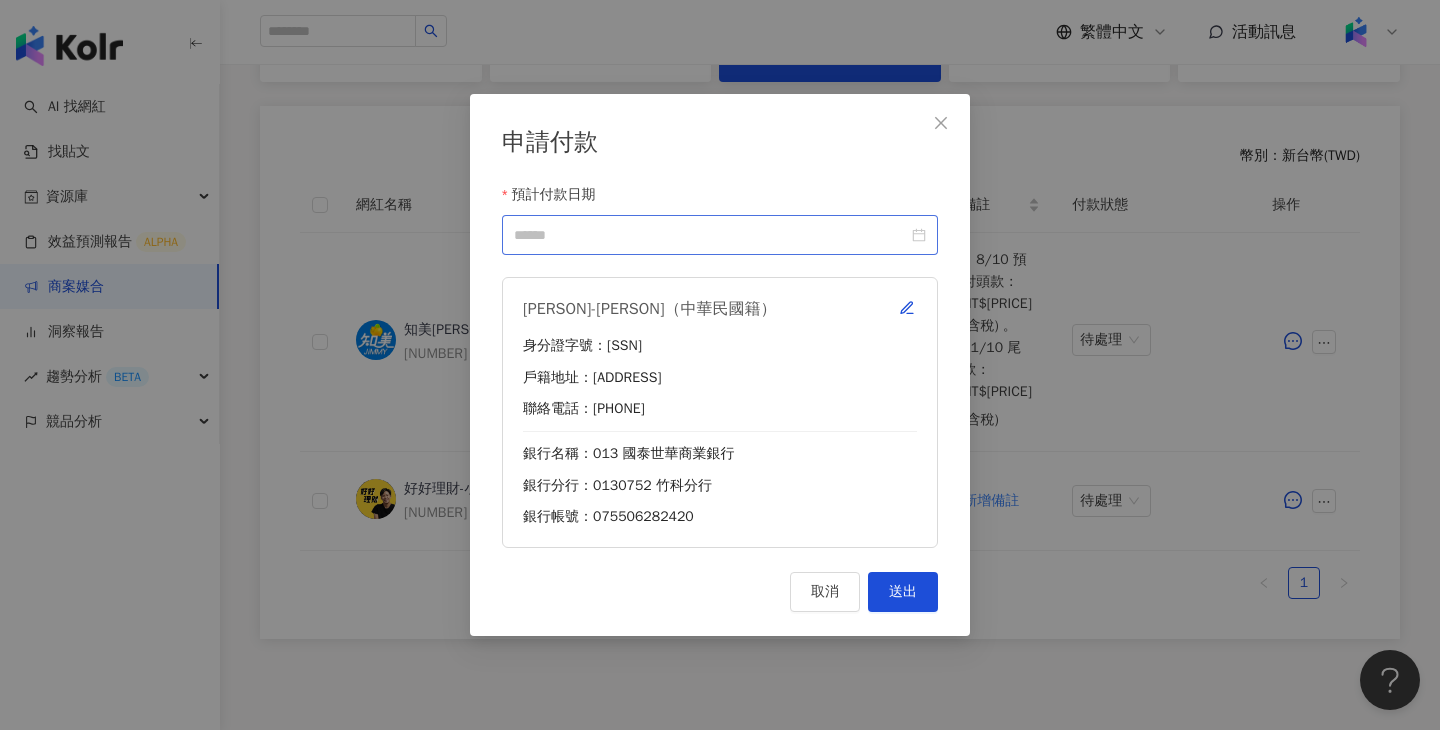 click at bounding box center [720, 235] 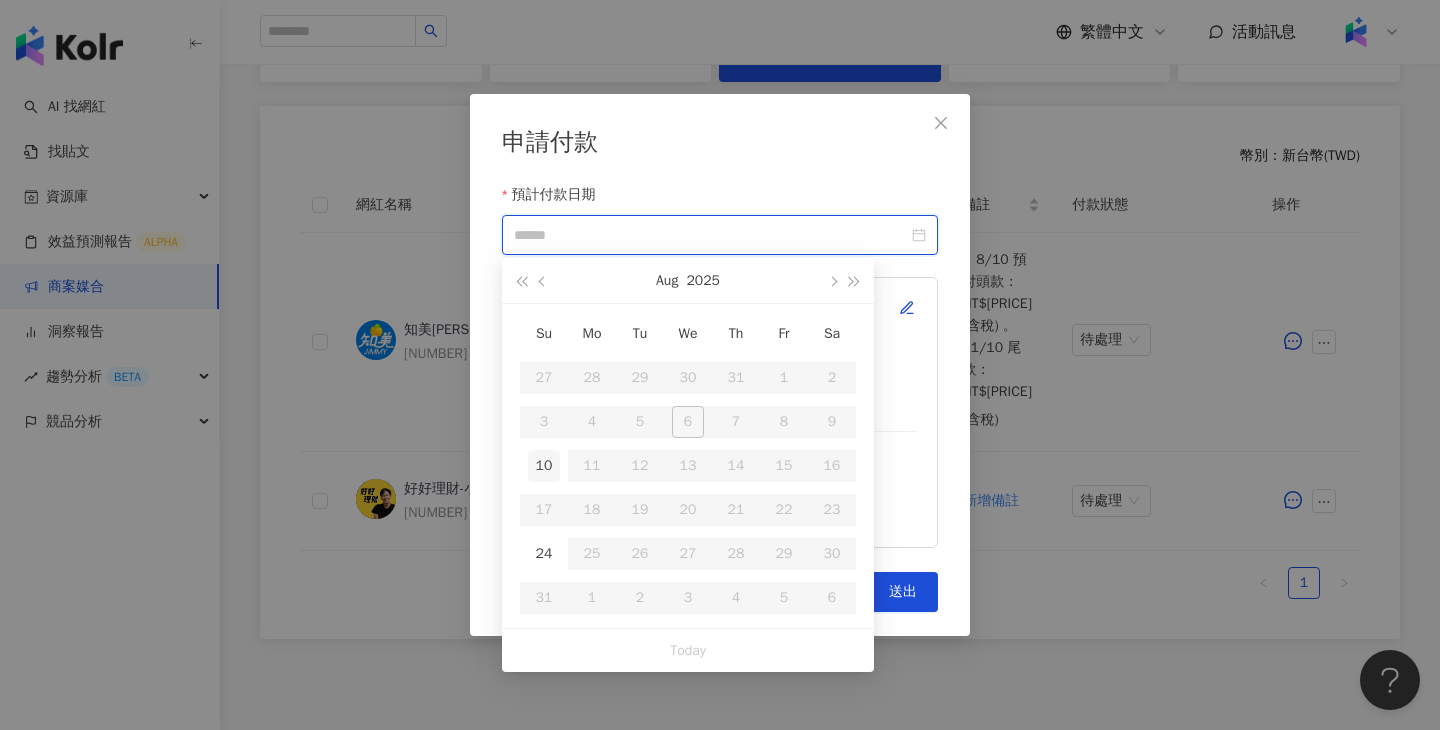 type on "**********" 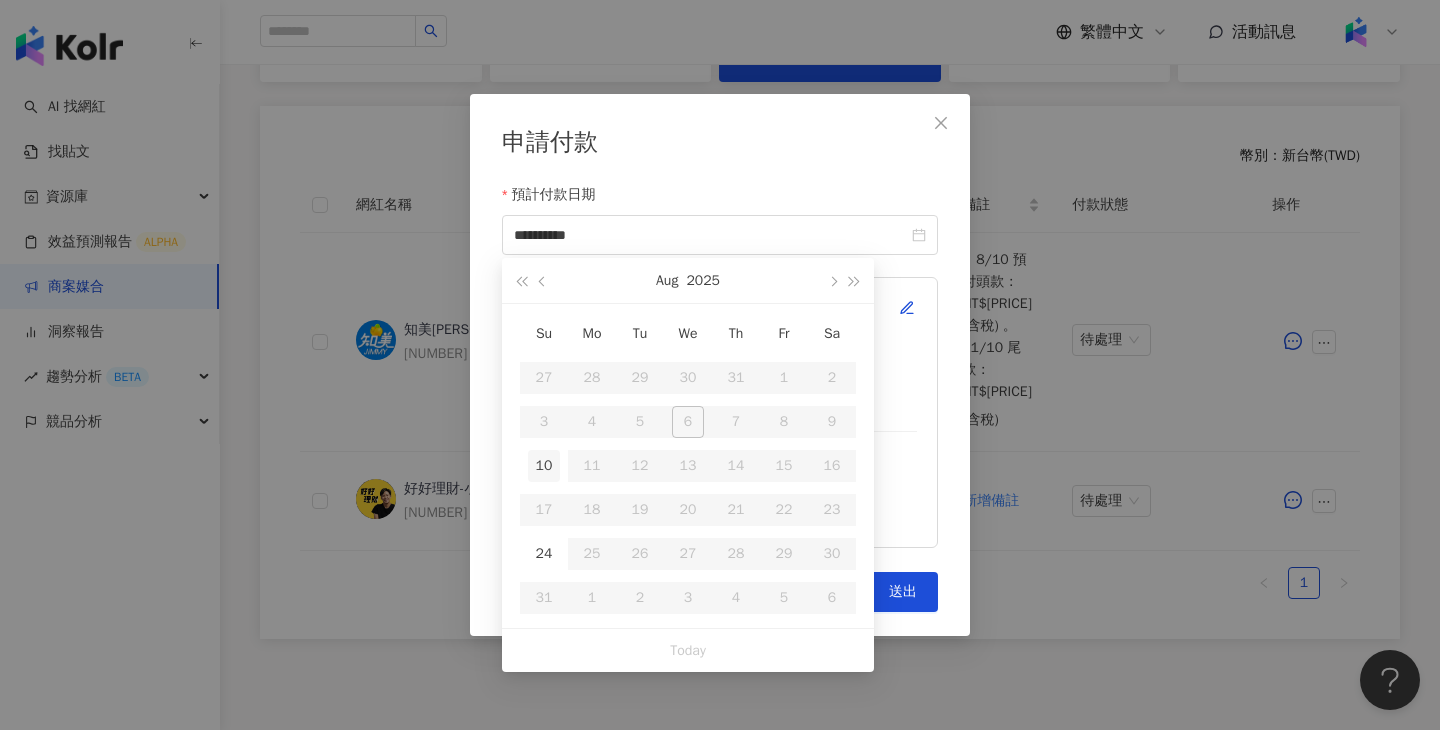 click on "10" at bounding box center [544, 466] 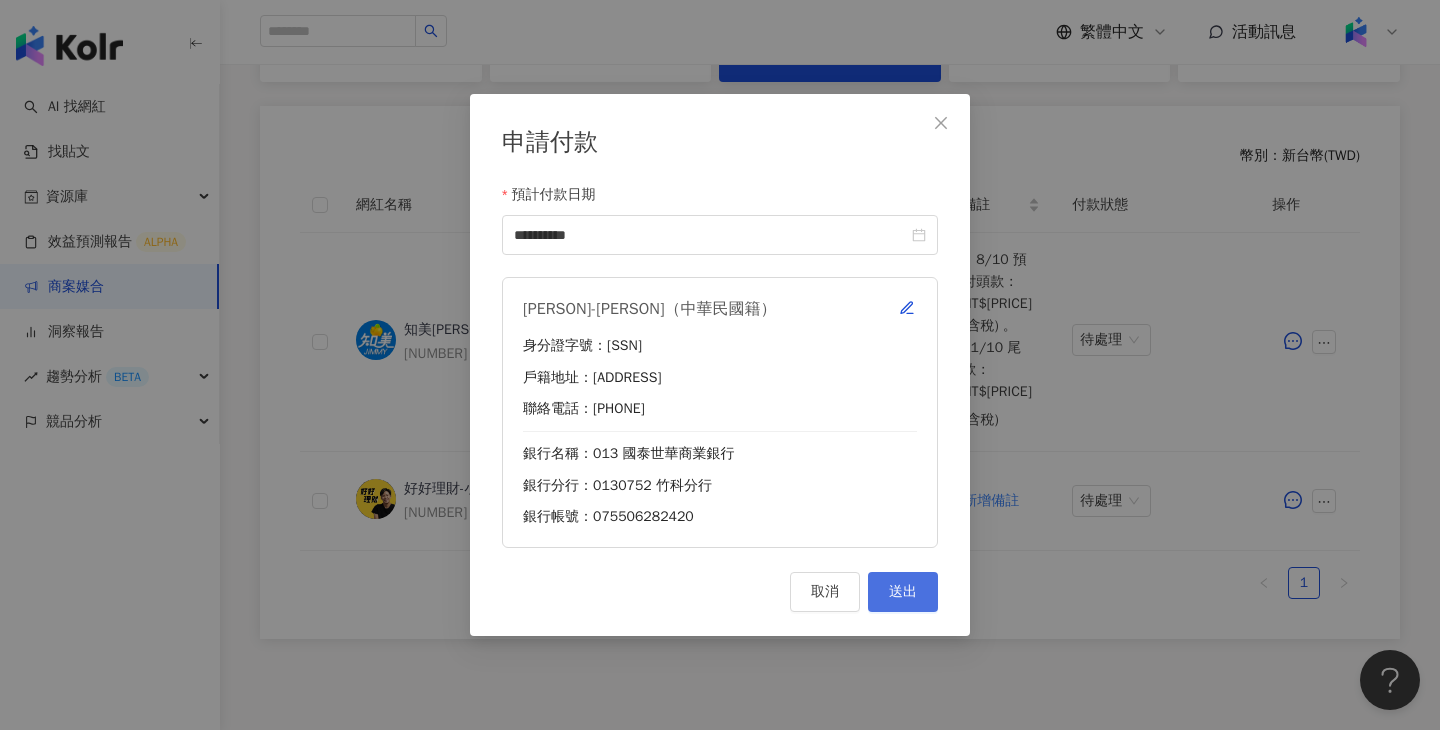 click on "送出" at bounding box center [903, 592] 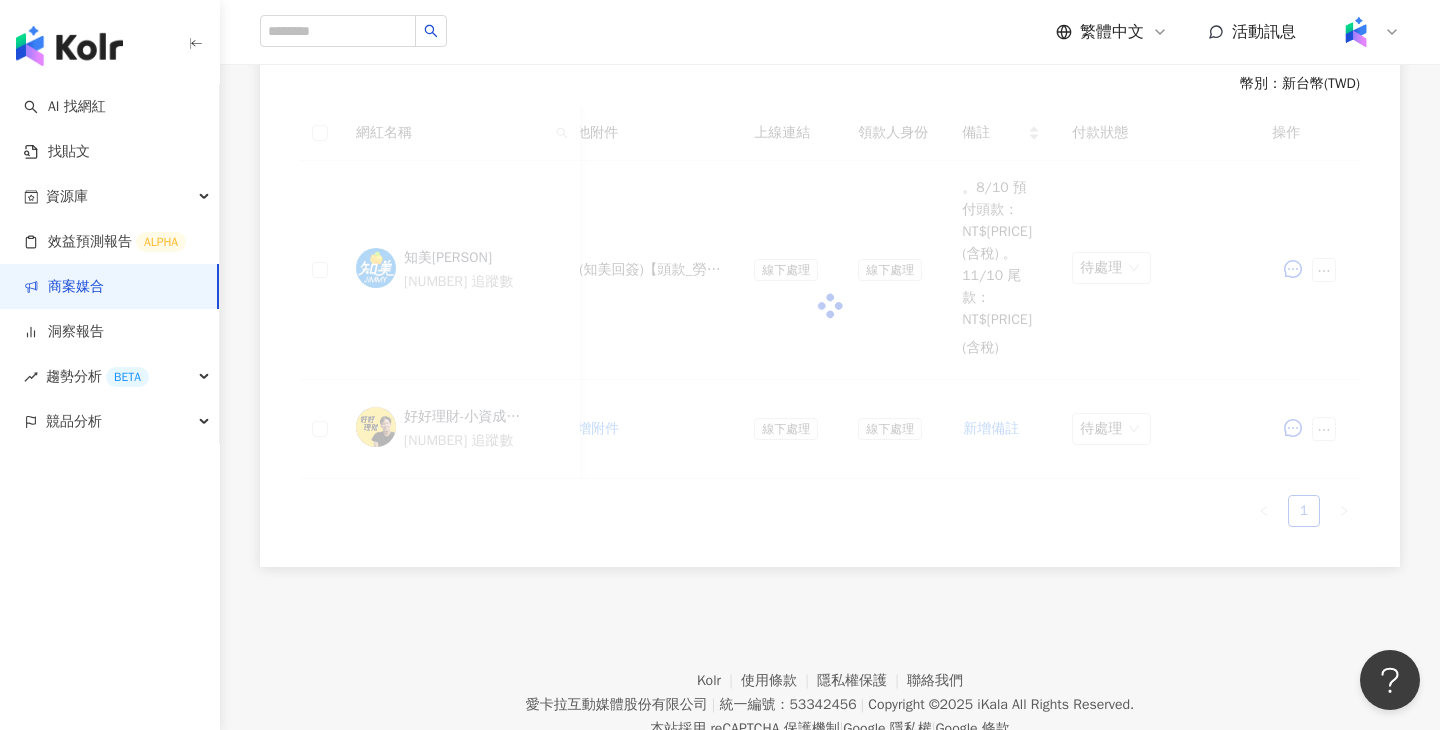 scroll, scrollTop: 509, scrollLeft: 0, axis: vertical 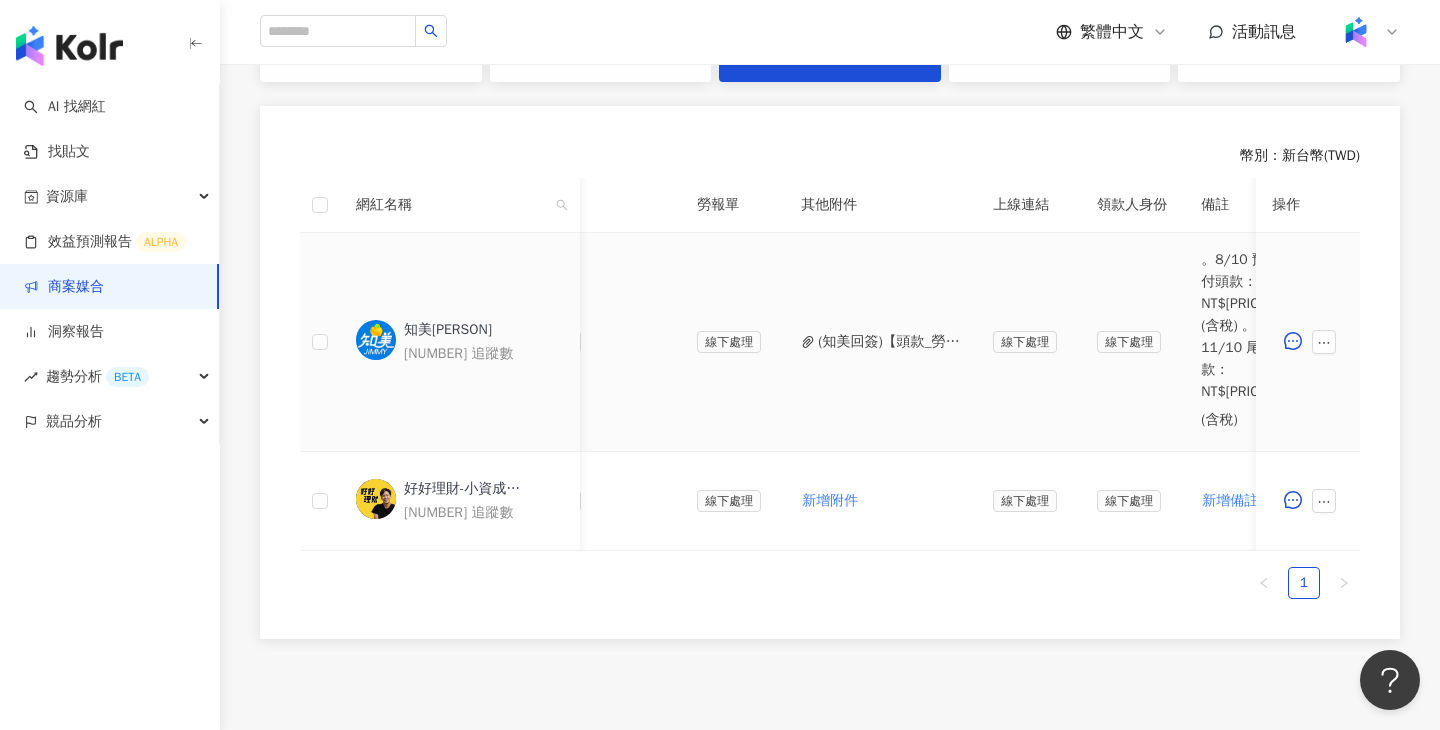 click on "(知美回簽)【頭款_勞報_知美Jimmy】PJ0001465 聯博投信_主動式ETF專案.pdf" at bounding box center (889, 342) 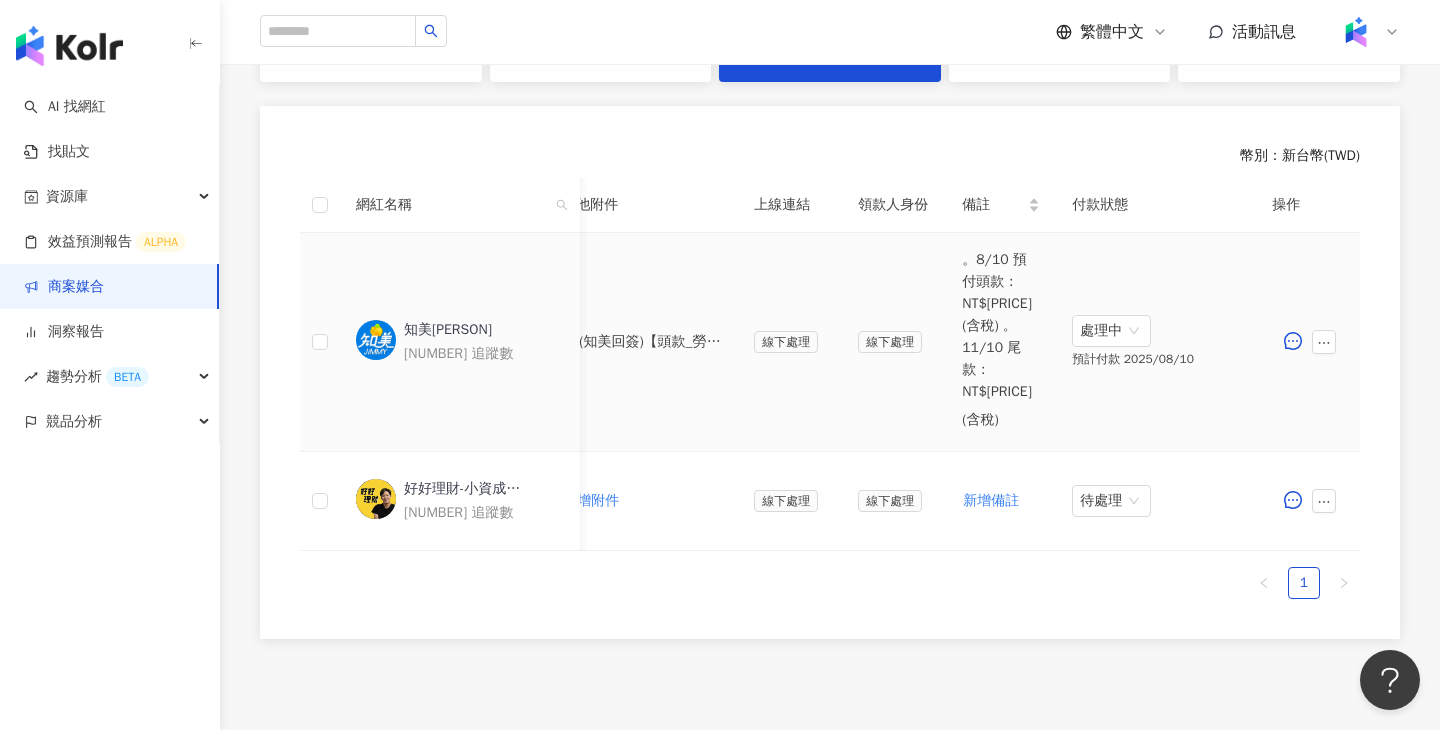 scroll, scrollTop: 0, scrollLeft: 718, axis: horizontal 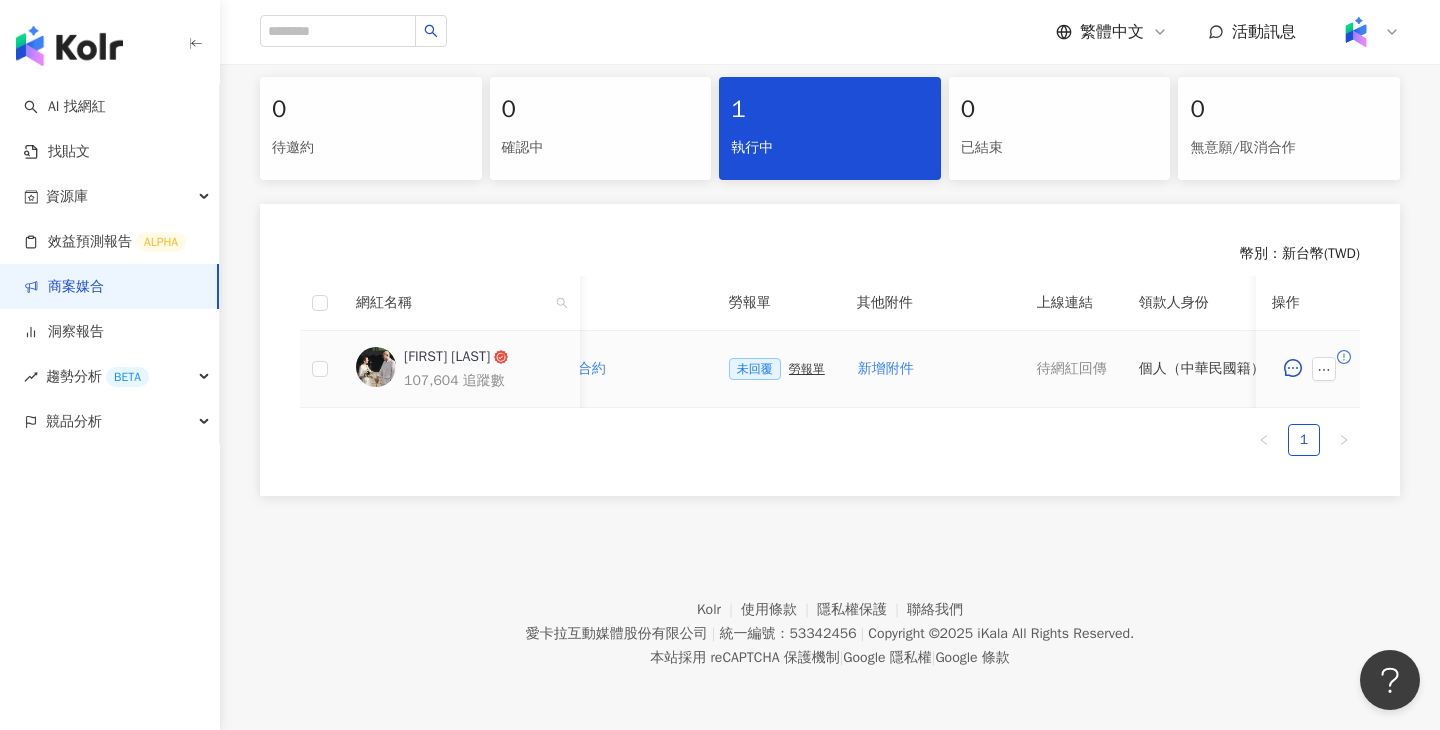click on "勞報單" at bounding box center [807, 369] 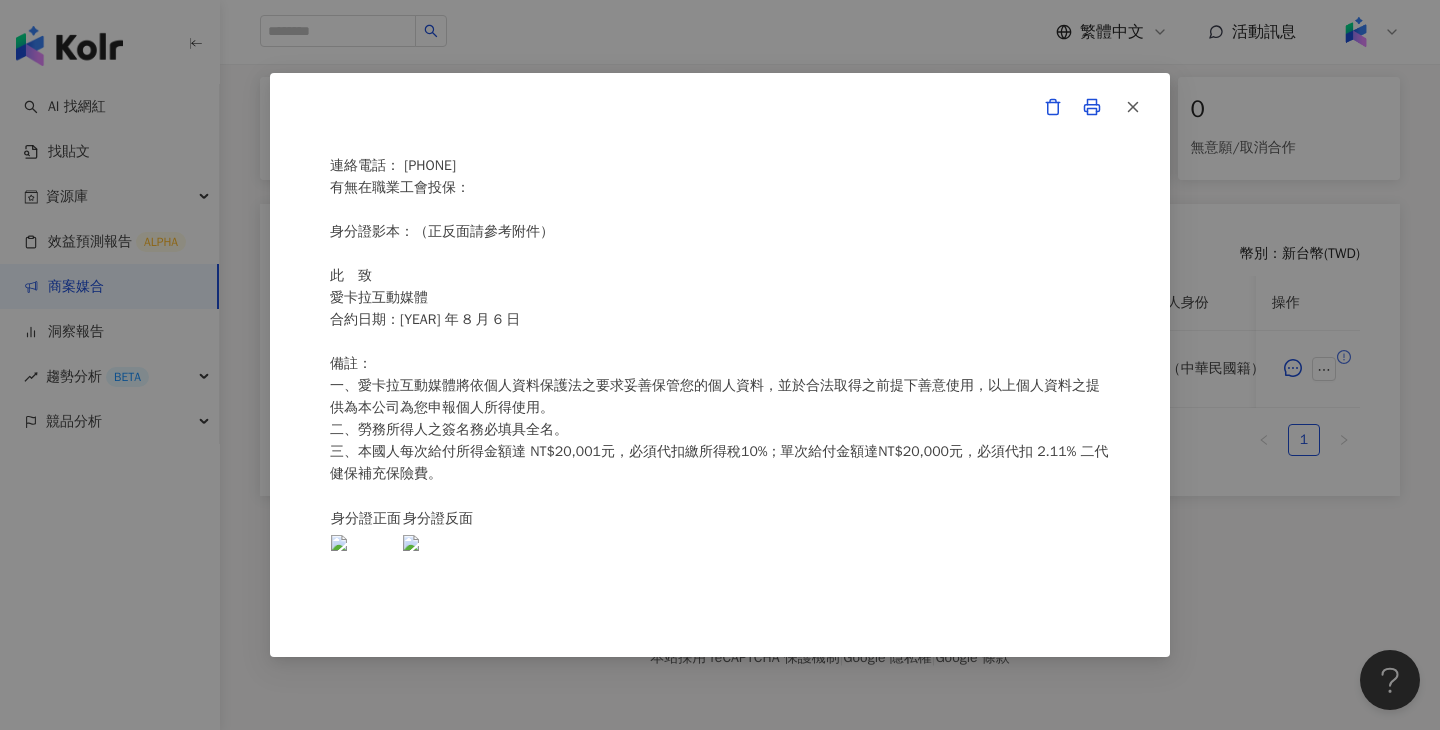 scroll, scrollTop: 0, scrollLeft: 0, axis: both 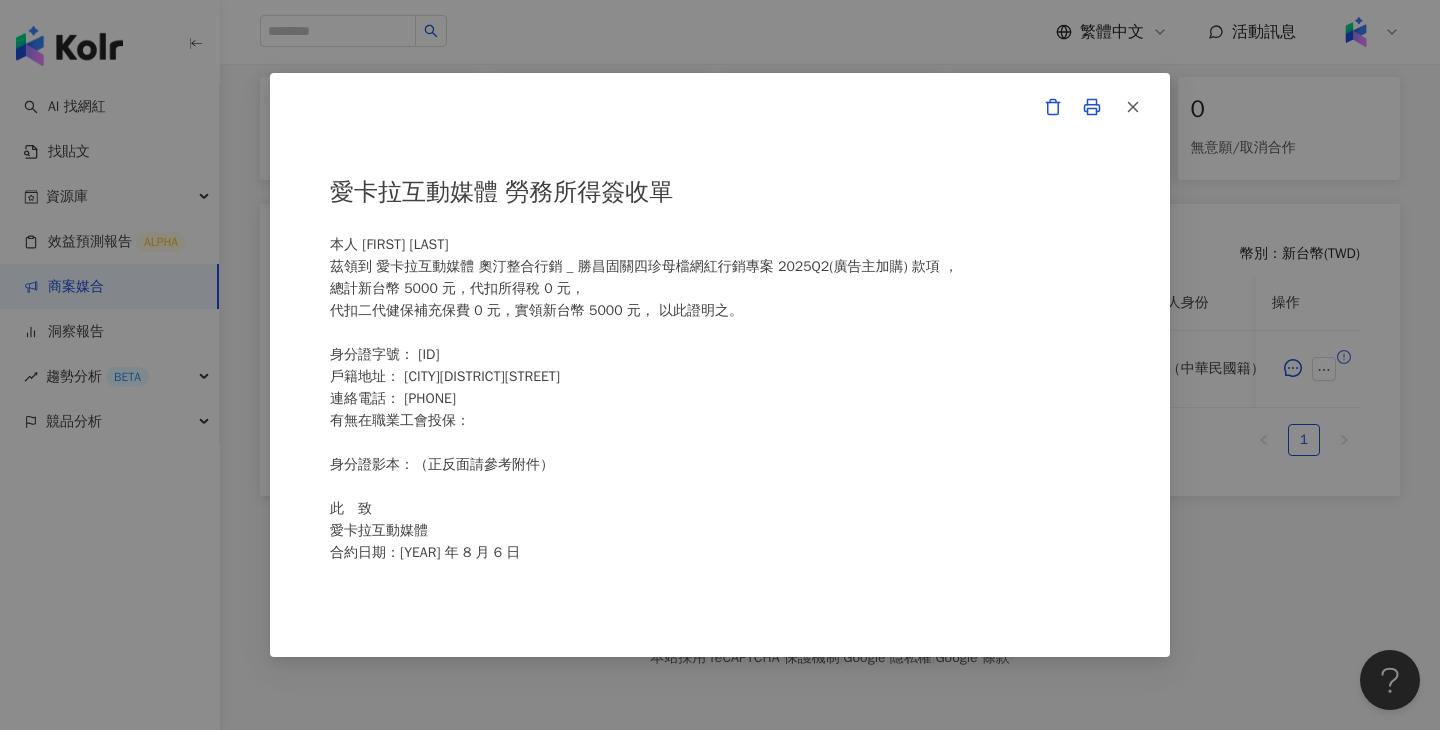 click on "愛卡拉互動媒體 勞務所得簽收單 本人 [FIRST] [LAST] 茲領到 愛卡拉互動媒體 奧汀整合行銷 _ 勝昌固關四珍母檔網紅行銷專案 2025Q2(廣告主加購) 款項 ，  總計新台幣 5000 元，代扣所得稅 0 元， 代扣二代健保補充保費 0 元，實領新台幣 5000 元， 以此證明之。 身分證字號： [ID] 戶籍地址： [CITY][DISTRICT][STREET] 連絡電話： [PHONE] 有無在職業工會投保：  身分證影本：（正反面請參考附件） 此　致 愛卡拉互動媒體 合約日期：[YEAR] 年 8 月 6 日 備註： 一、愛卡拉互動媒體將依個人資料保護法之要求妥善保管您的個人資料，並於合法取得之前提下善意使用，以上個人資料之提供為本公司為您申報個人所得使用。 二、勞務所得人之簽名務必填具全名。 身分證正面 身分證反面" at bounding box center (720, 365) 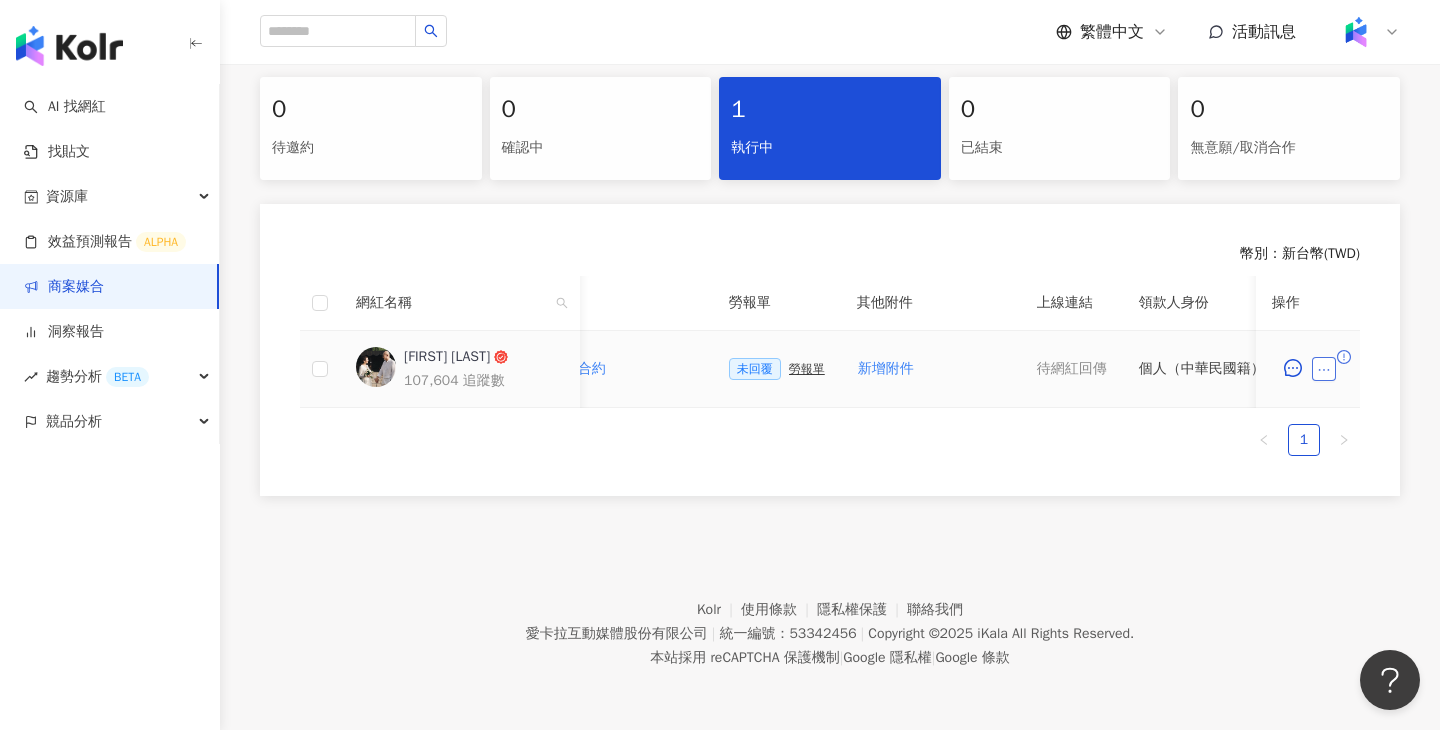 click 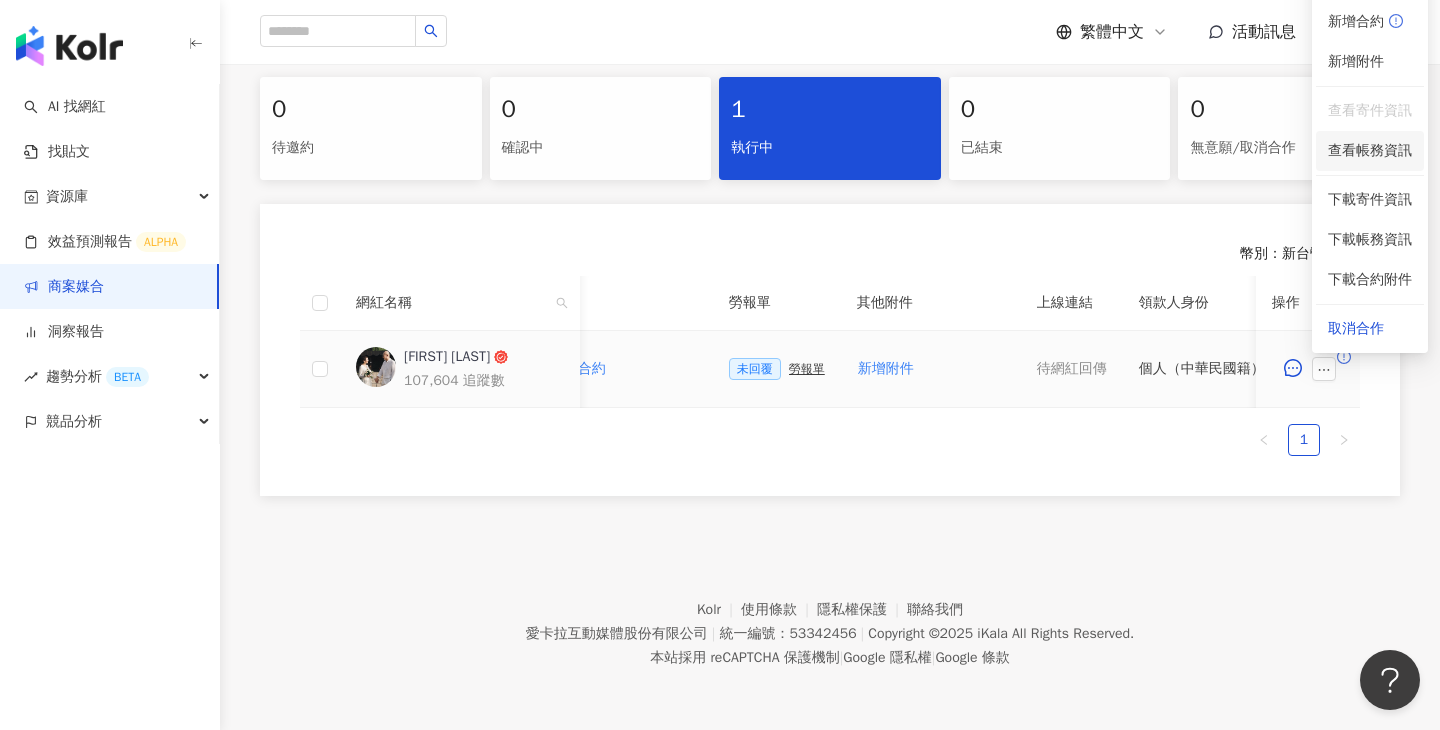click on "查看帳務資訊" at bounding box center [1370, 151] 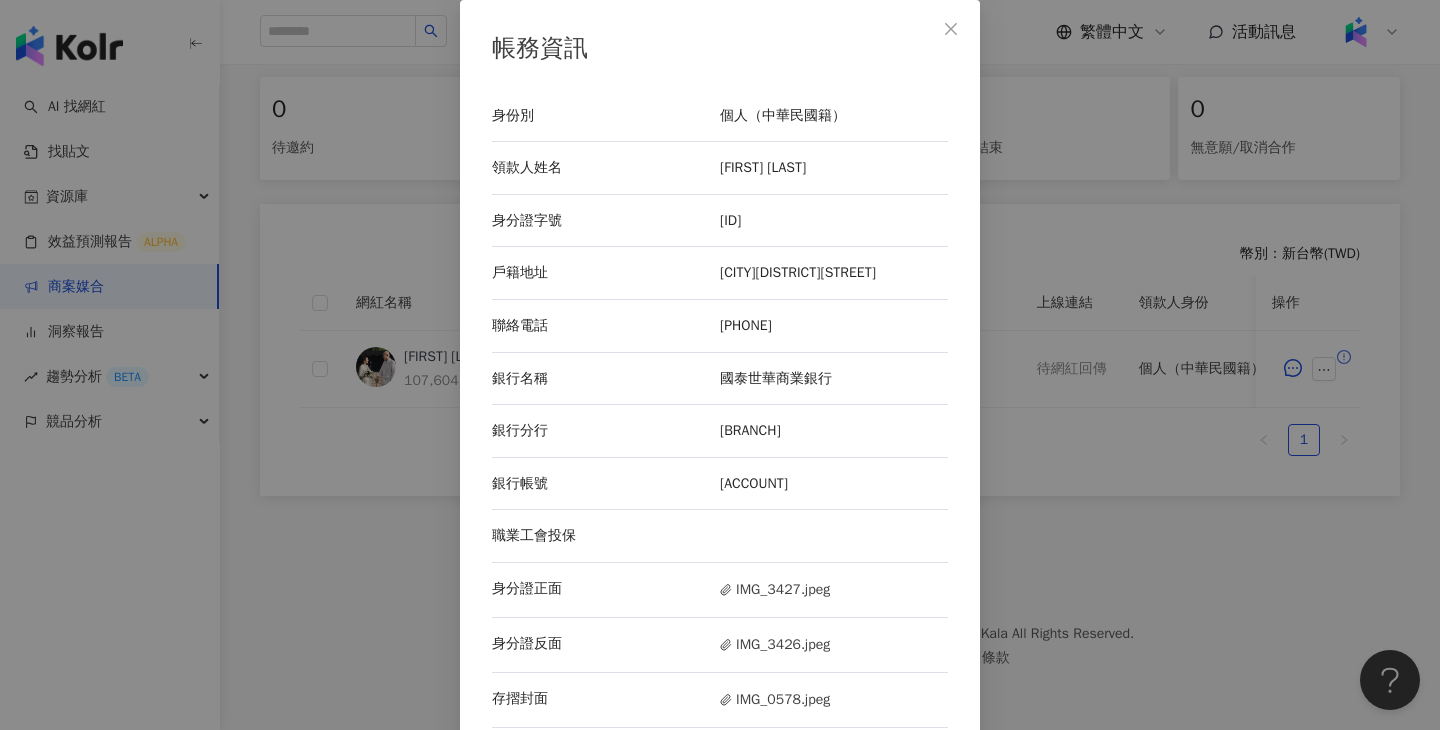 scroll, scrollTop: 41, scrollLeft: 0, axis: vertical 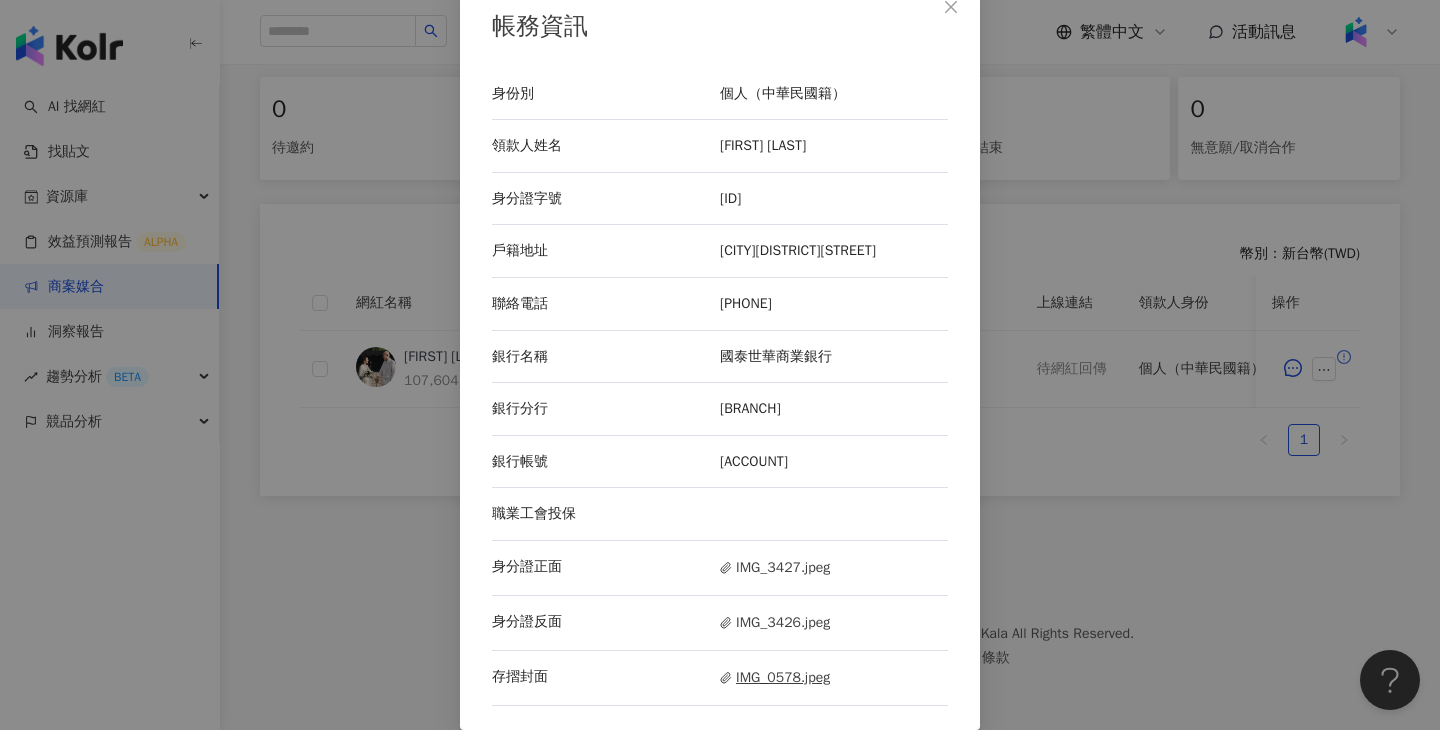 click on "IMG_0578.jpeg" at bounding box center (775, 678) 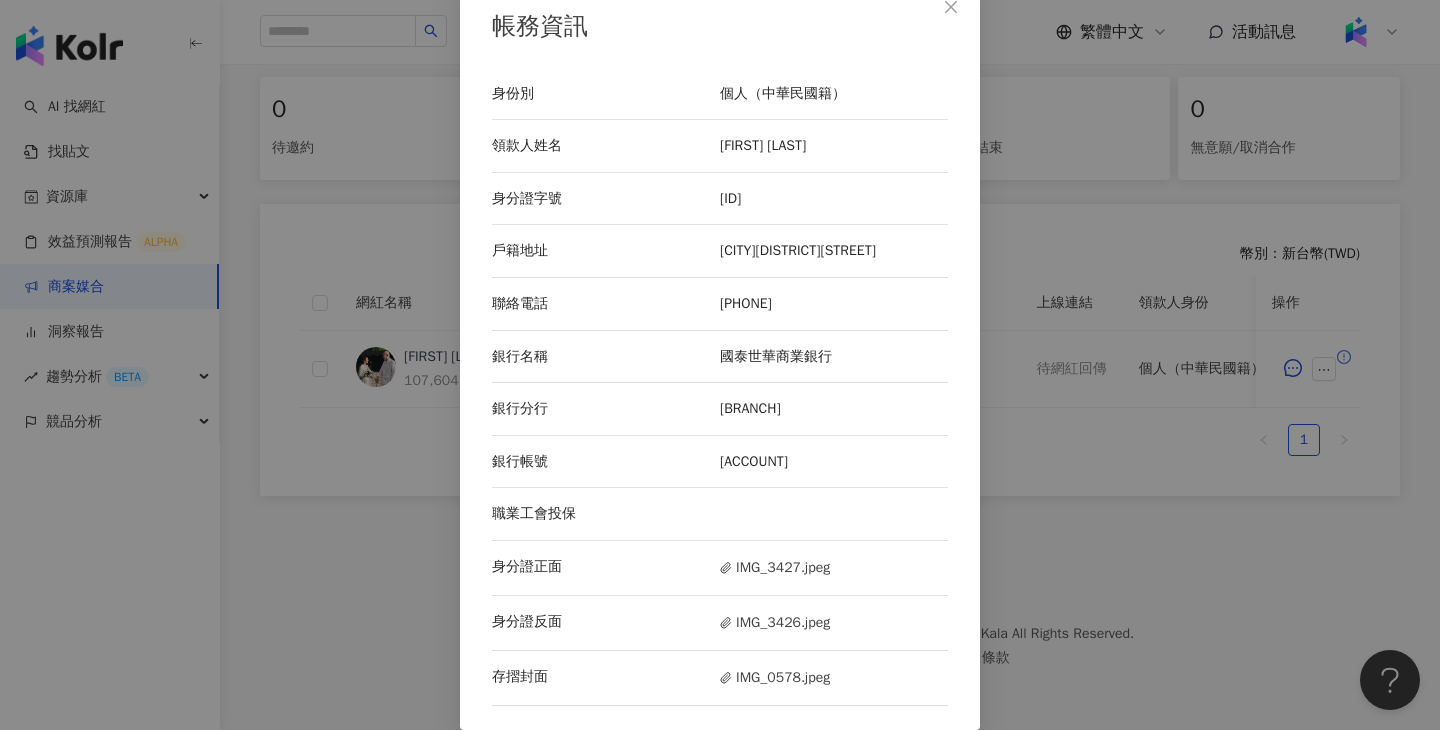 click on "帳務資訊 身份別 個人（中華民國籍） 領款人姓名 [FIRST] [LAST] 身分證字號 [ID] 戶籍地址 [CITY][DISTRICT][STREET] 聯絡電話 [PHONE] 銀行名稱 國泰世華商業銀行 銀行分行 [BRANCH] 銀行帳號 [ACCOUNT] 職業工會投保 身分證正面 IMG_3427.jpeg 身分證反面 IMG_3426.jpeg 存摺封面 IMG_0578.jpeg" at bounding box center [720, 365] 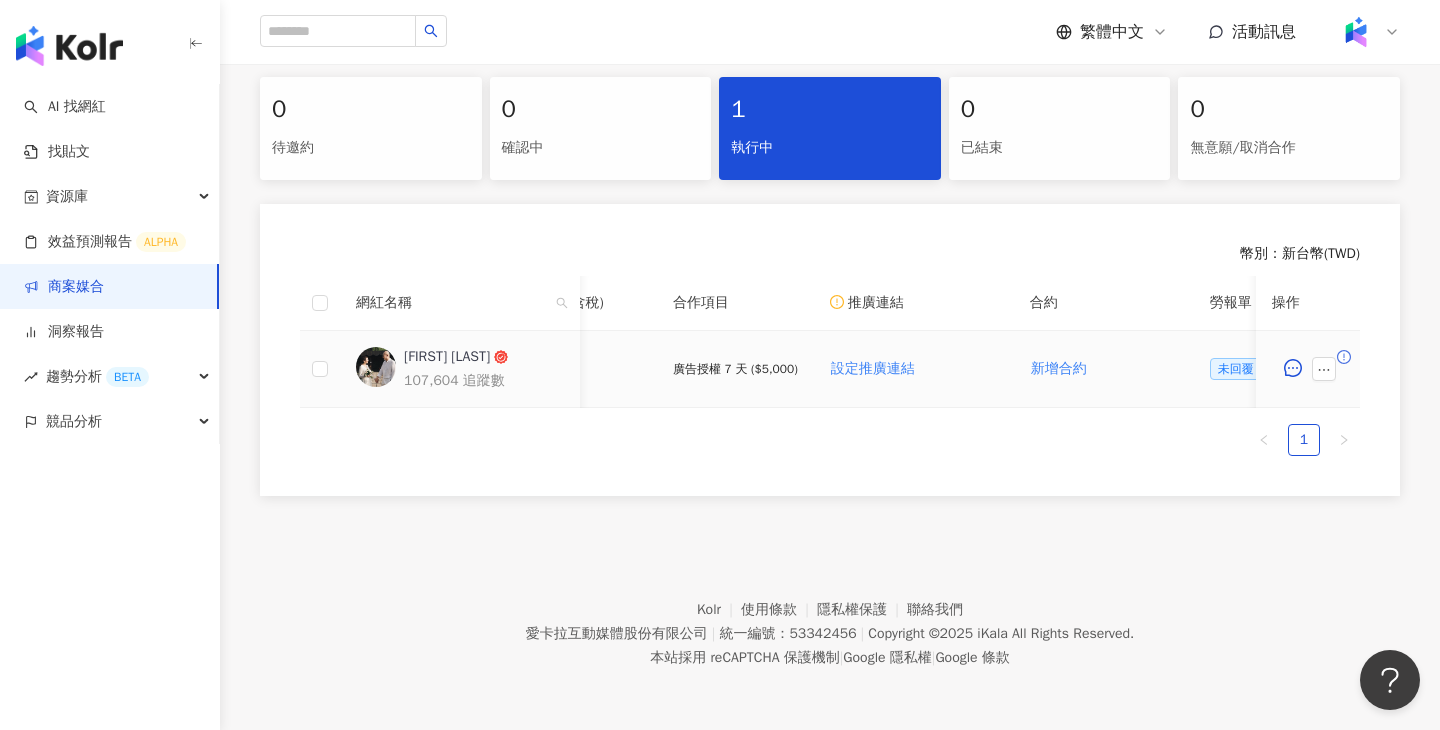 scroll, scrollTop: 0, scrollLeft: 340, axis: horizontal 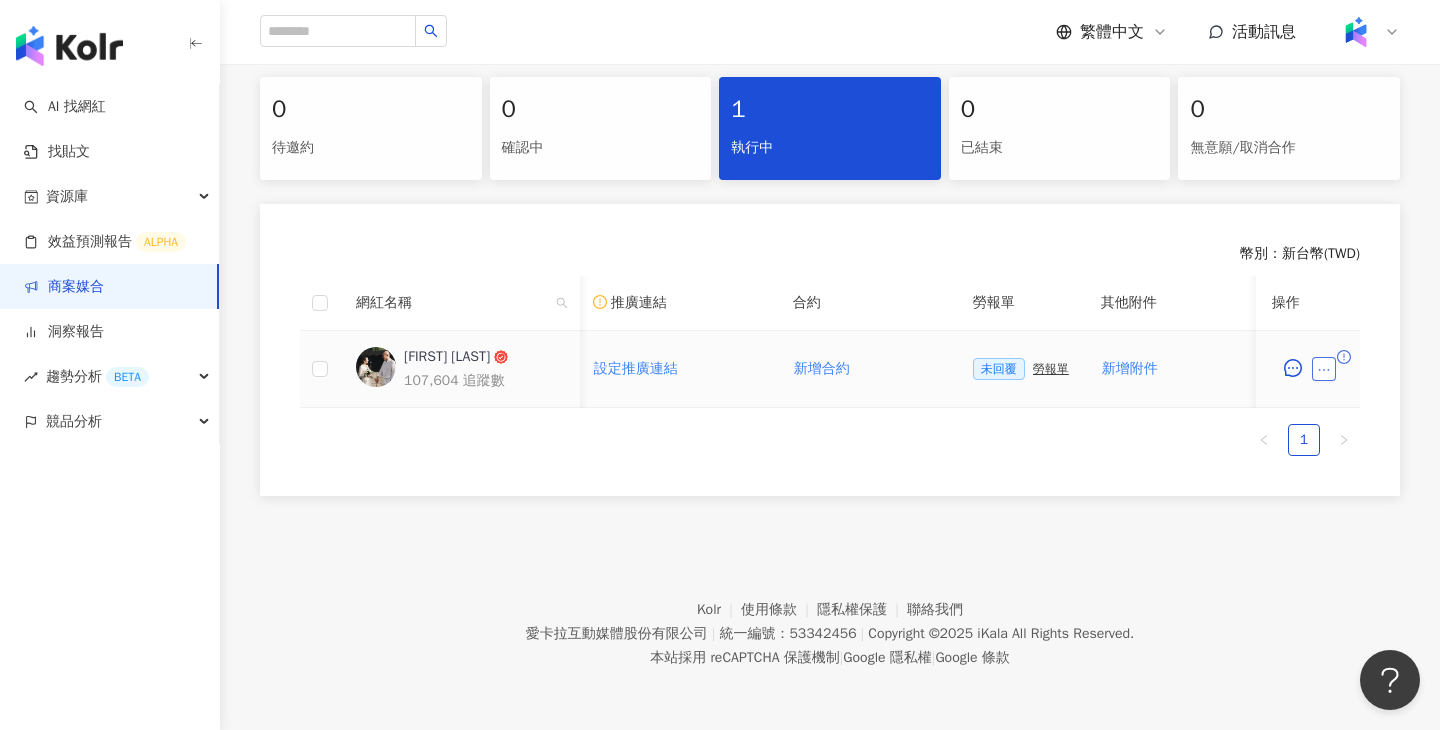click at bounding box center [1324, 369] 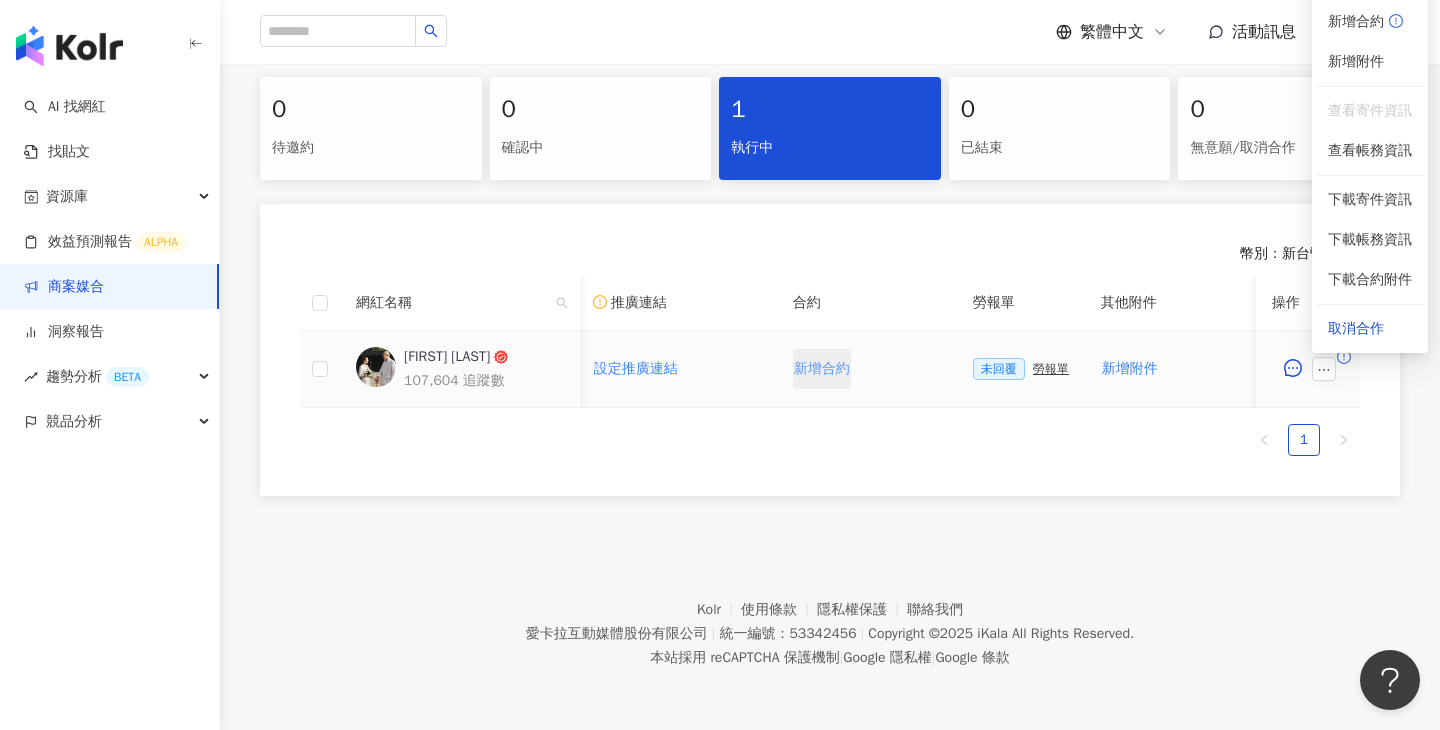 click on "新增合約" at bounding box center (822, 369) 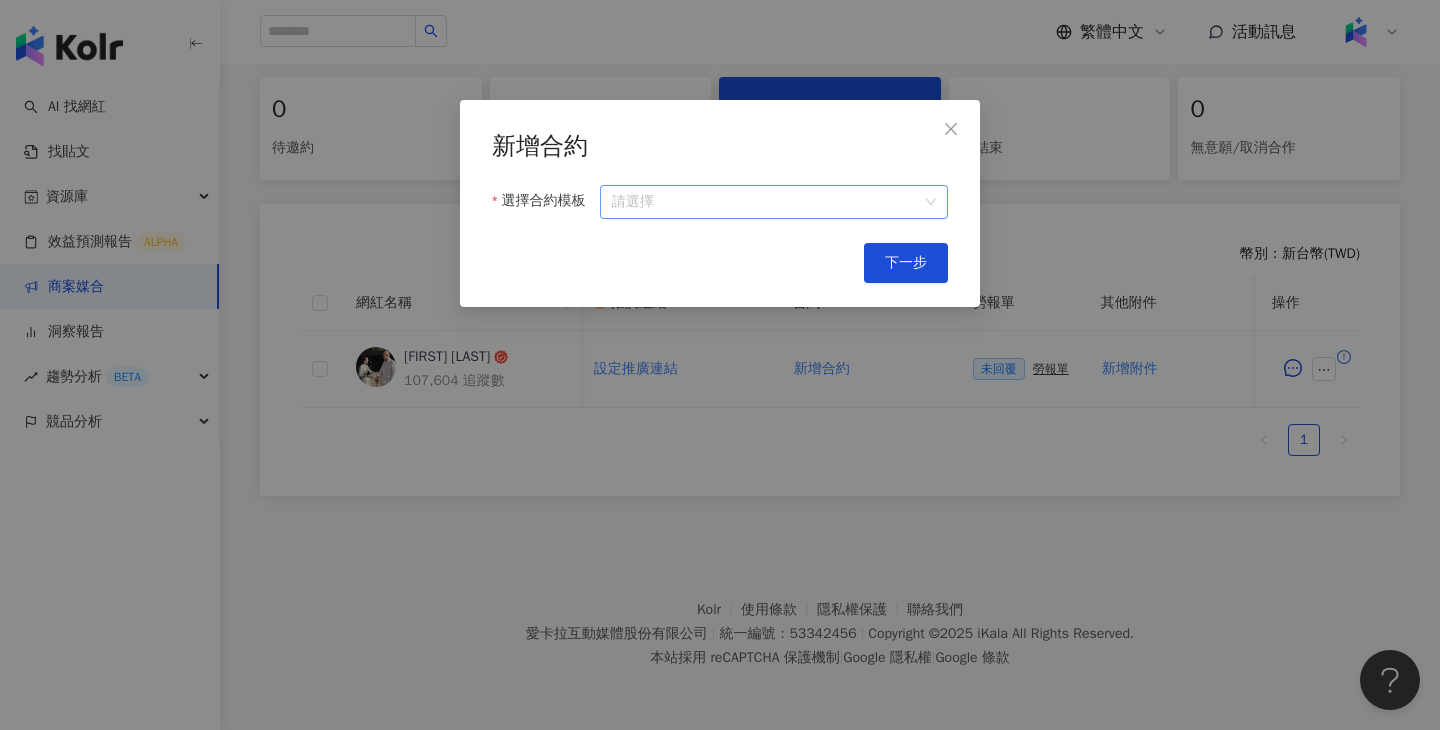click on "選擇合約模板" at bounding box center (774, 202) 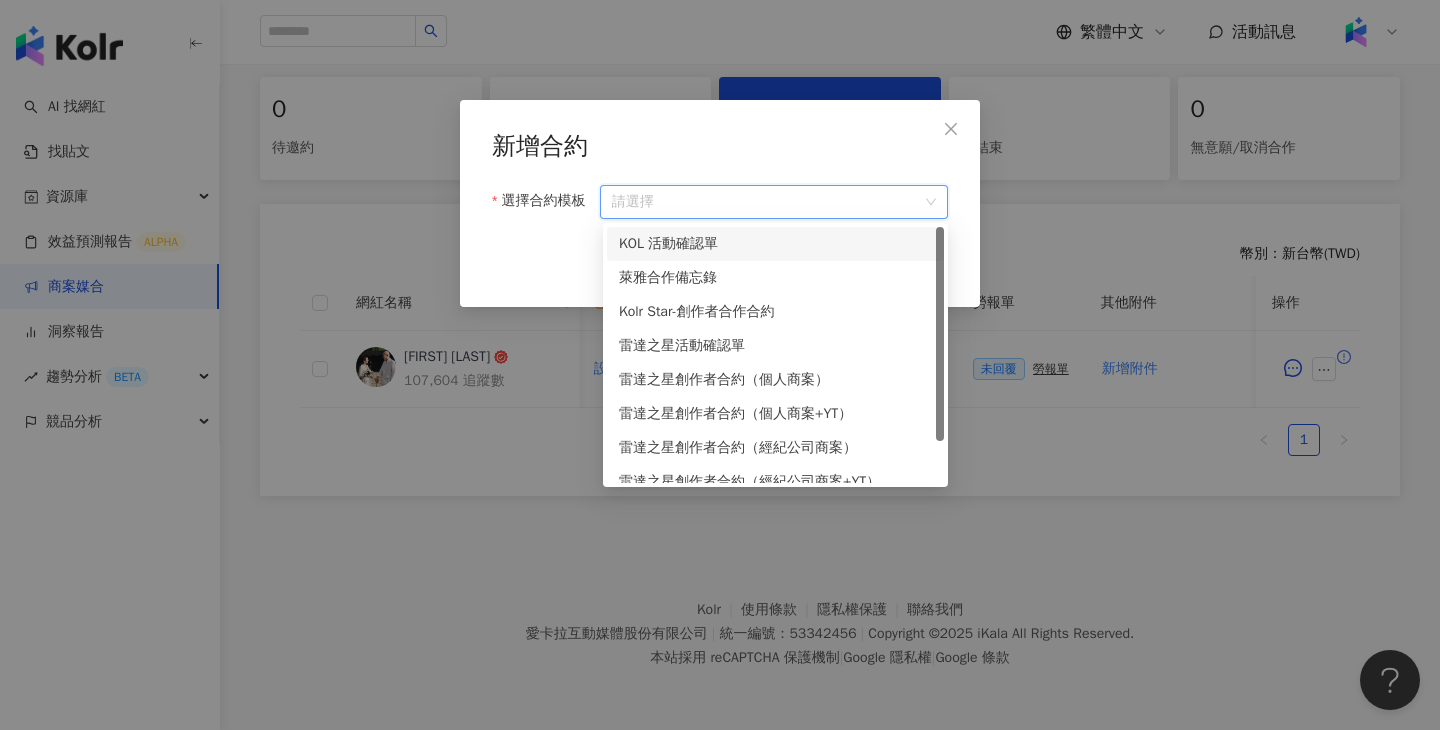click on "KOL 活動確認單" at bounding box center [775, 244] 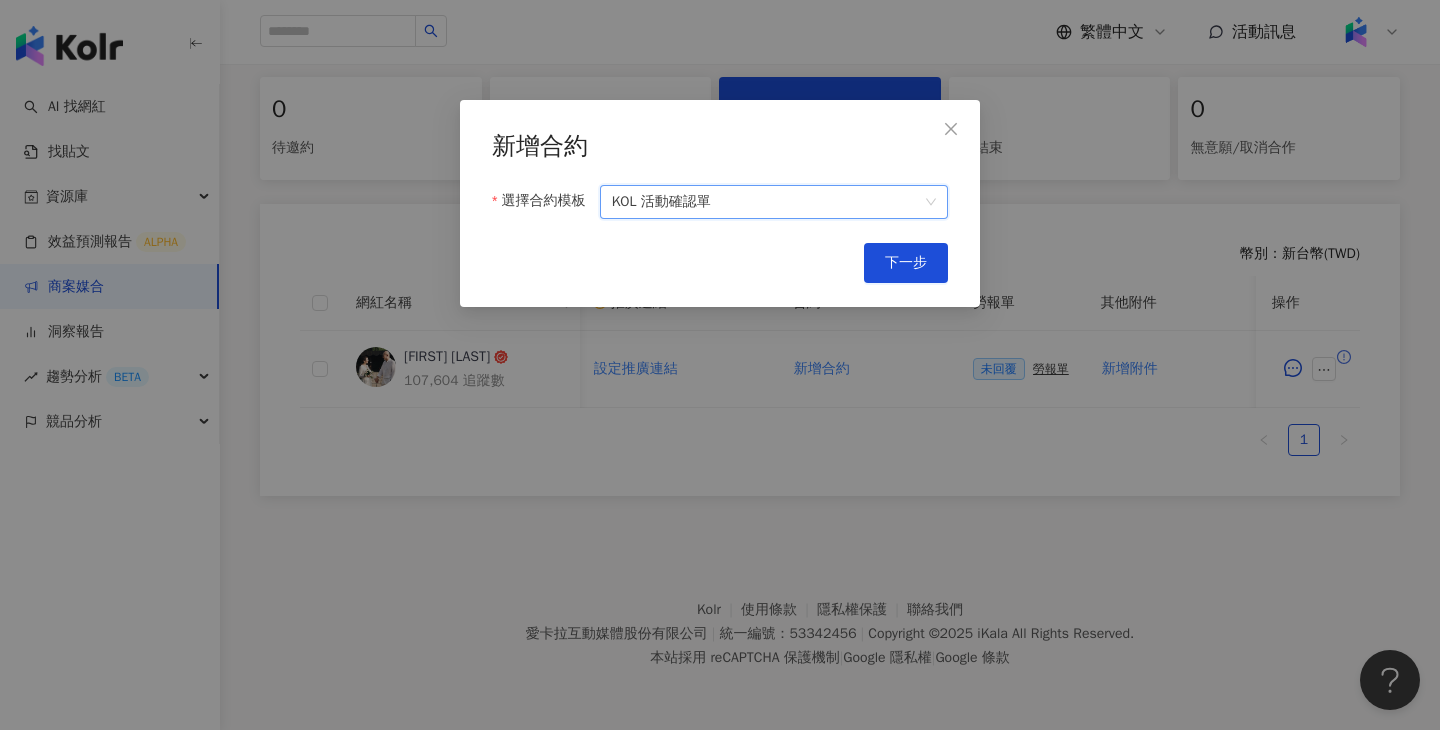 click on "新增合約 選擇合約模板 KOL 活動確認單 KOL 活動確認單 Cancel 下一步" at bounding box center [720, 203] 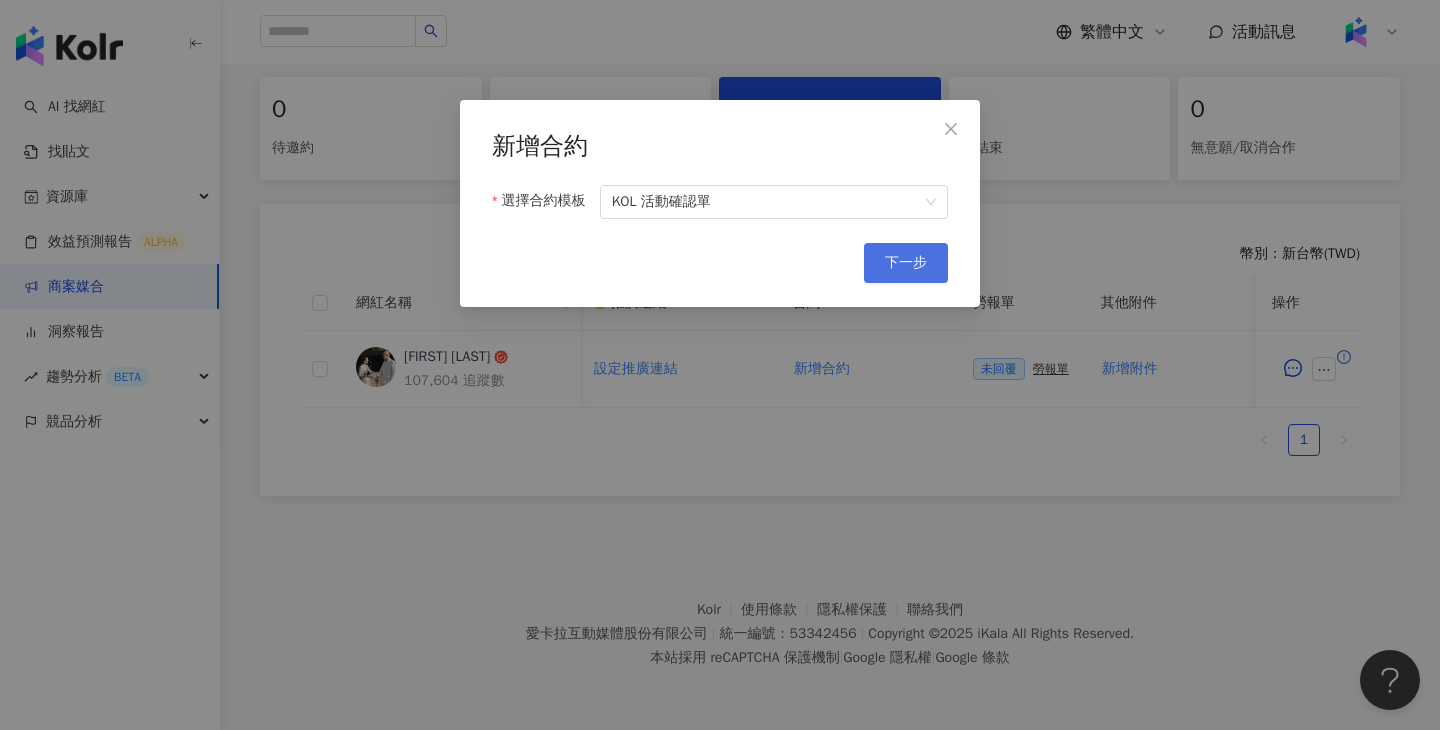click on "下一步" at bounding box center [906, 263] 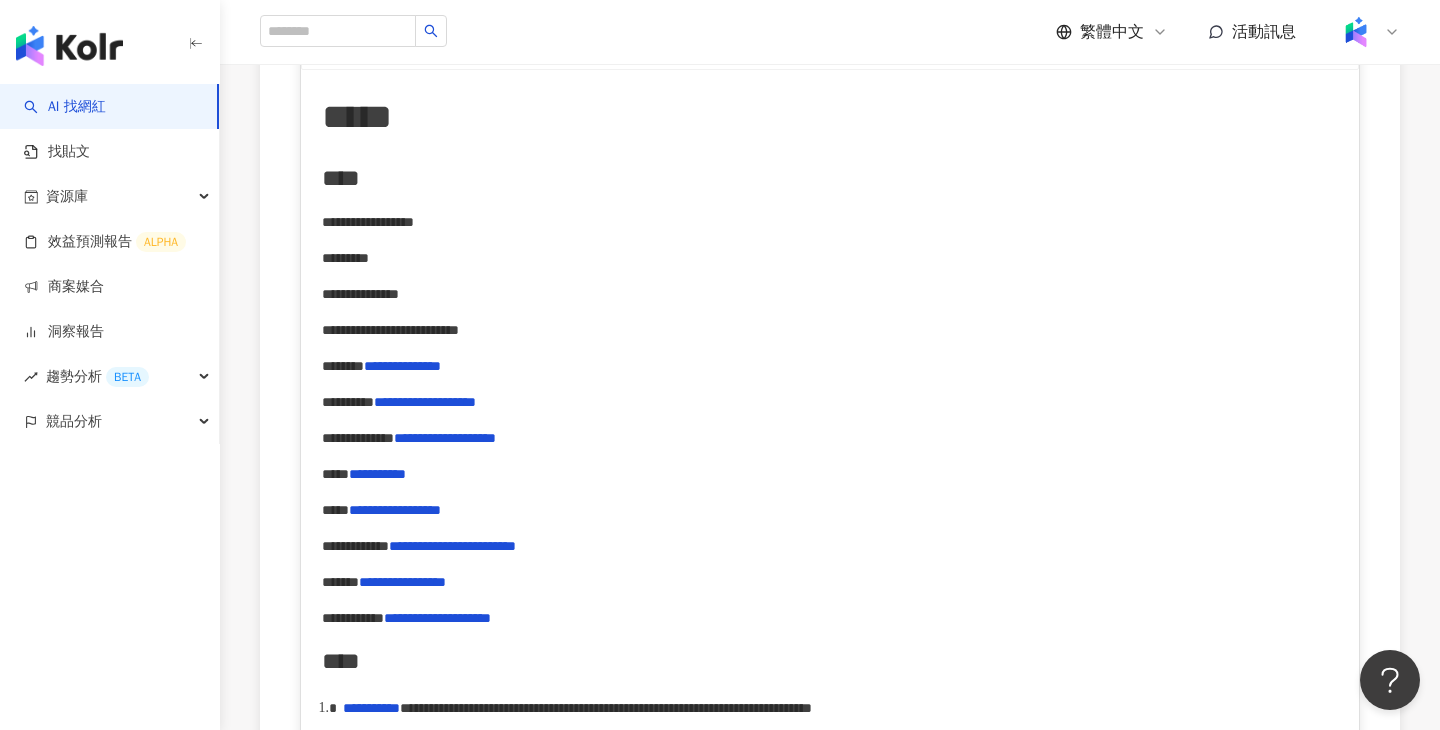 scroll, scrollTop: 0, scrollLeft: 0, axis: both 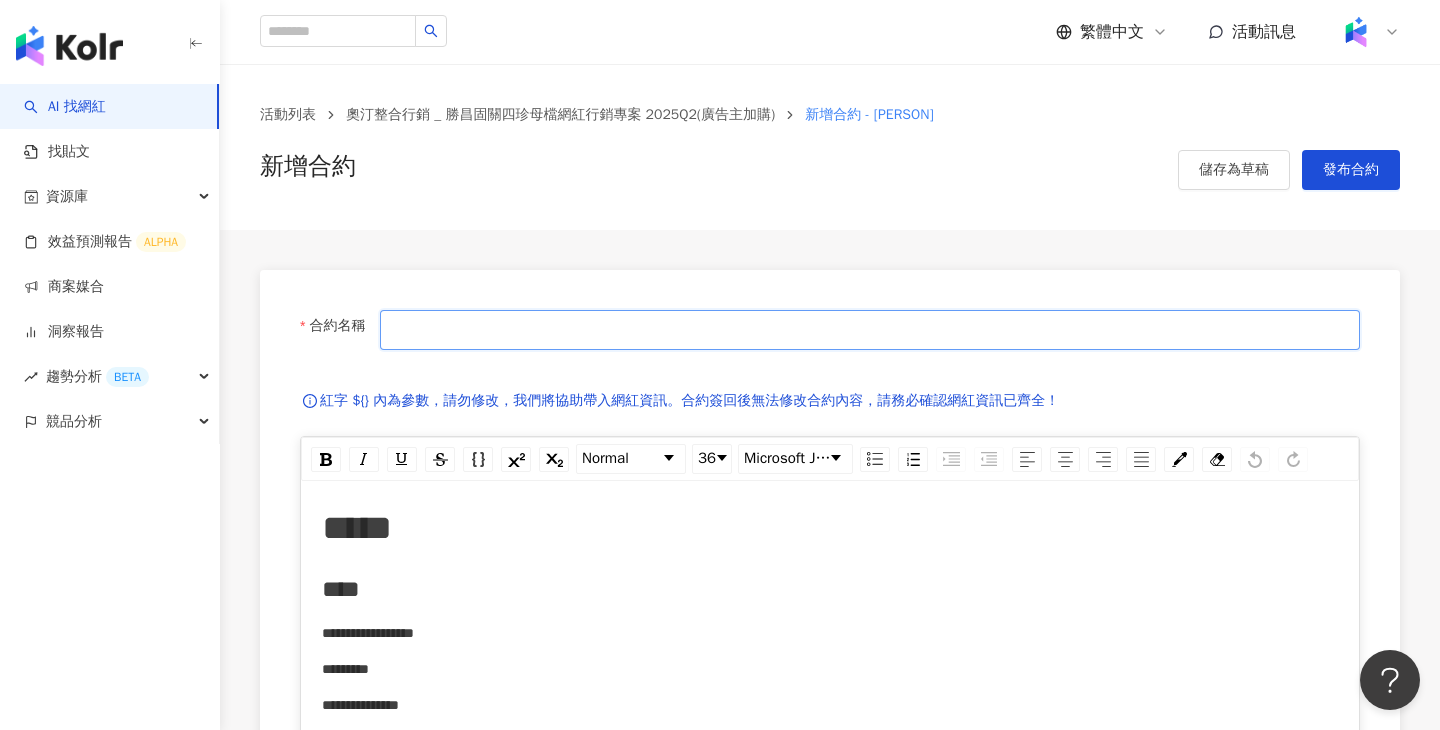 click on "合約名稱" at bounding box center (870, 330) 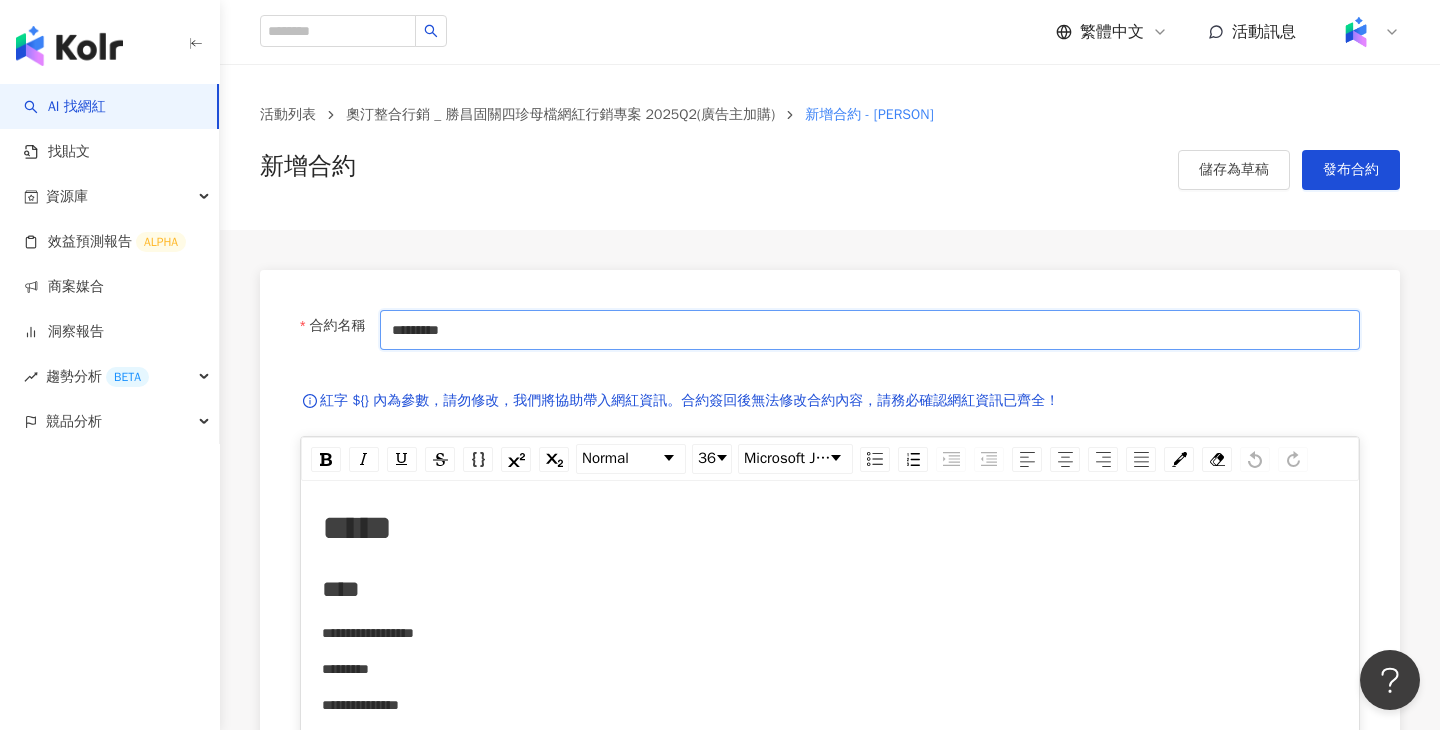 click on "*********" at bounding box center (870, 330) 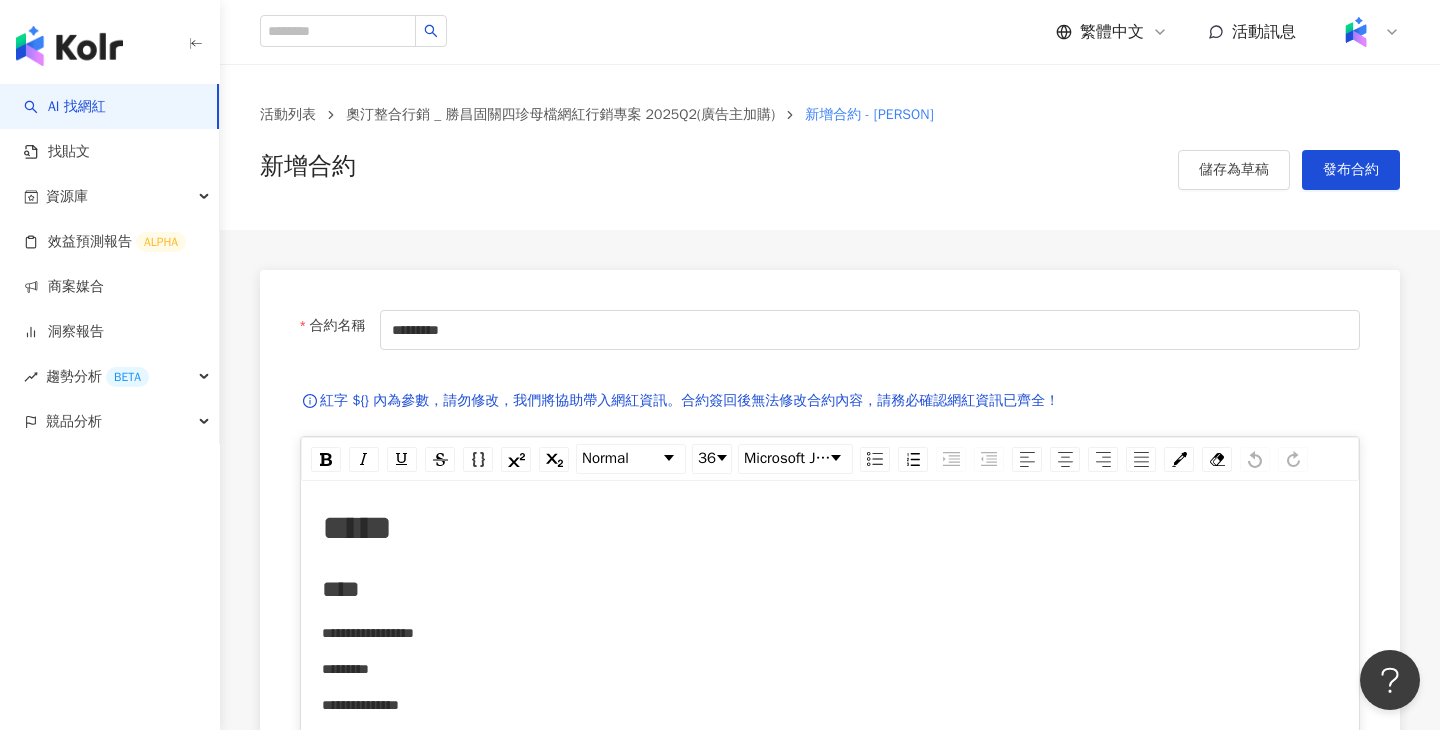 click on "紅字 ${} 內為參數，請勿修改，我們將協助帶入網紅資訊。合約簽回後無法修改合約內容，請務必確認網紅資訊已齊全！" at bounding box center (830, 404) 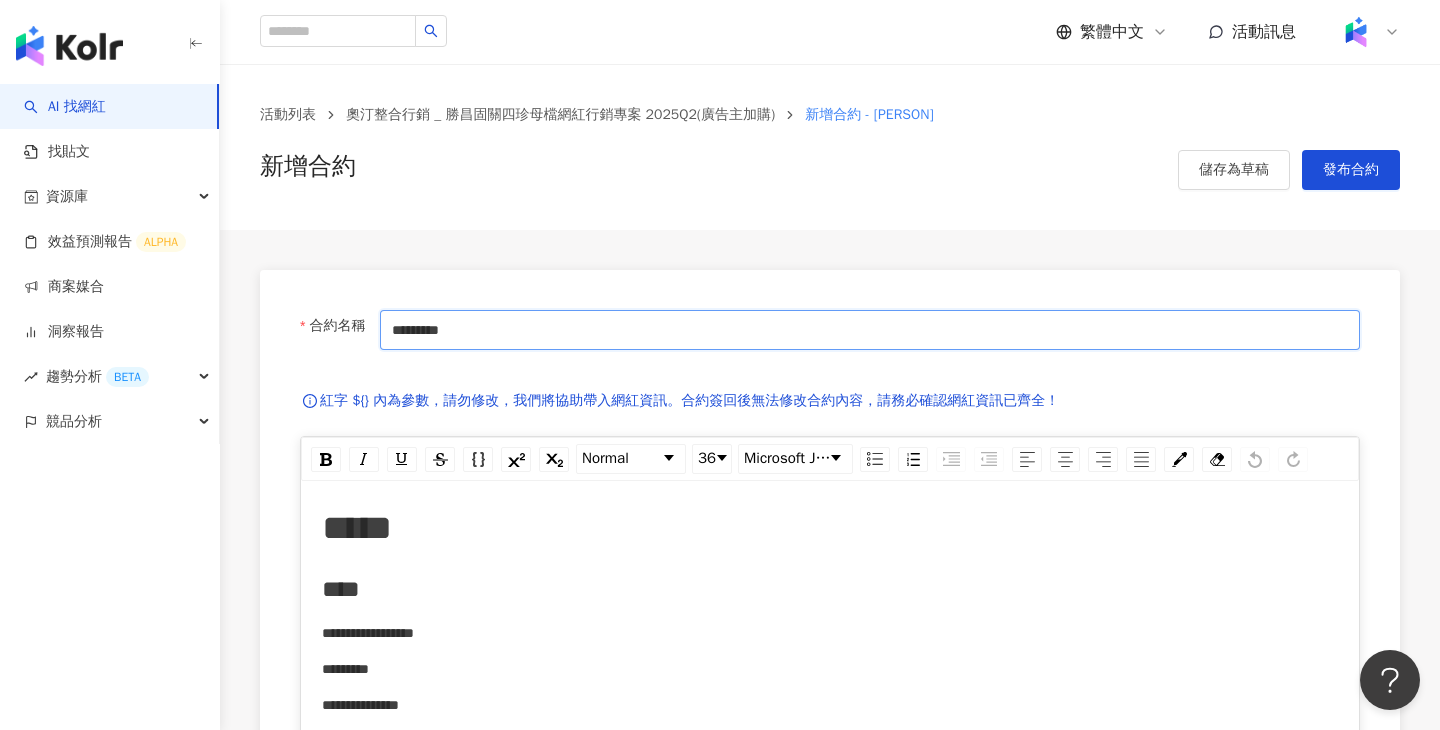 click on "*********" at bounding box center [870, 330] 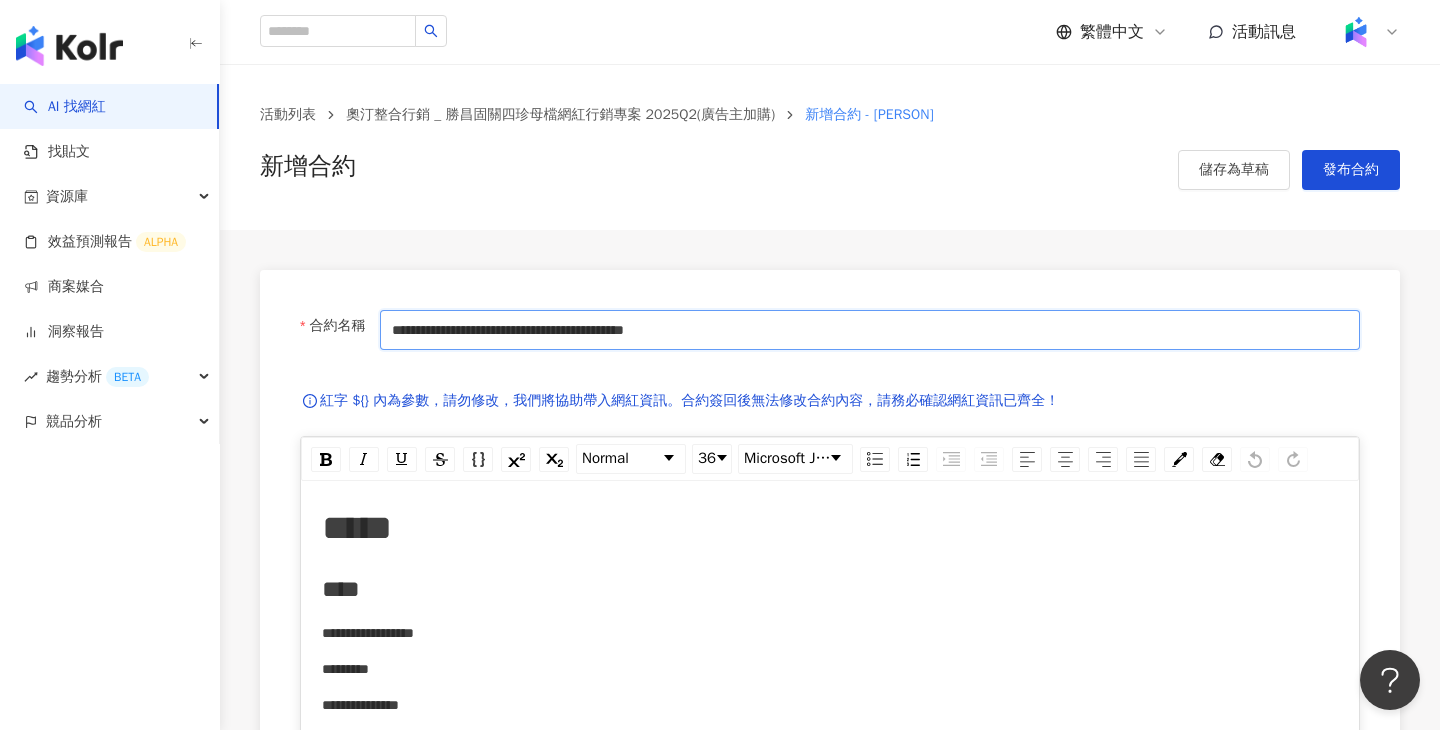 click on "**********" at bounding box center [870, 330] 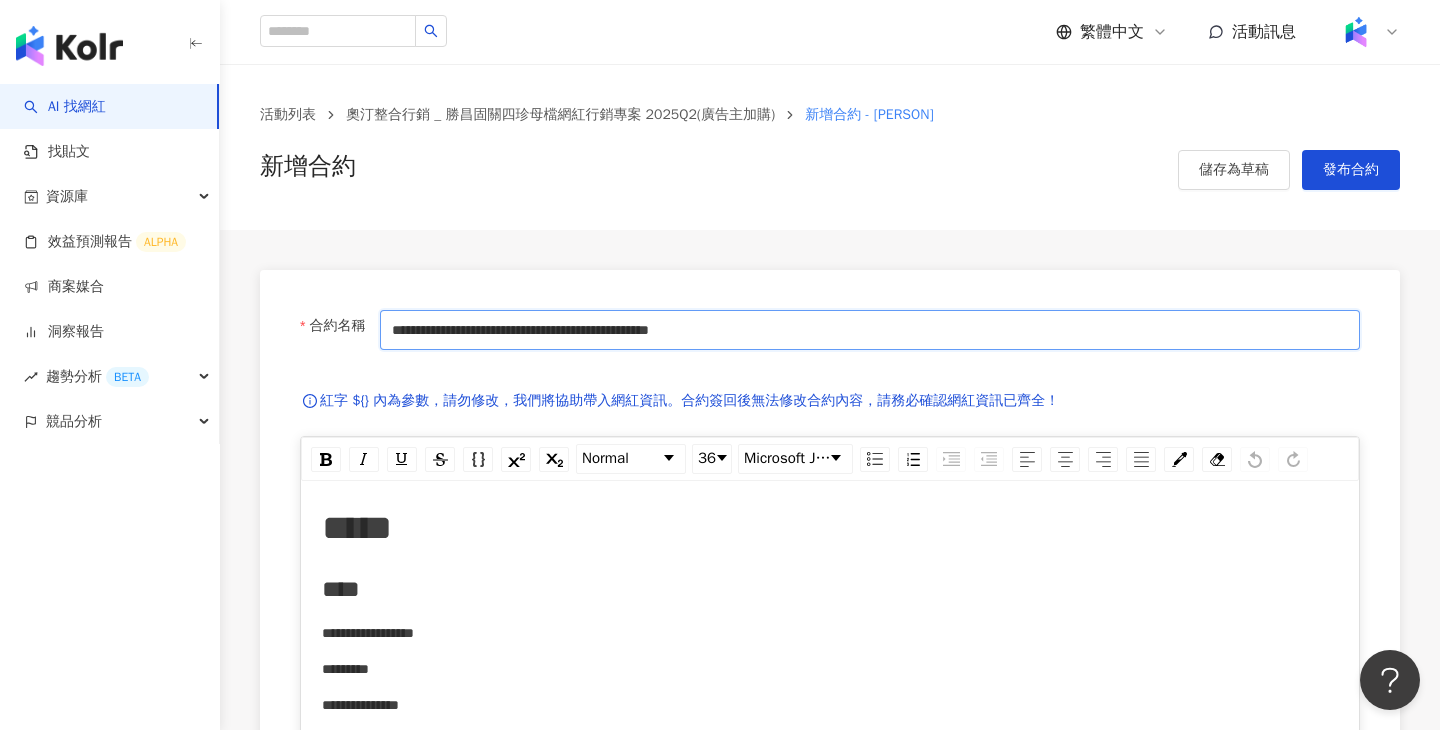 type on "**********" 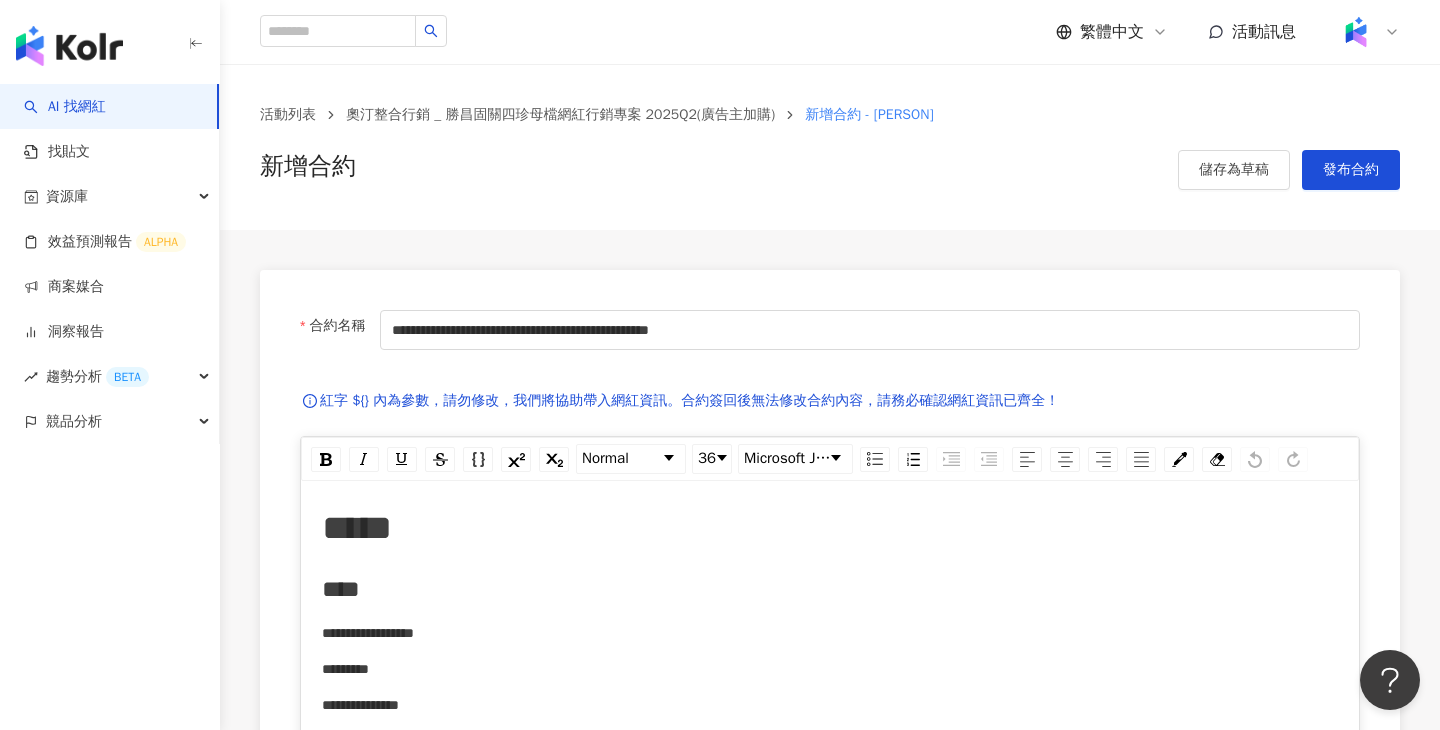 click on "*****" at bounding box center [830, 528] 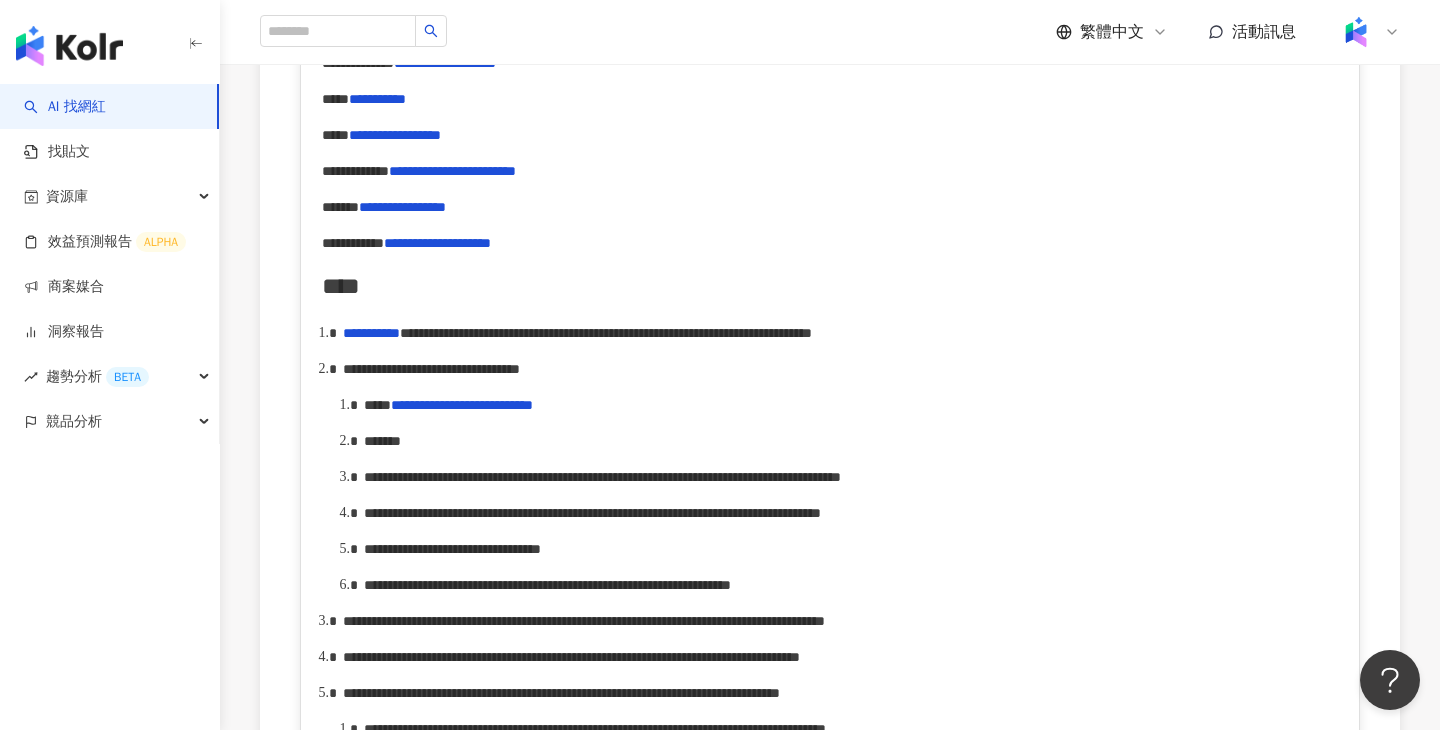 scroll, scrollTop: 870, scrollLeft: 0, axis: vertical 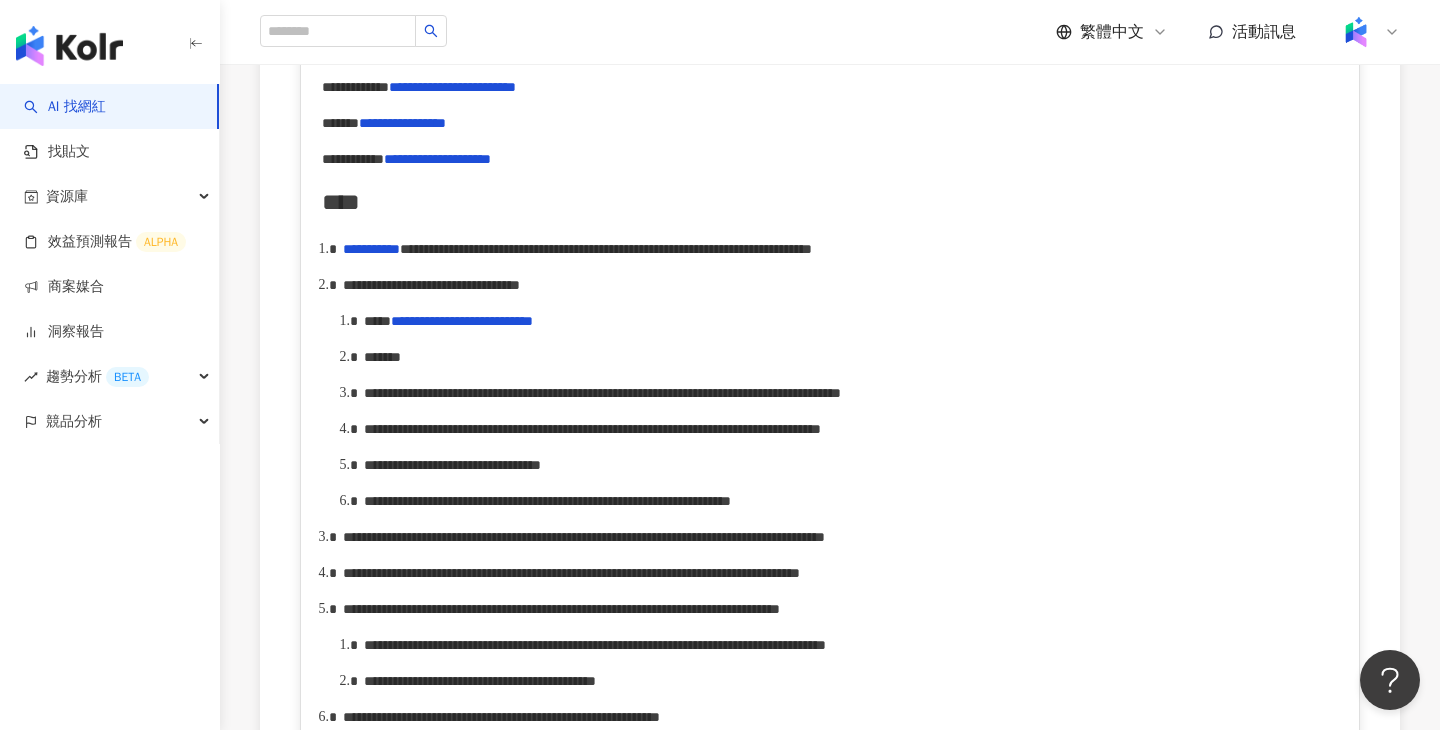 click on "**********" at bounding box center [830, 753] 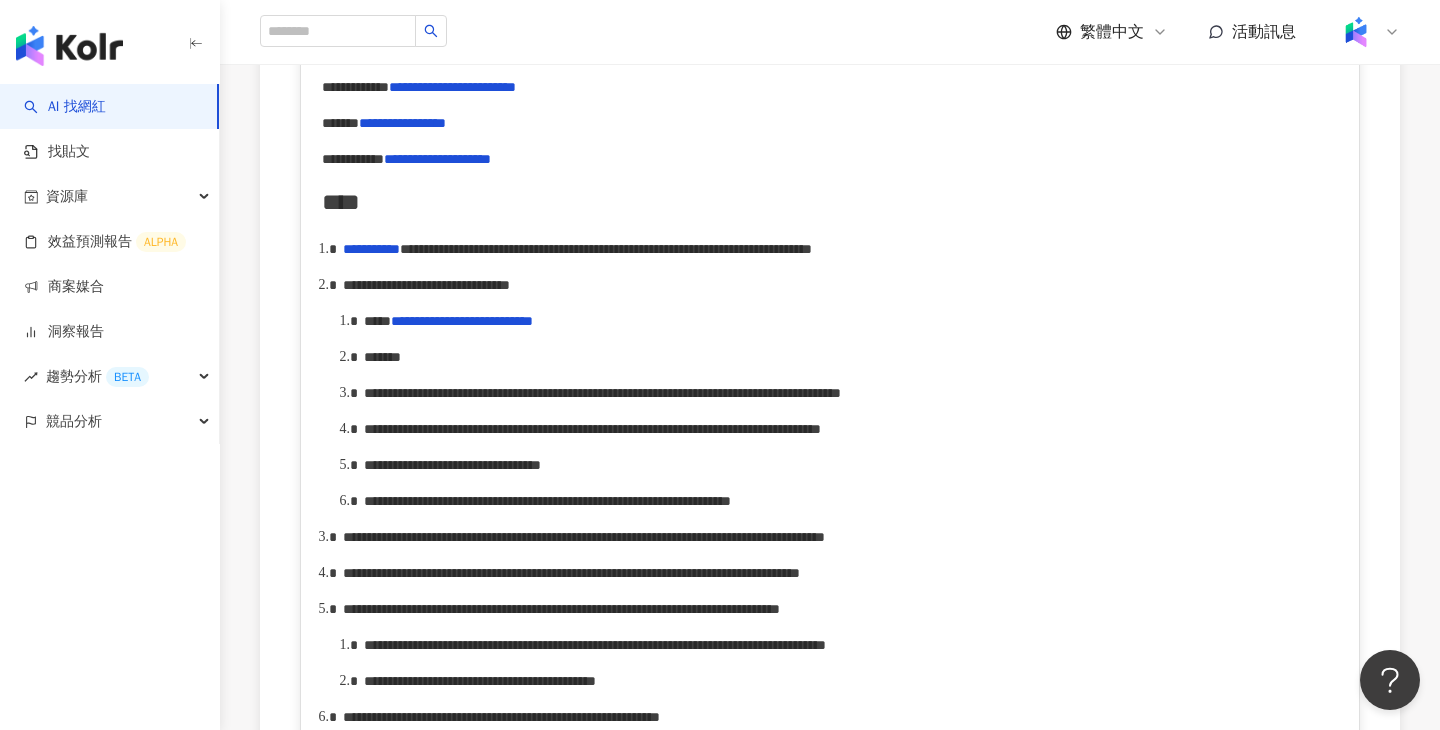 click on "**********" at bounding box center (426, 285) 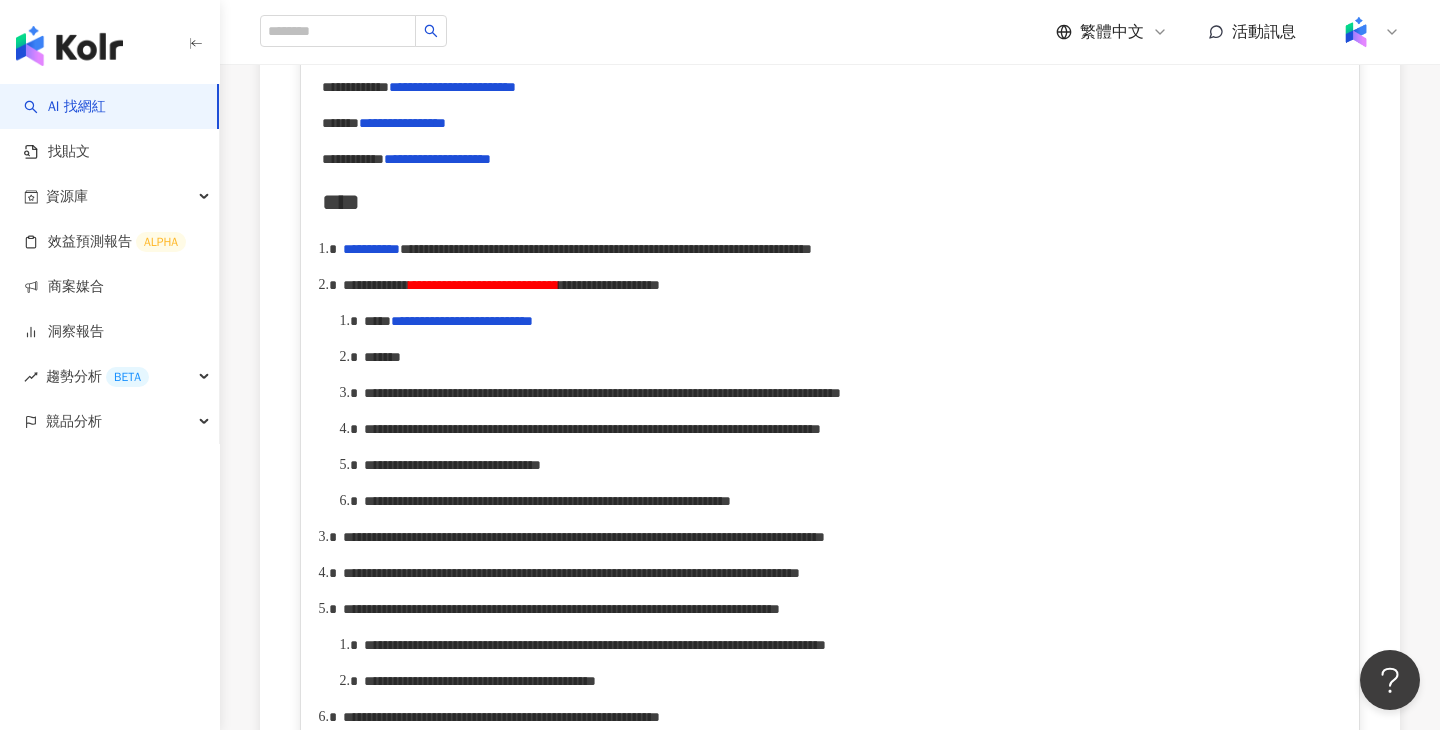 click on "*****" at bounding box center [377, 321] 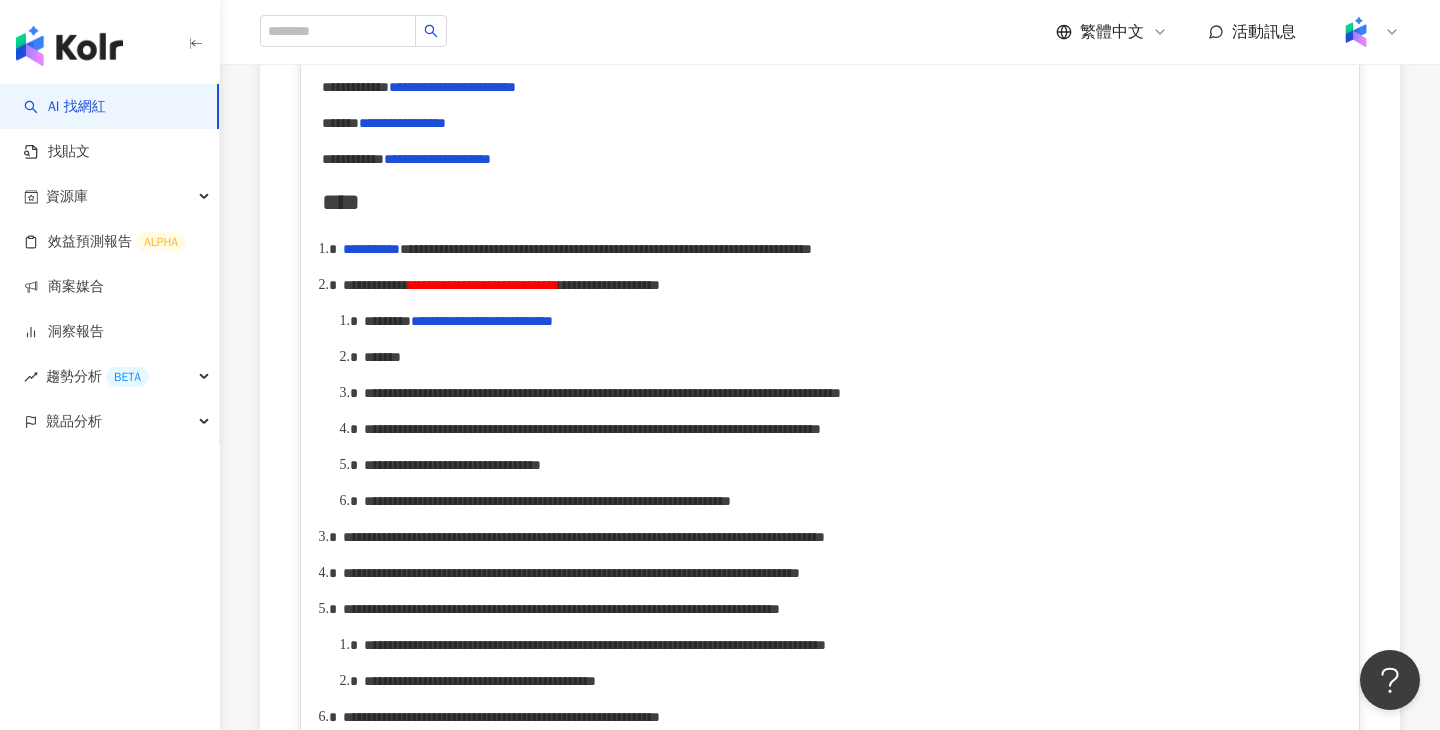 click on "**********" at bounding box center [830, 753] 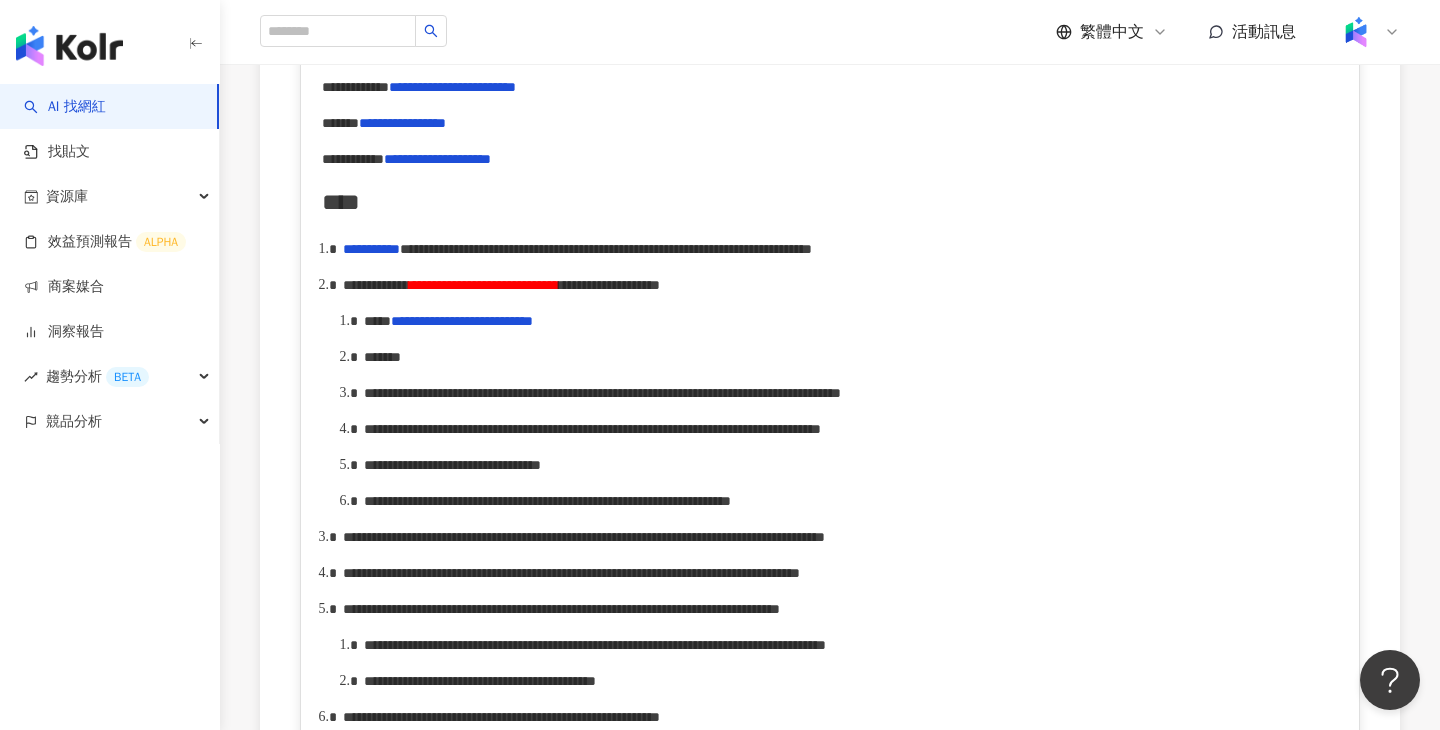 click on "**********" at bounding box center [851, 321] 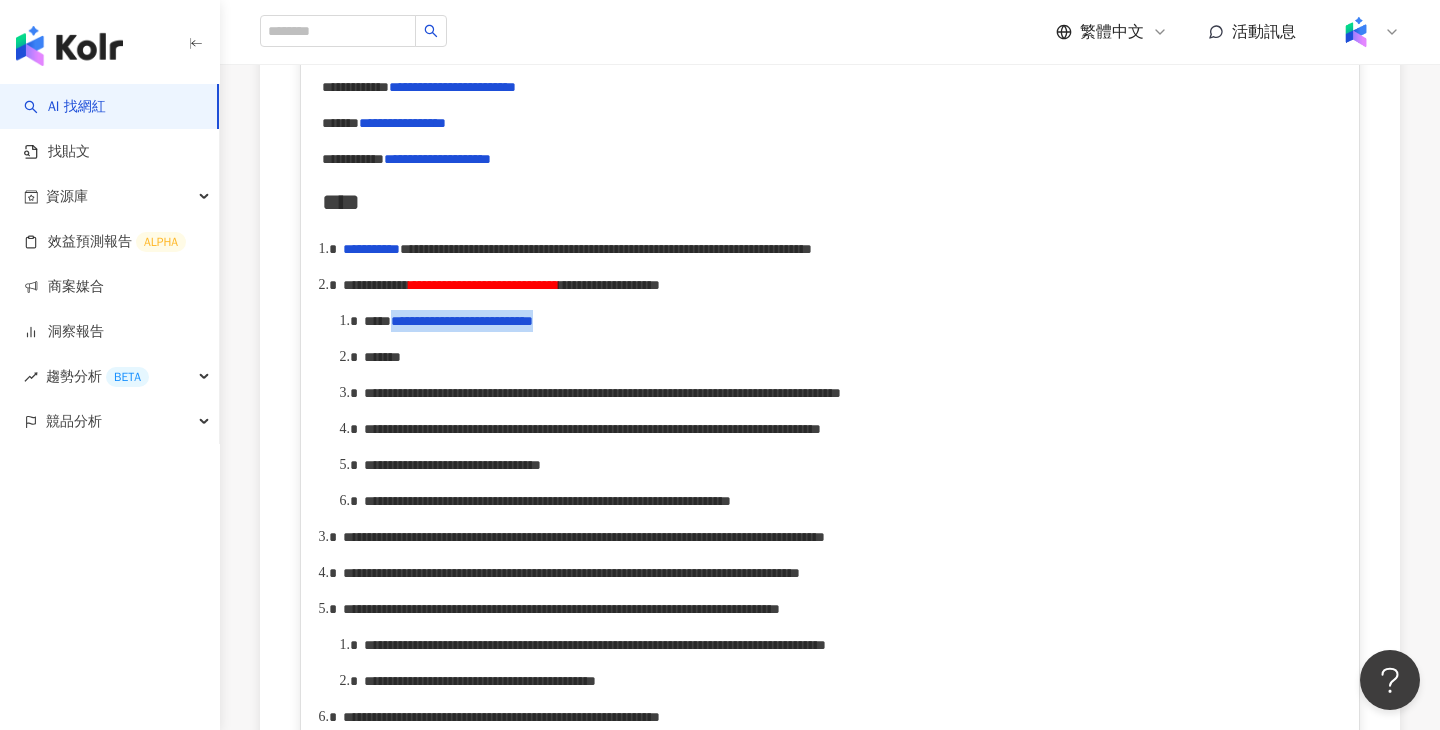 click on "**********" at bounding box center (462, 321) 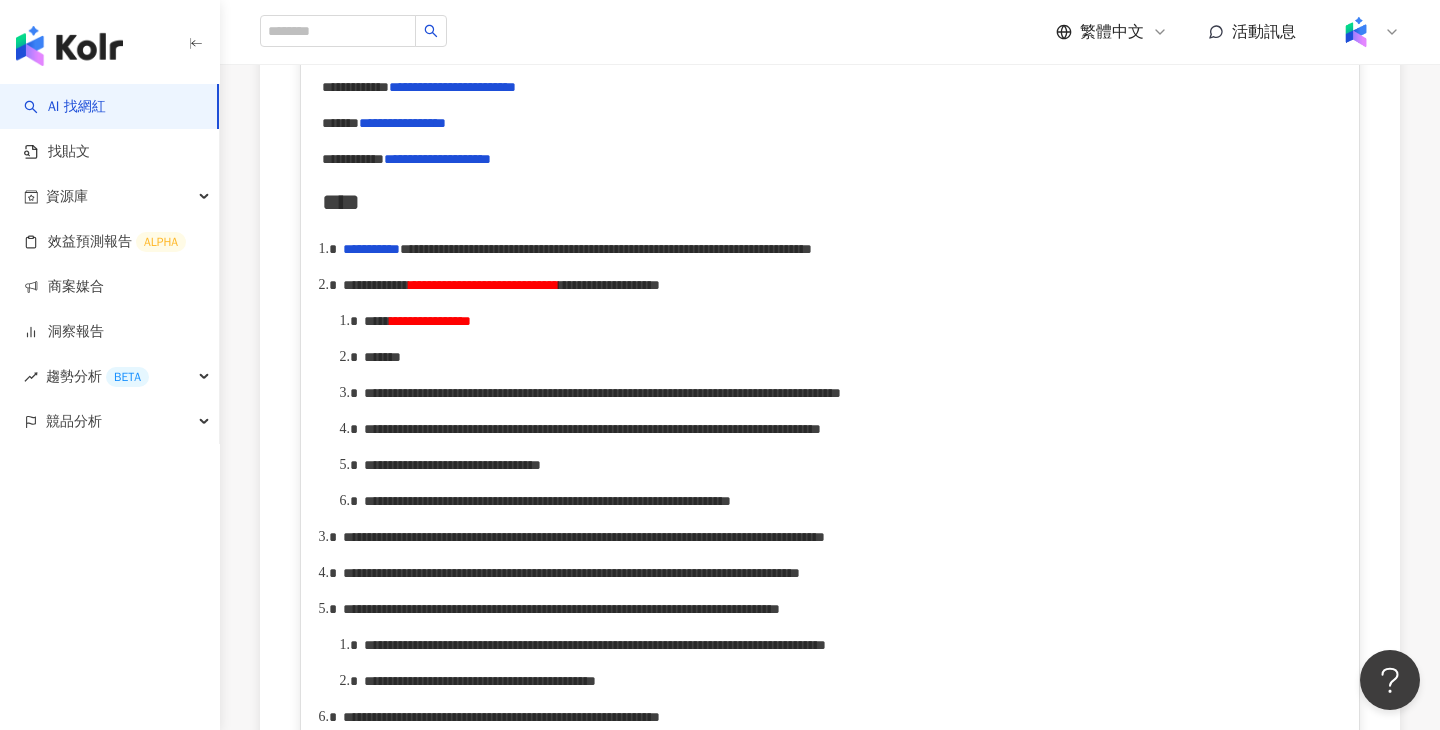 click on "*******" at bounding box center (851, 357) 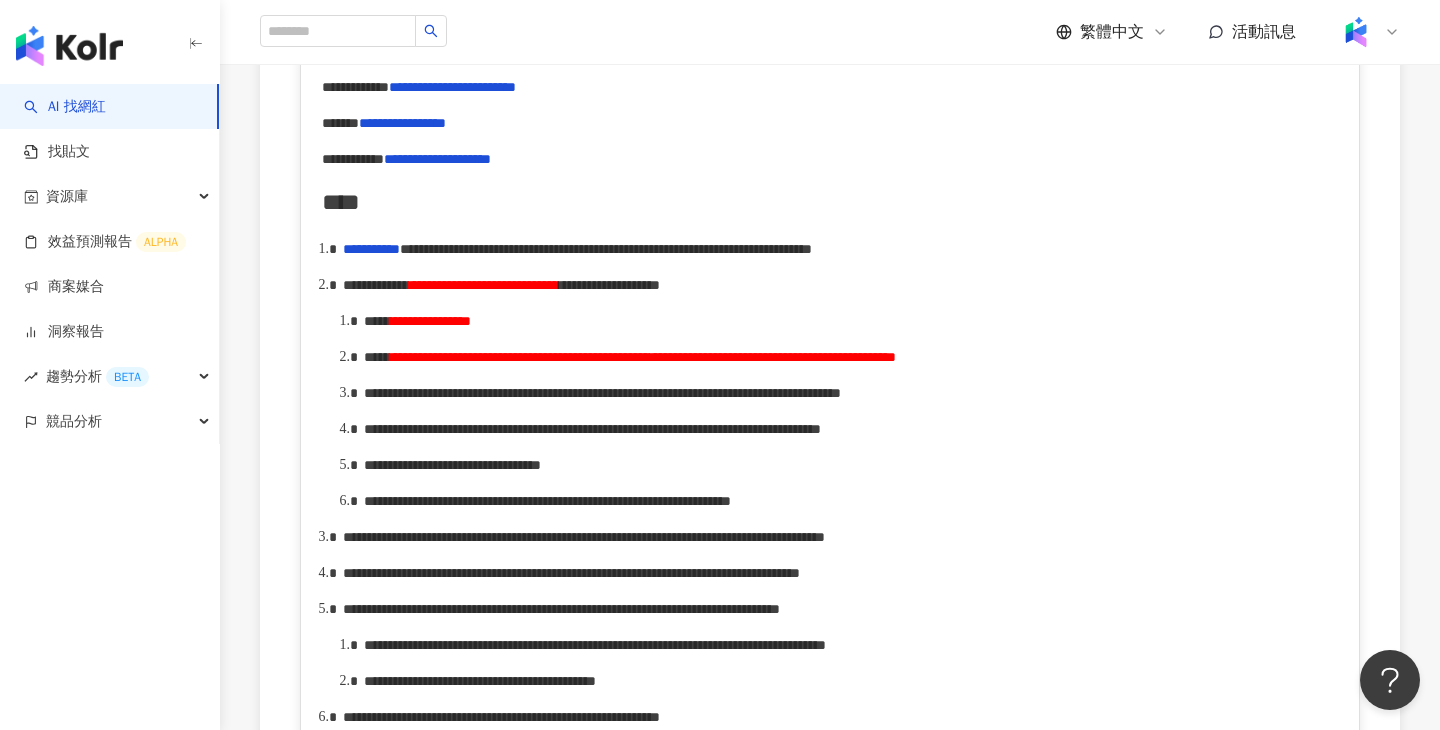 click on "**********" at bounding box center [851, 501] 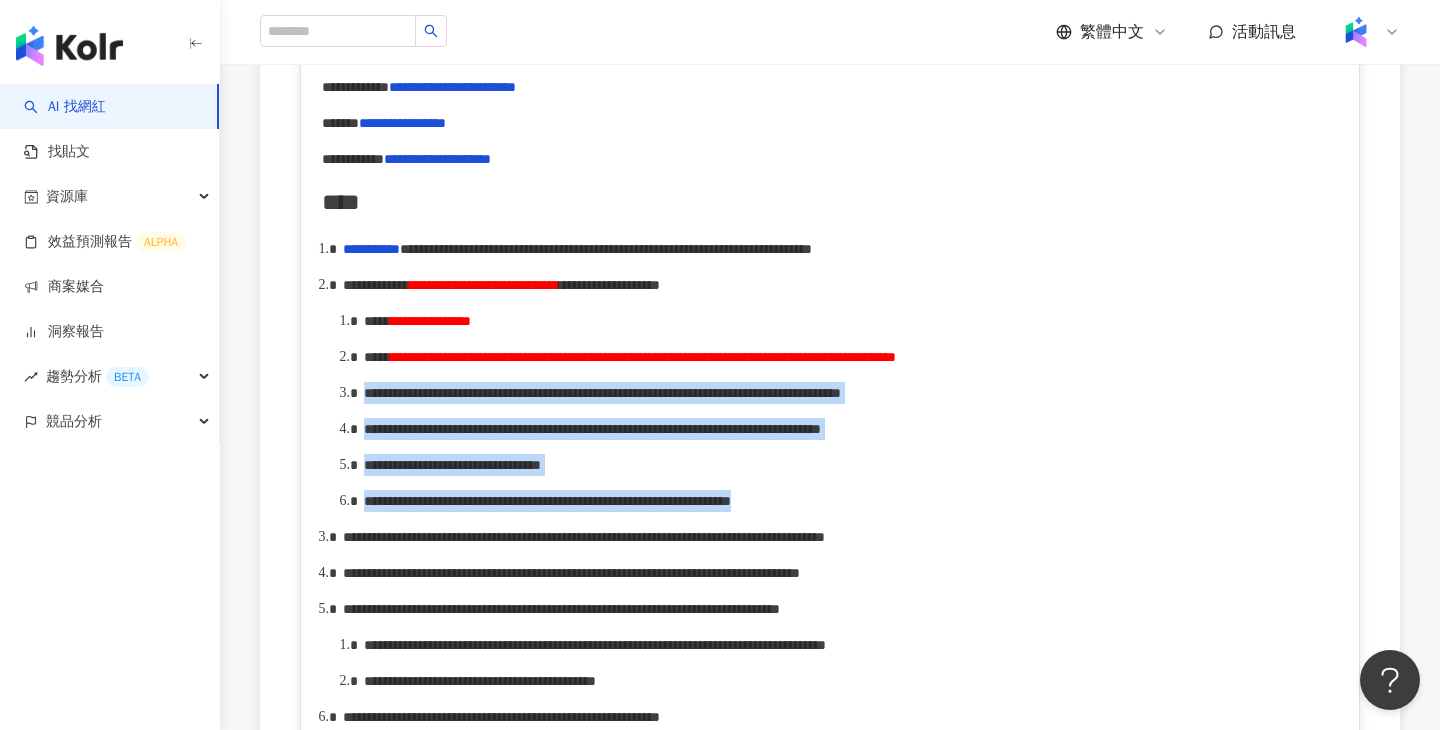 click on "**********" at bounding box center (602, 393) 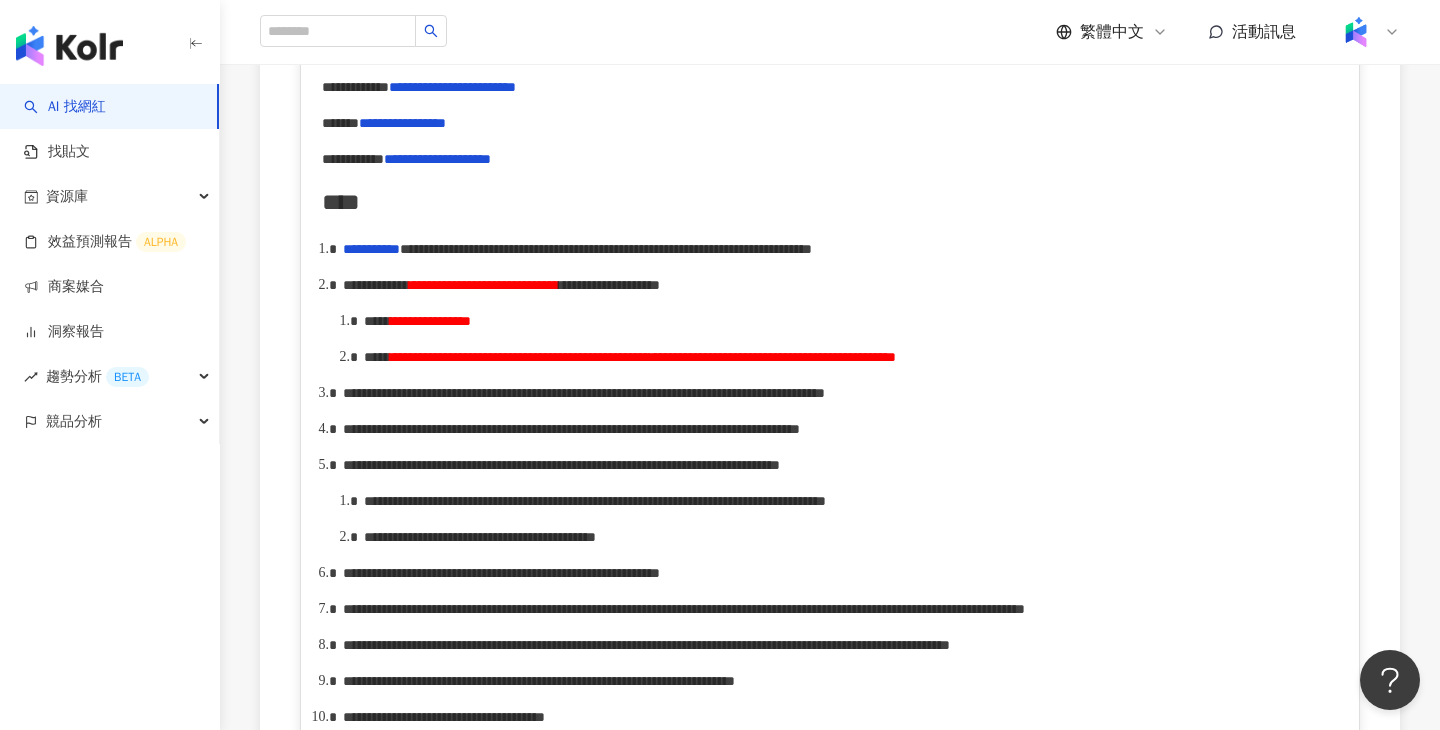 click on "**********" at bounding box center (477, 357) 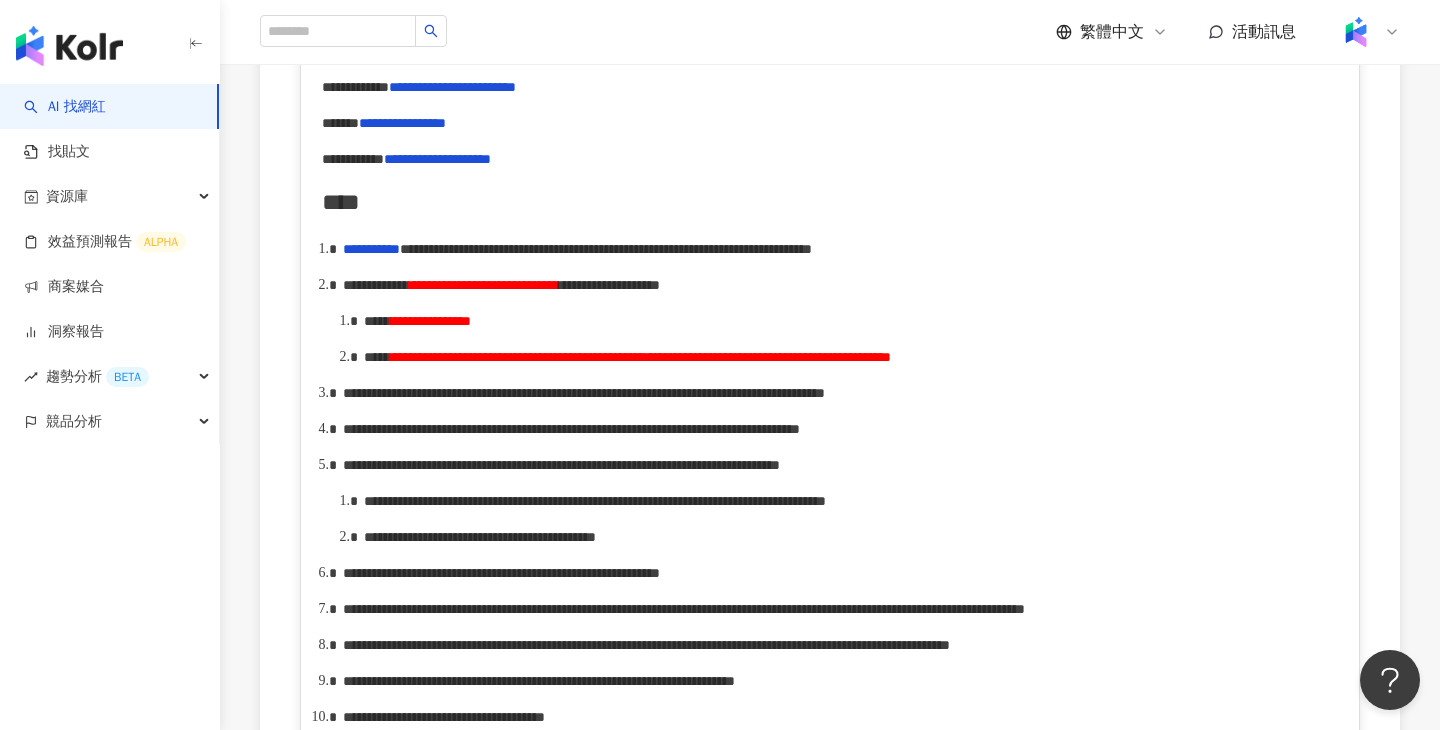 type 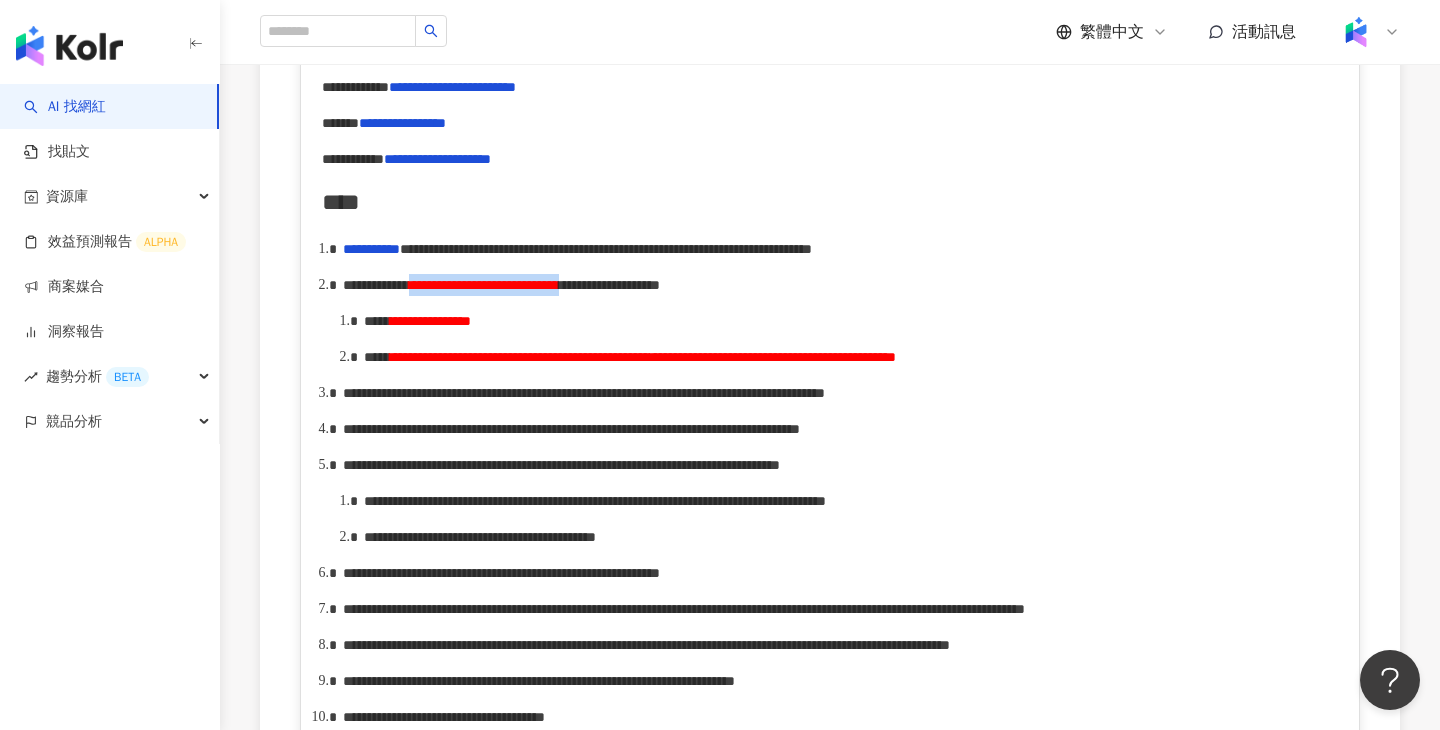 drag, startPoint x: 882, startPoint y: 310, endPoint x: 527, endPoint y: 313, distance: 355.01266 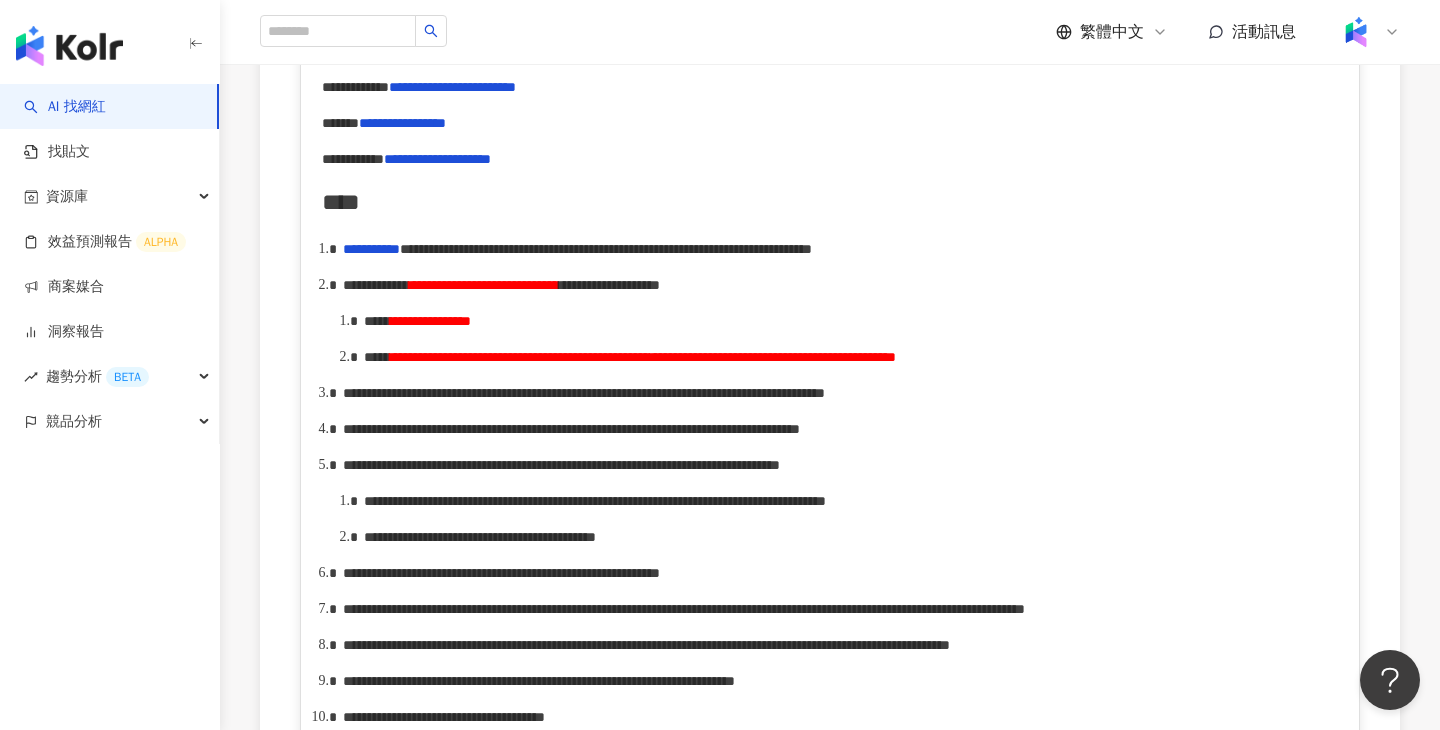 click on "**********" at bounding box center [607, 357] 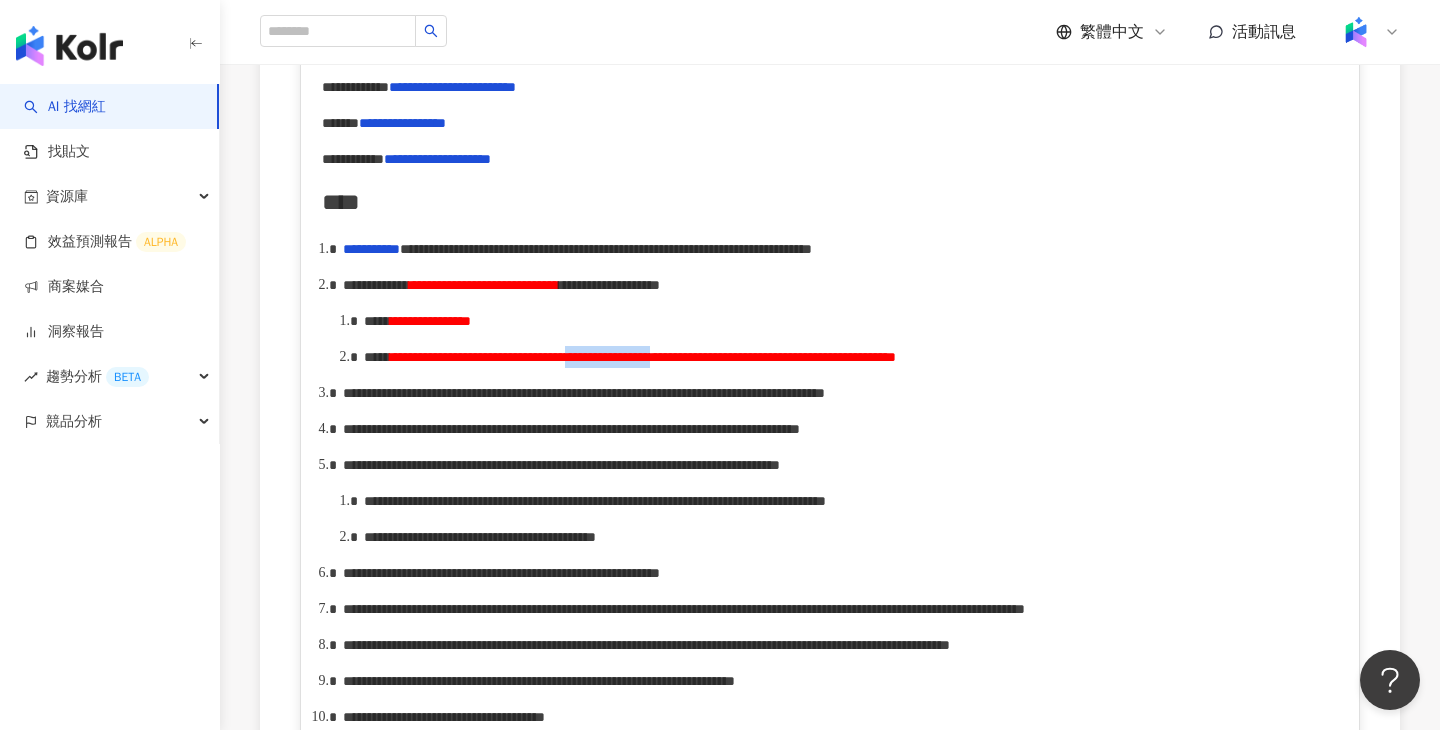 click on "**********" at bounding box center (607, 357) 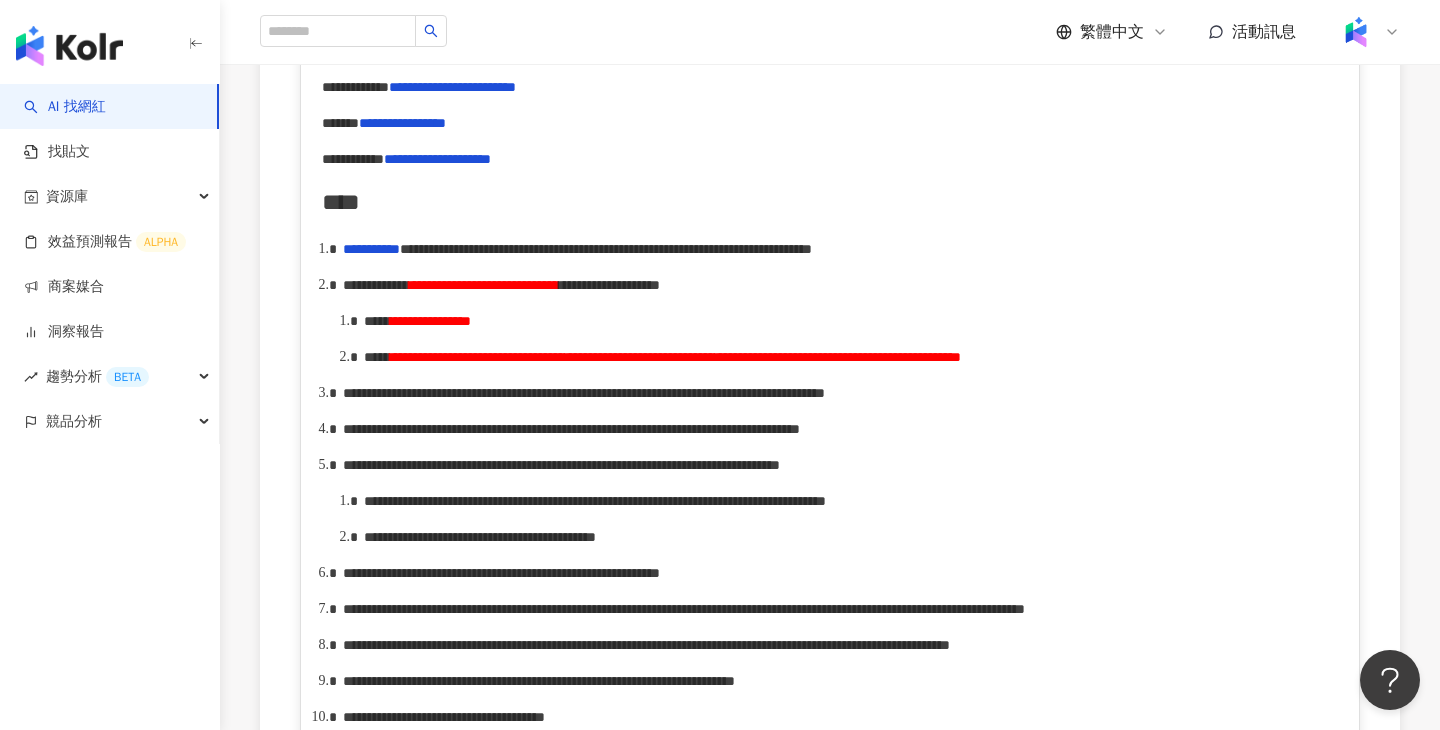 click on "**********" at bounding box center [790, 357] 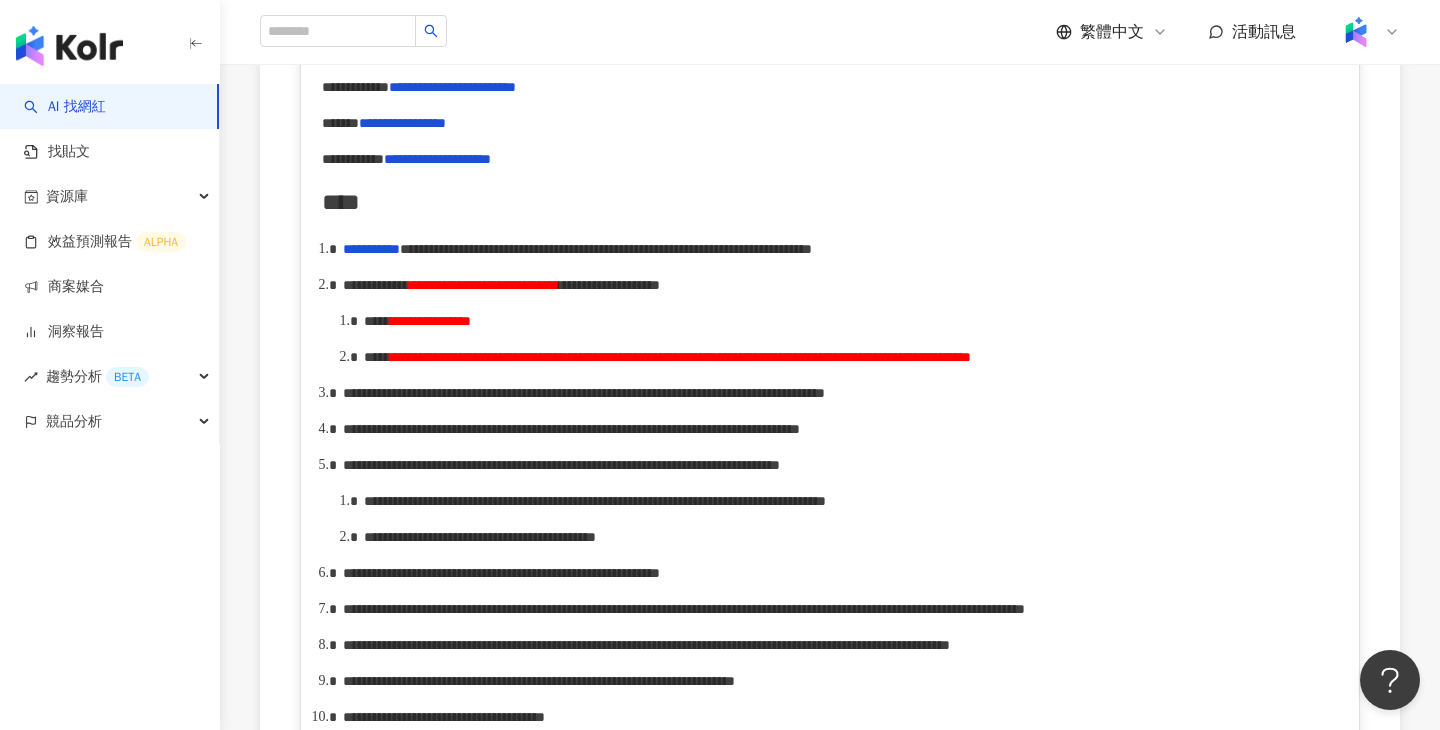click on "**********" at bounding box center (923, 357) 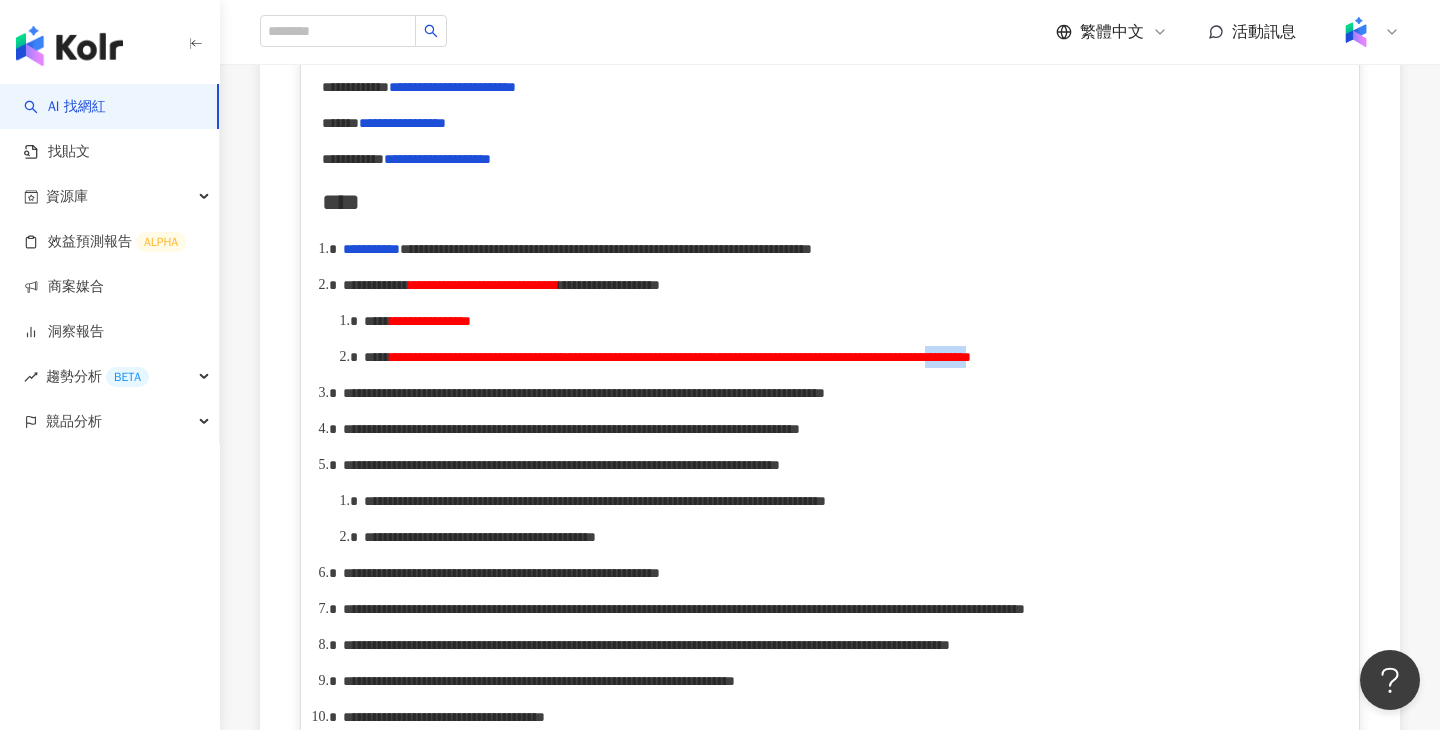 click on "**********" at bounding box center [923, 357] 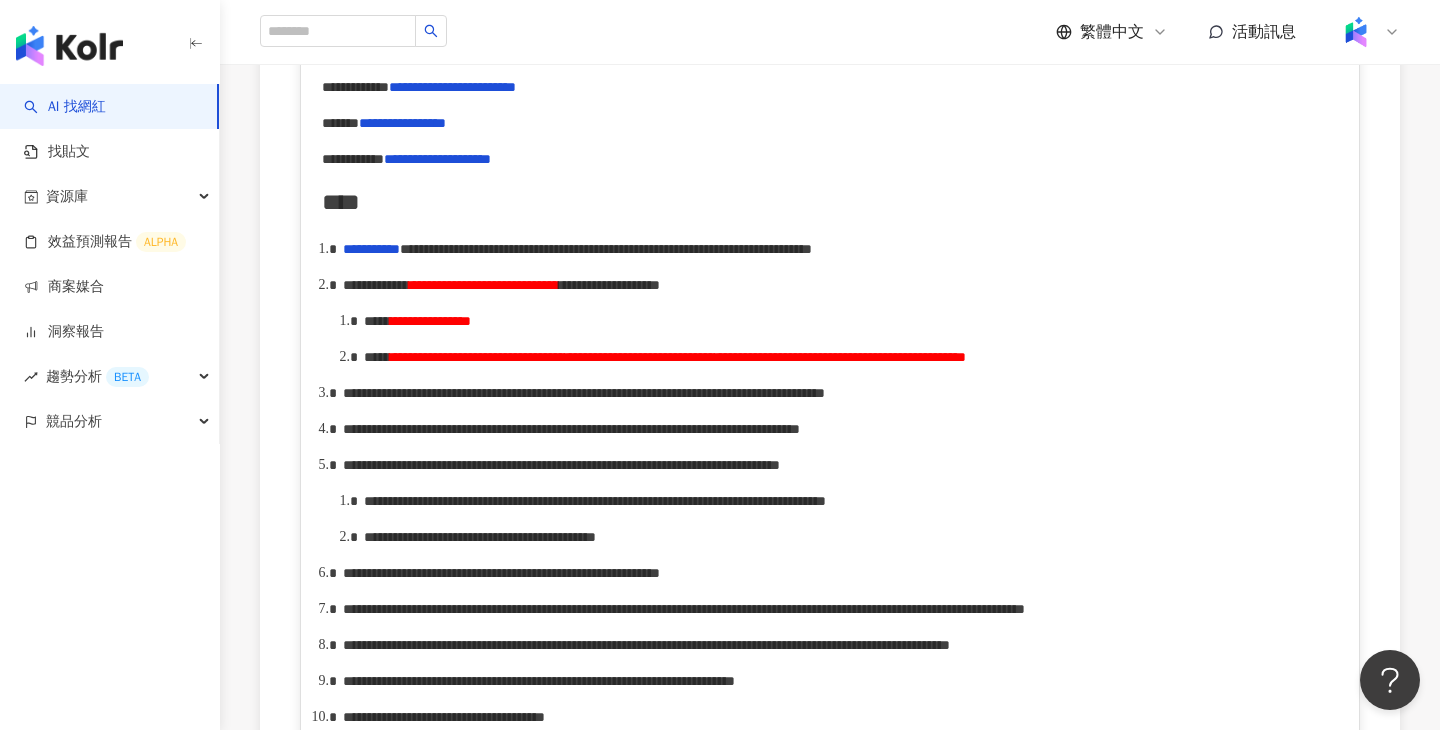 click on "**********" at bounding box center (920, 357) 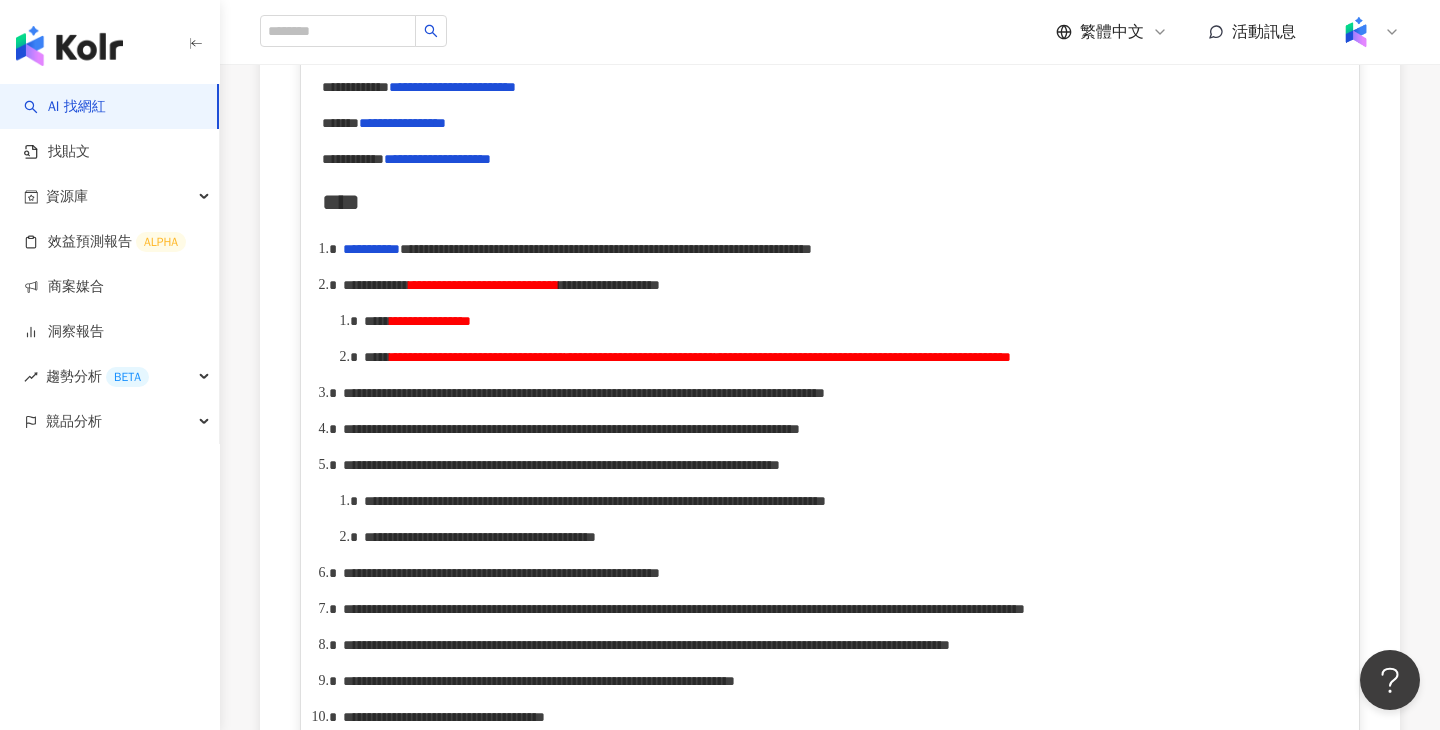 click on "**********" at bounding box center [830, 681] 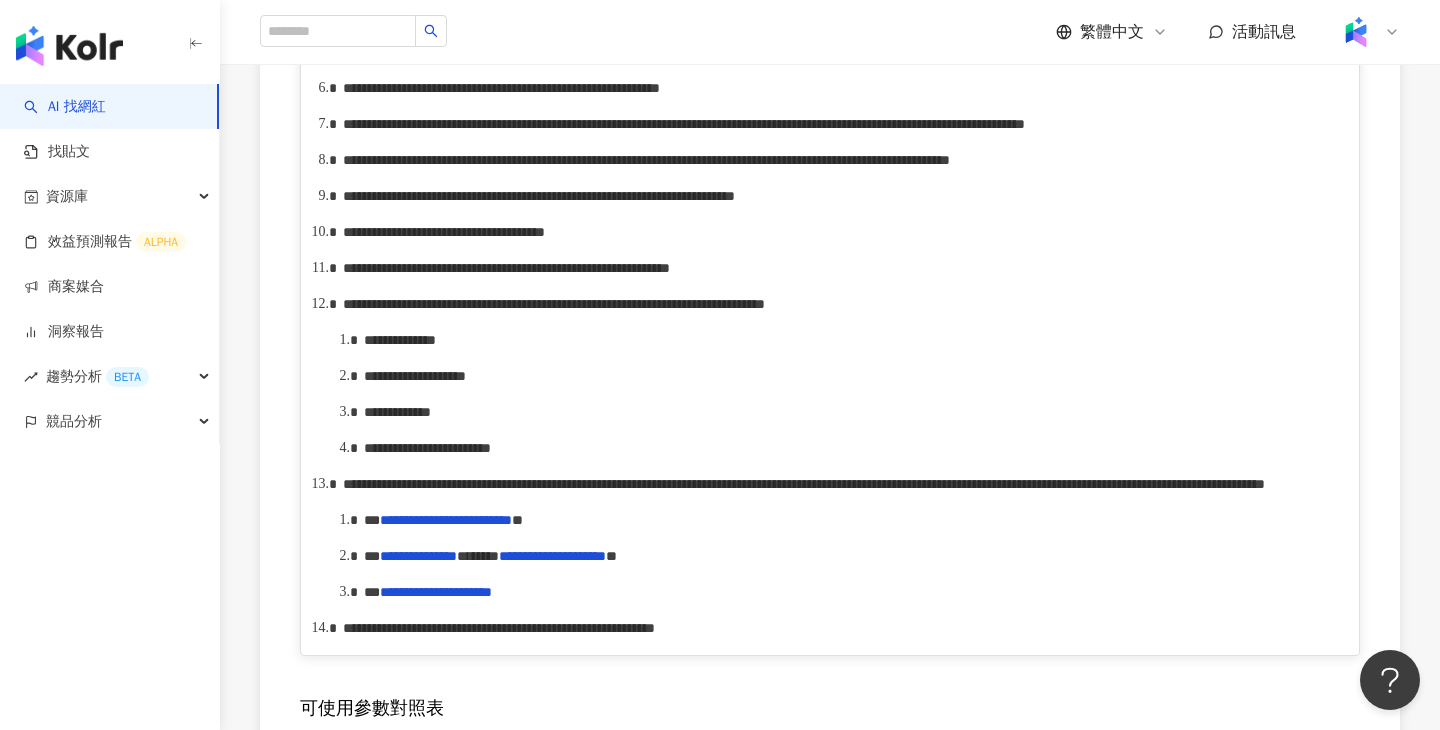 scroll, scrollTop: 1444, scrollLeft: 0, axis: vertical 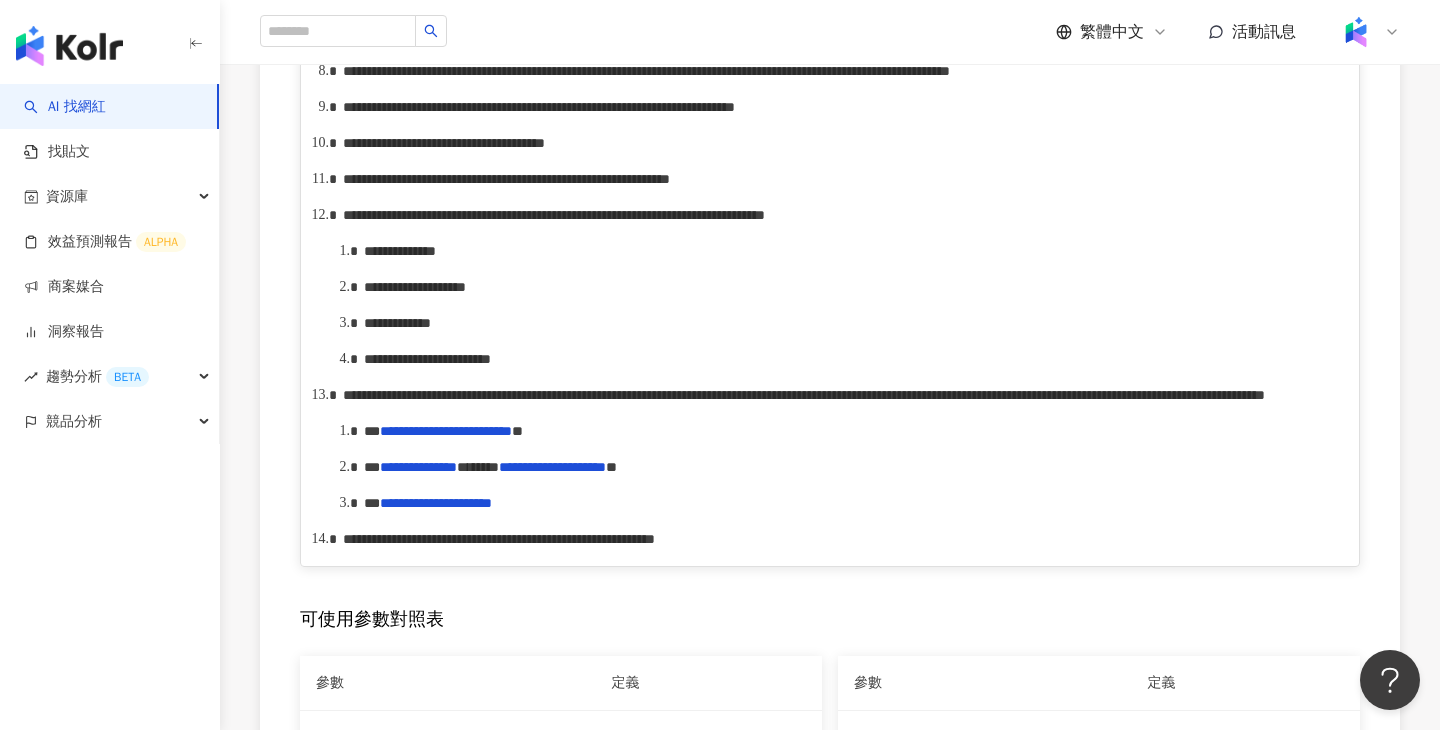 click on "**********" at bounding box center (841, 215) 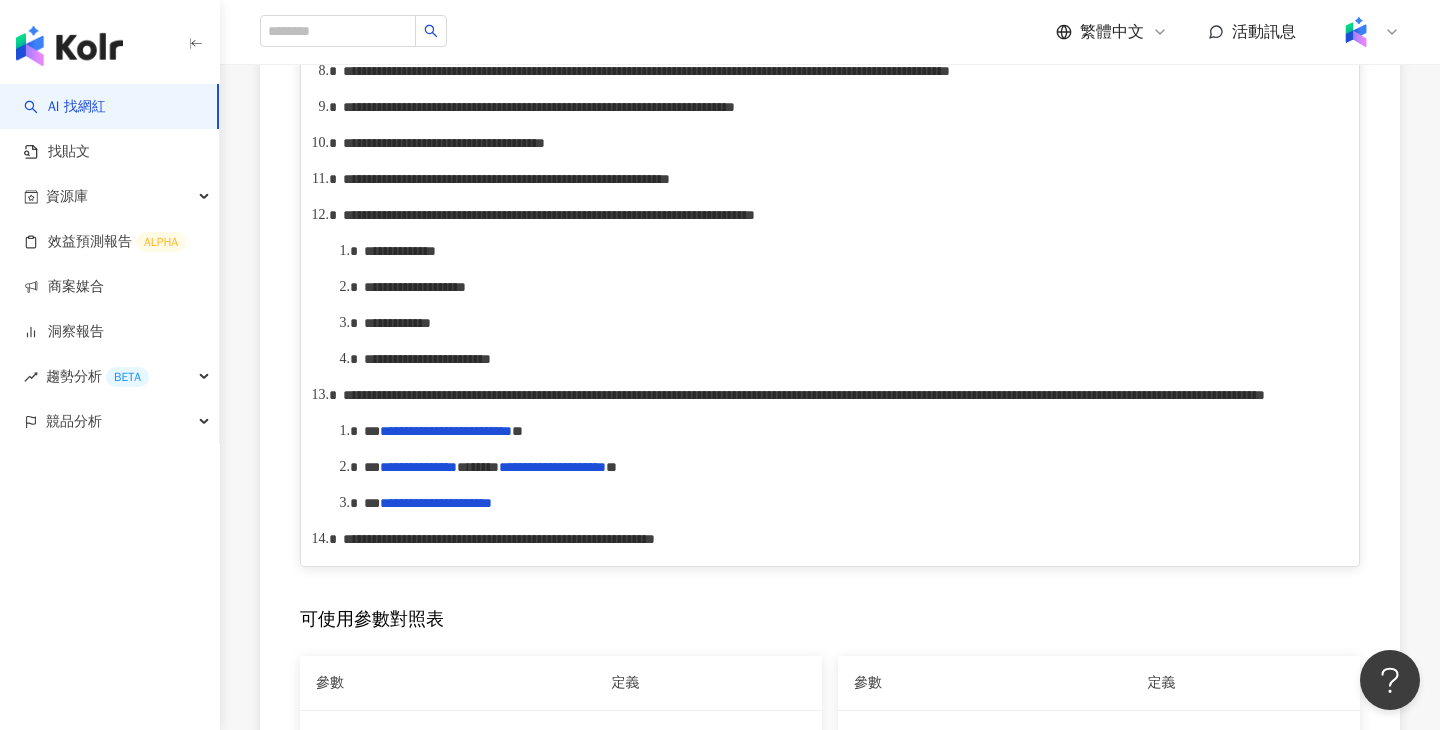 click on "**********" at bounding box center (549, 215) 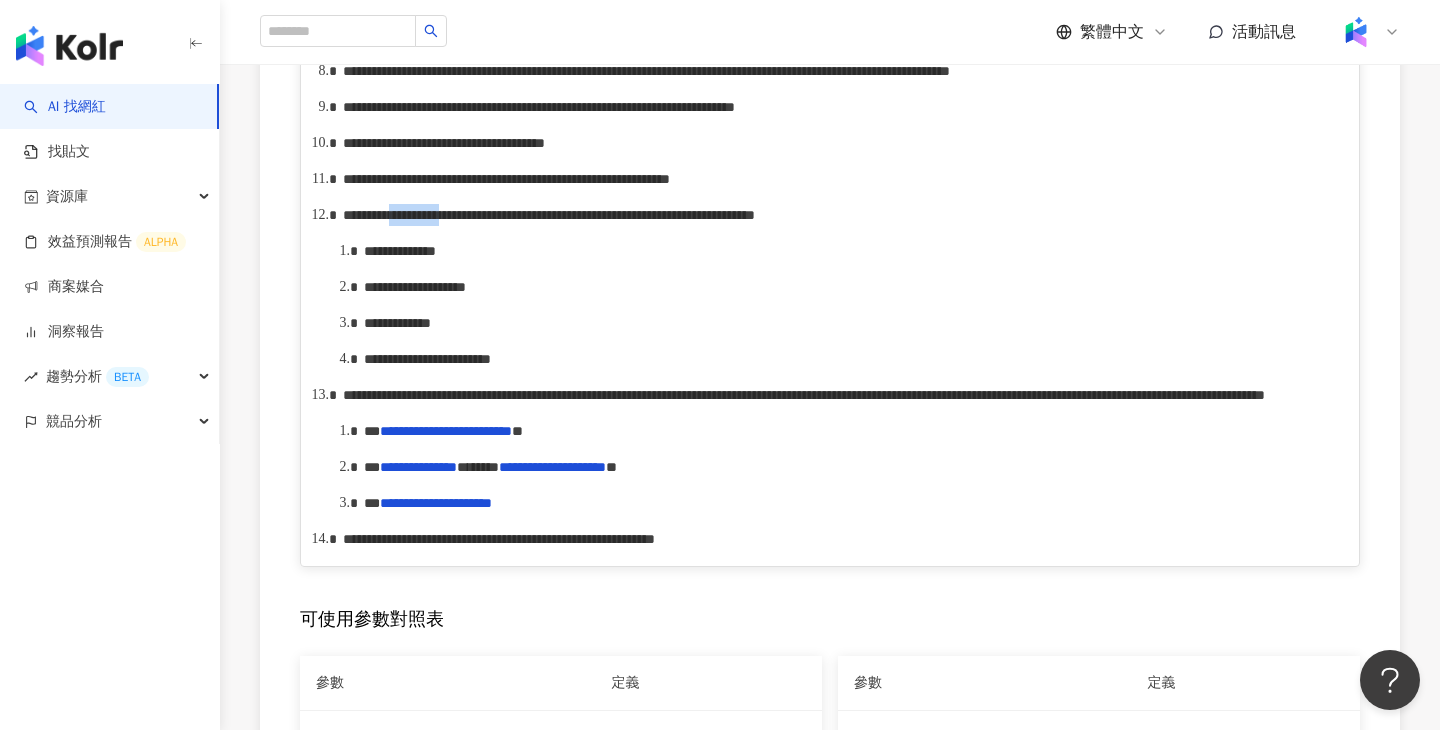 click on "**********" at bounding box center (549, 215) 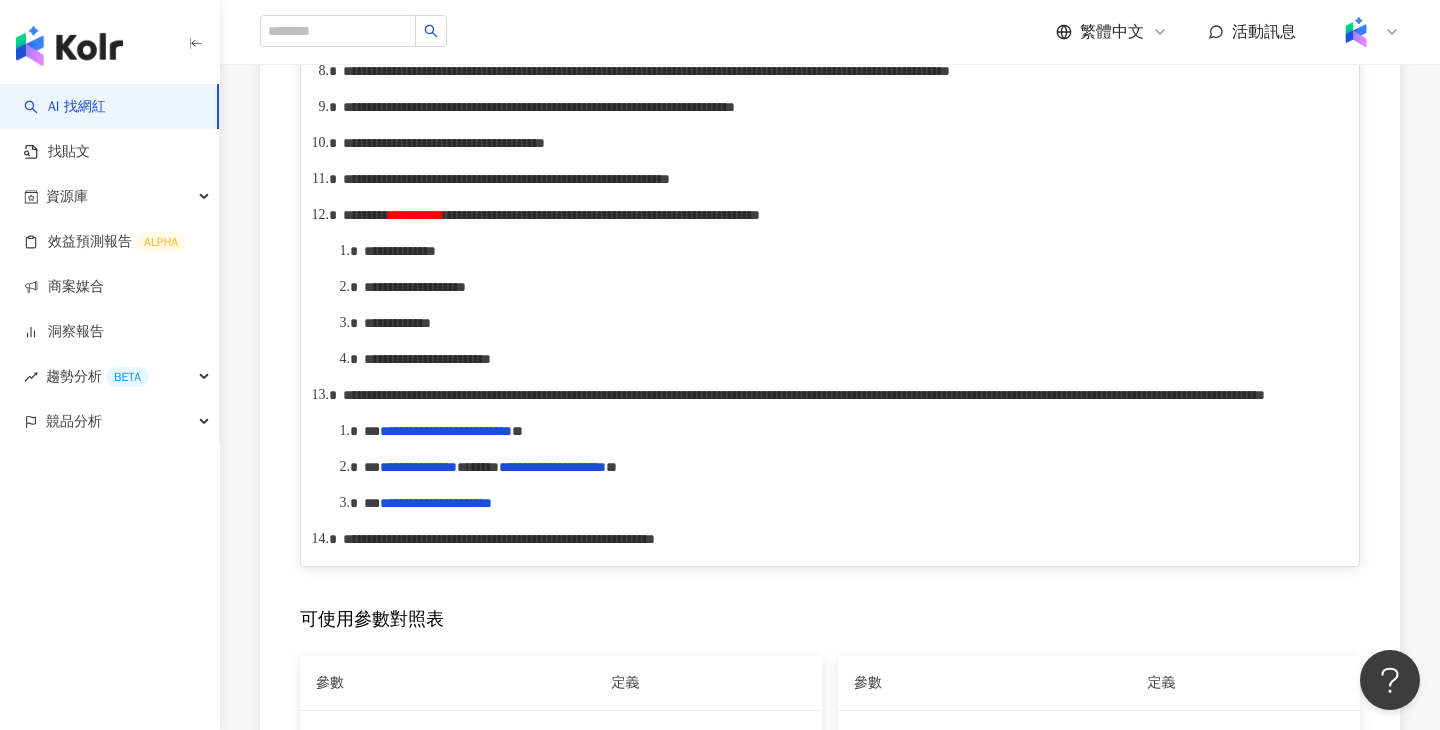 click on "**********" at bounding box center [416, 215] 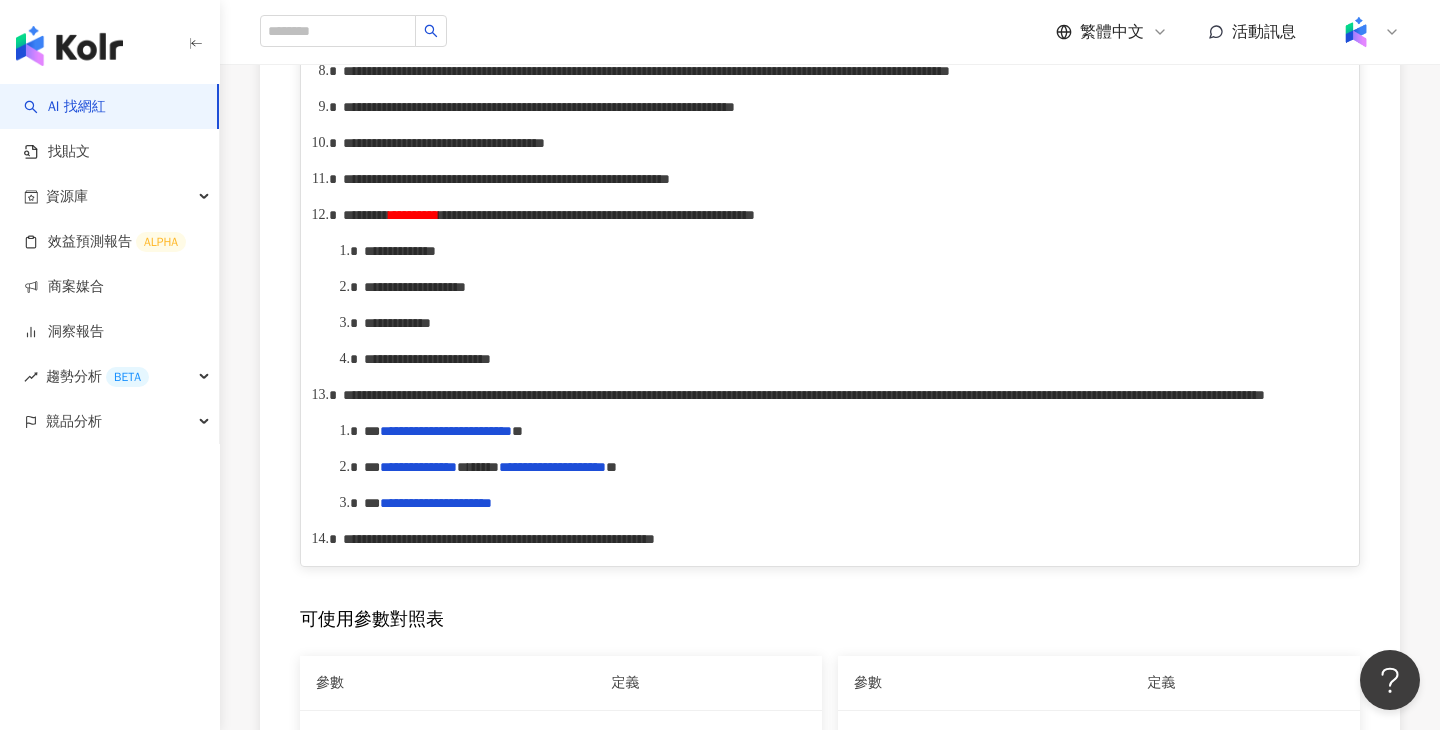click on "**********" at bounding box center (414, 215) 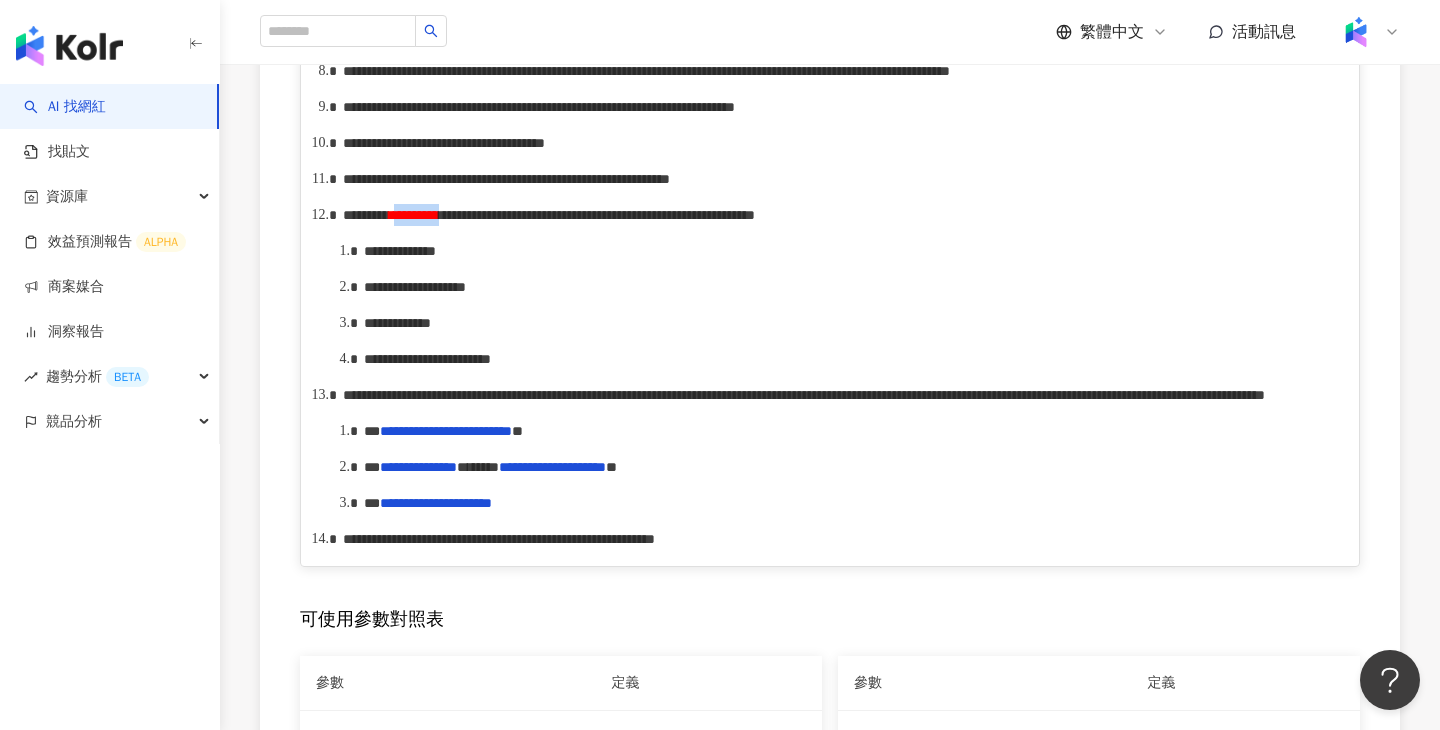 click on "**********" at bounding box center (414, 215) 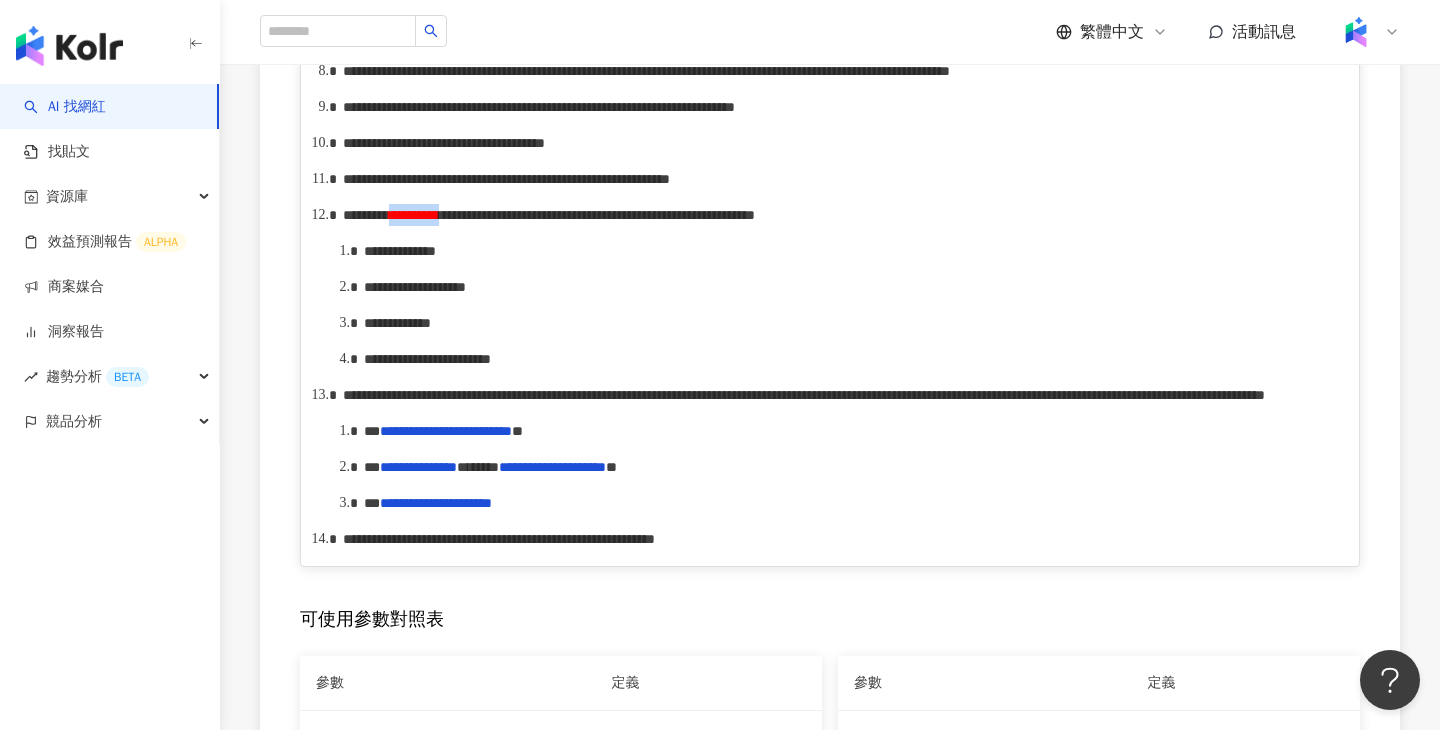 copy on "**********" 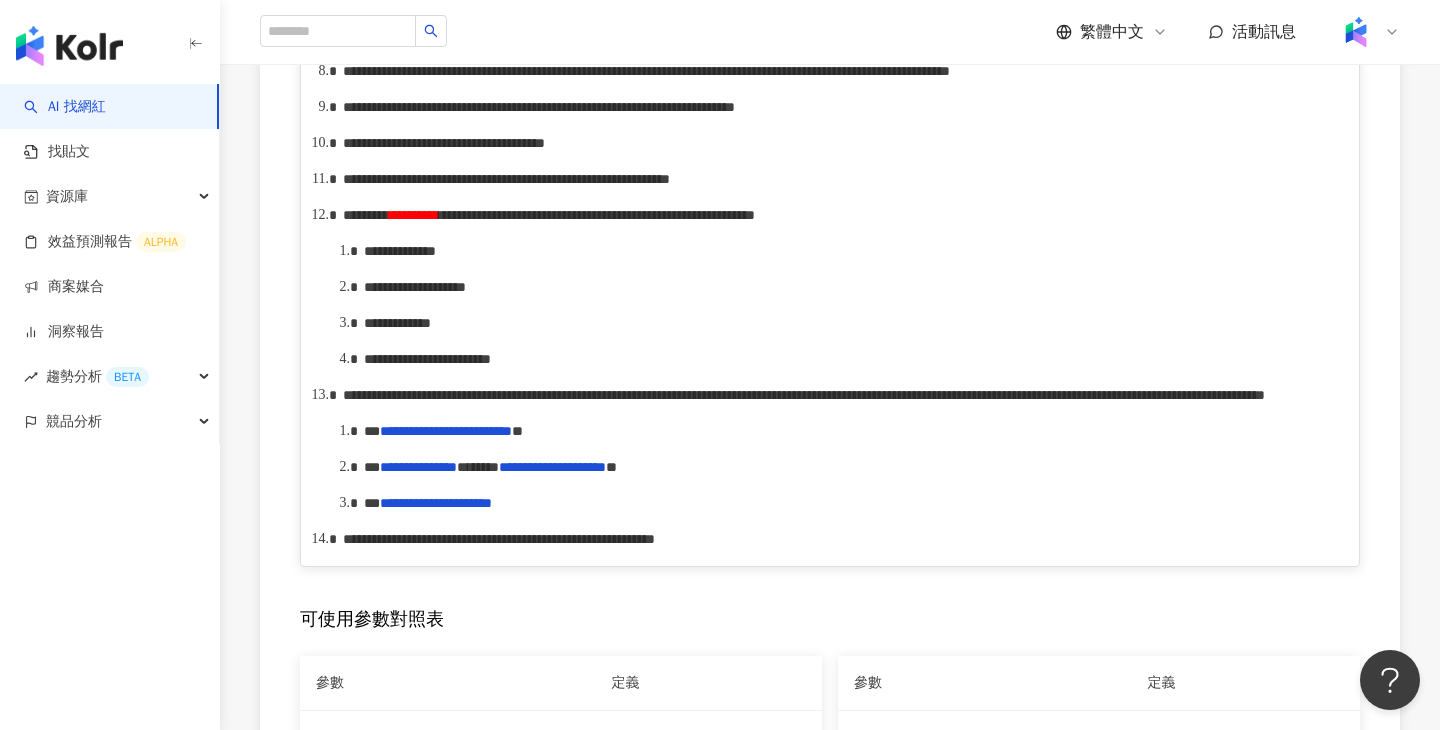 click on "**********" at bounding box center (597, 215) 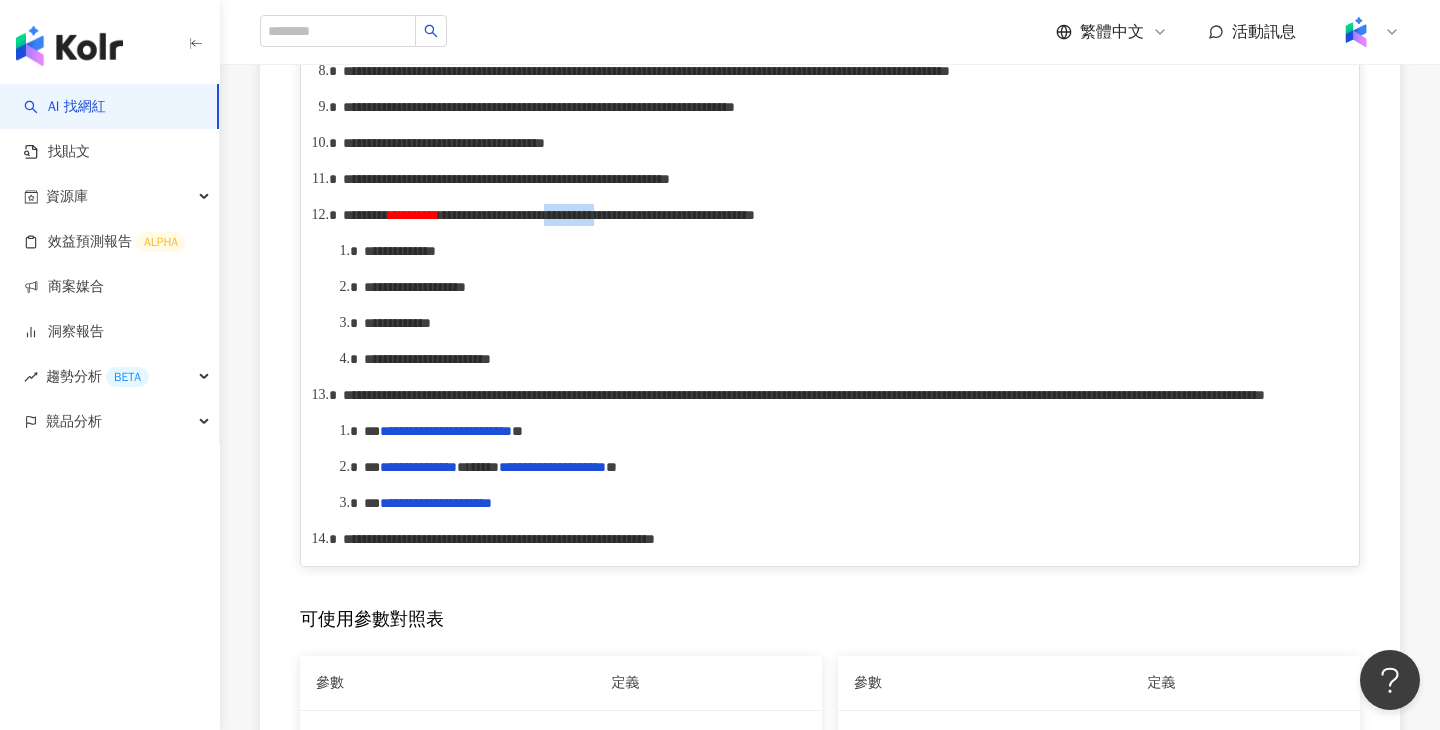 click on "**********" at bounding box center [597, 215] 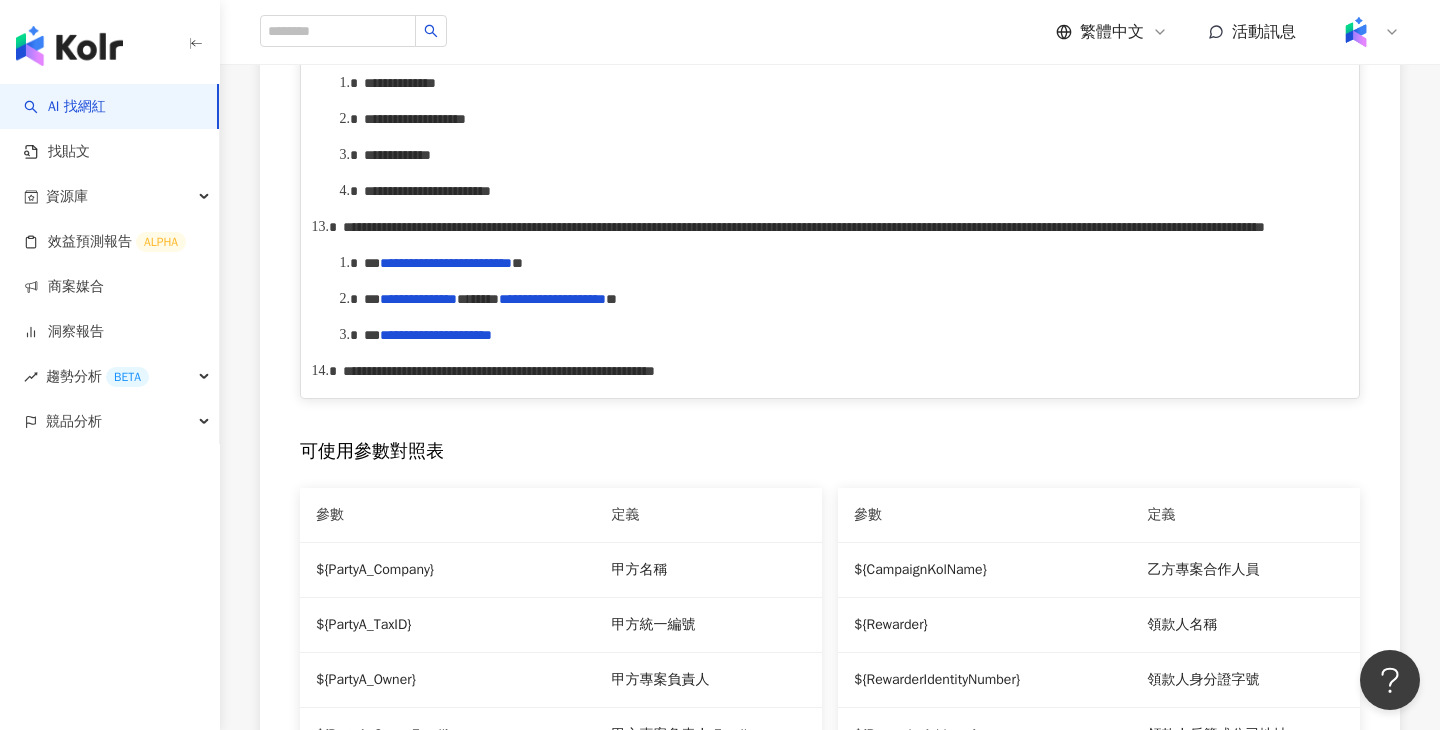 scroll, scrollTop: 1619, scrollLeft: 0, axis: vertical 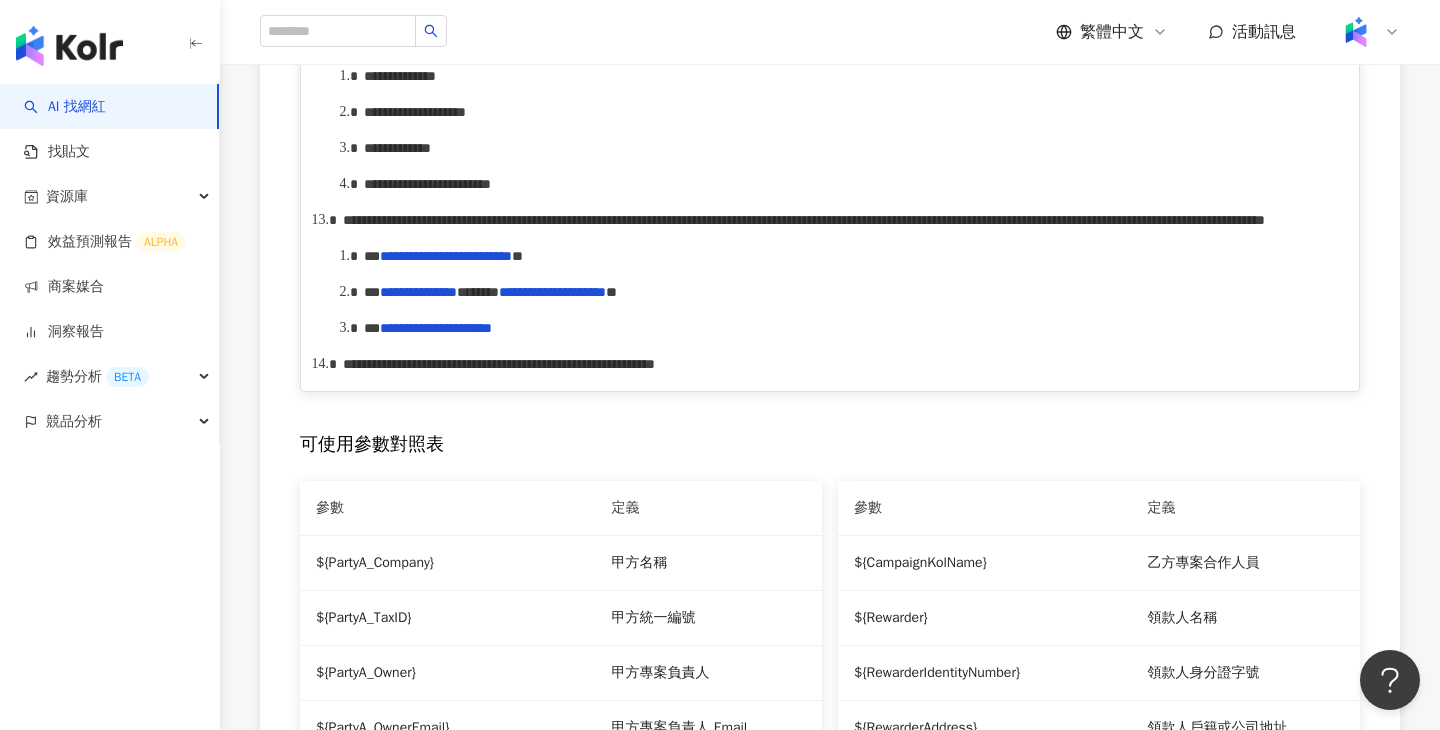 click on "**********" at bounding box center (841, 220) 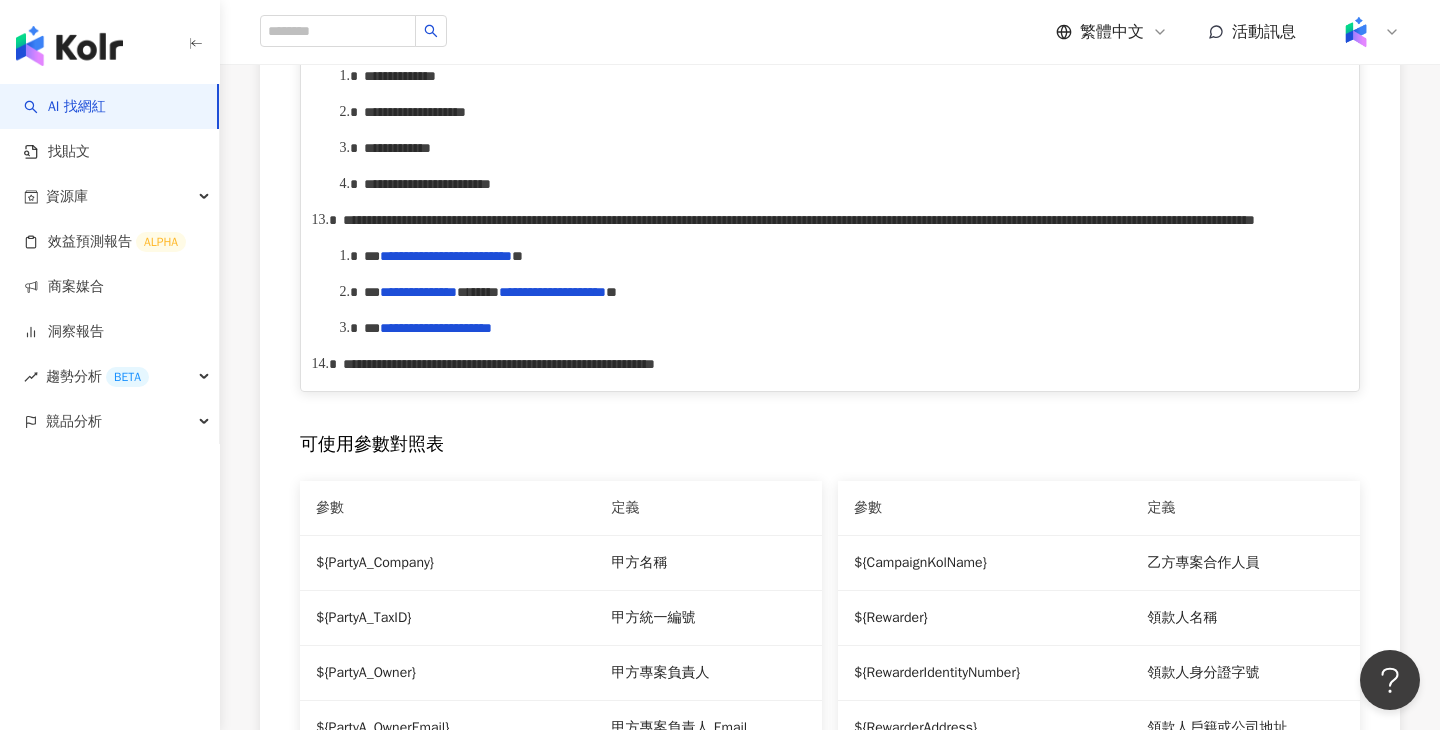 click on "**********" at bounding box center (799, 220) 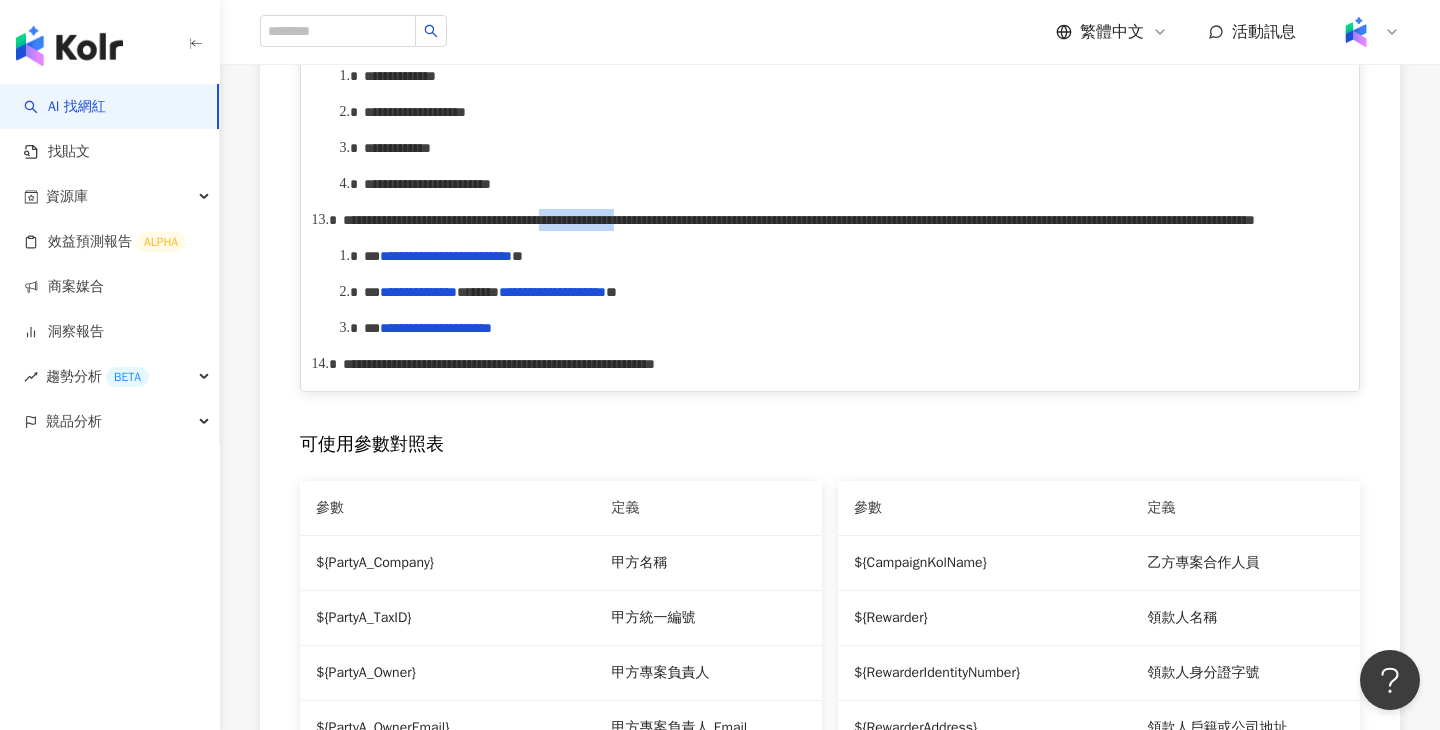 click on "**********" at bounding box center (799, 220) 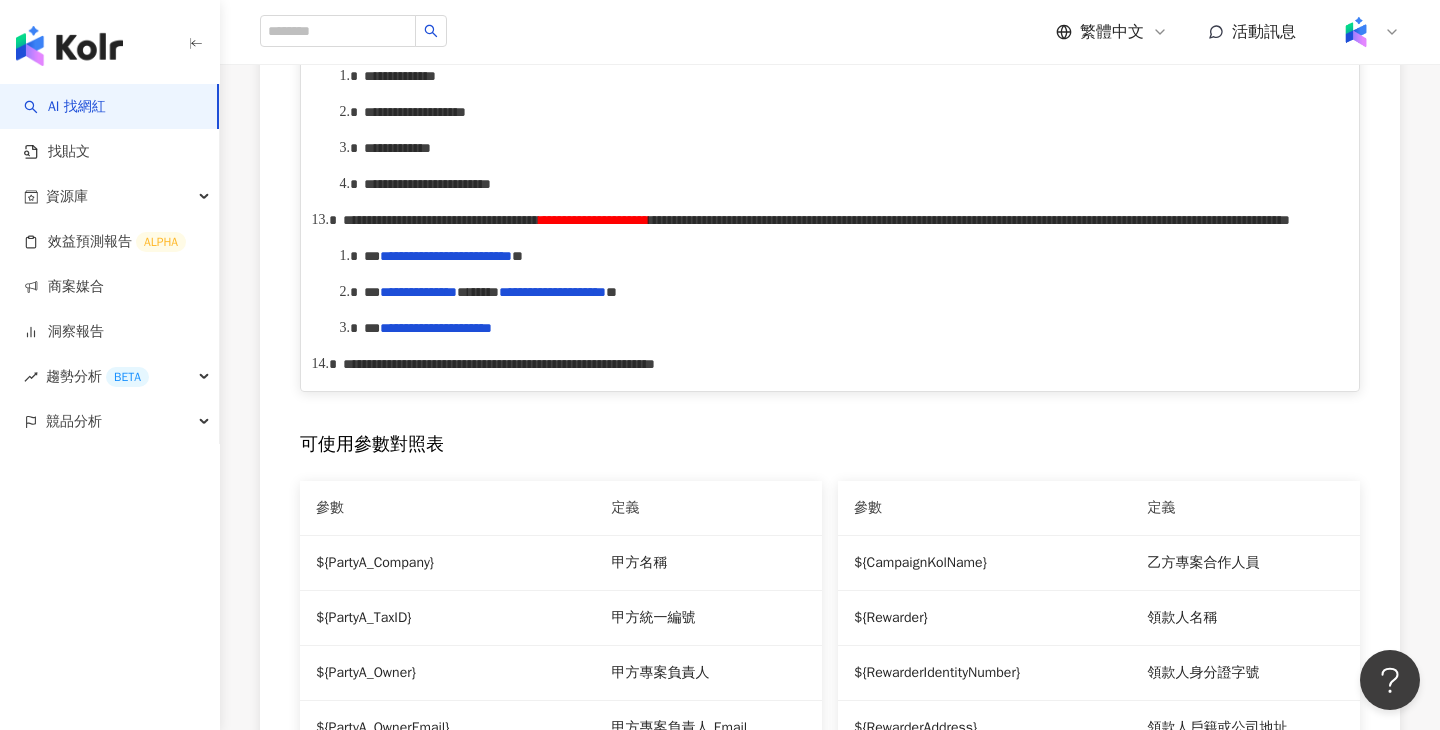 click on "**********" at bounding box center (594, 220) 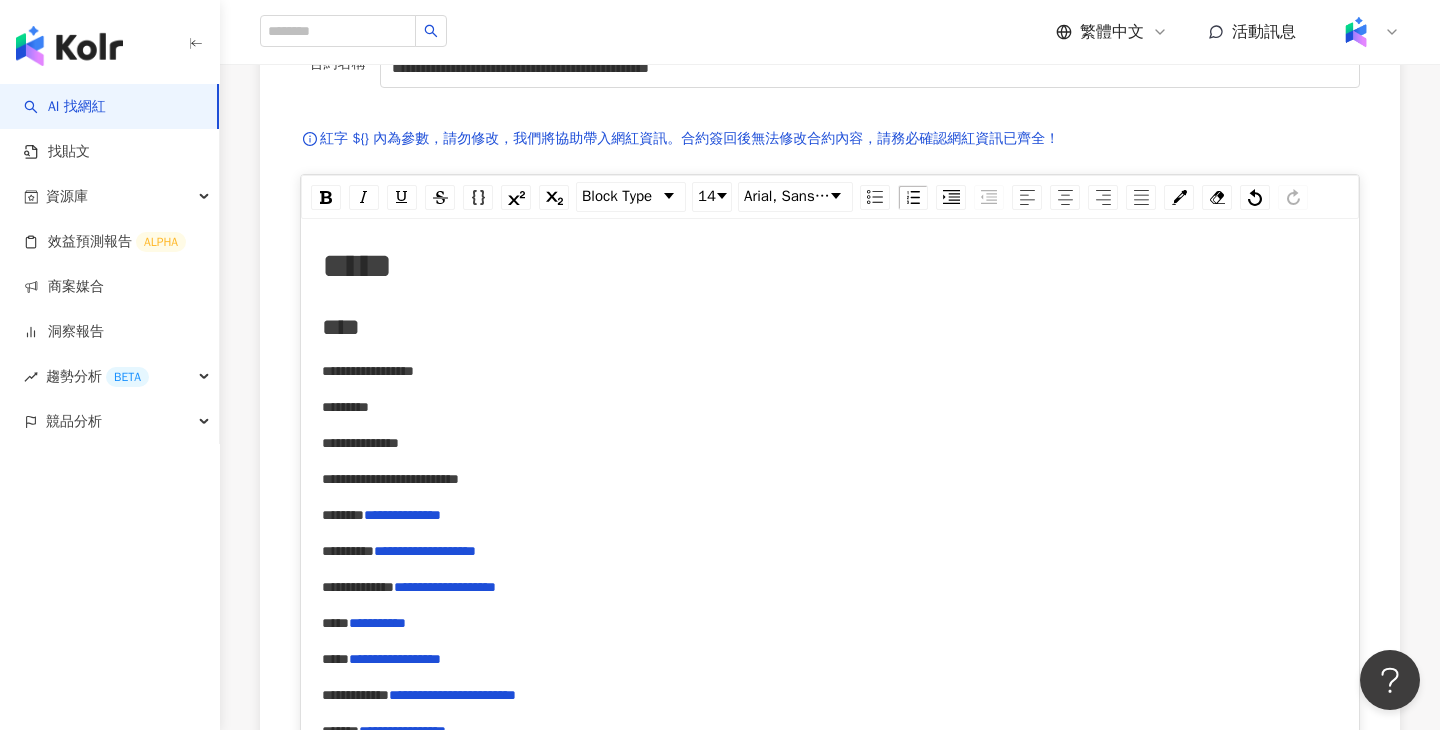 scroll, scrollTop: 0, scrollLeft: 0, axis: both 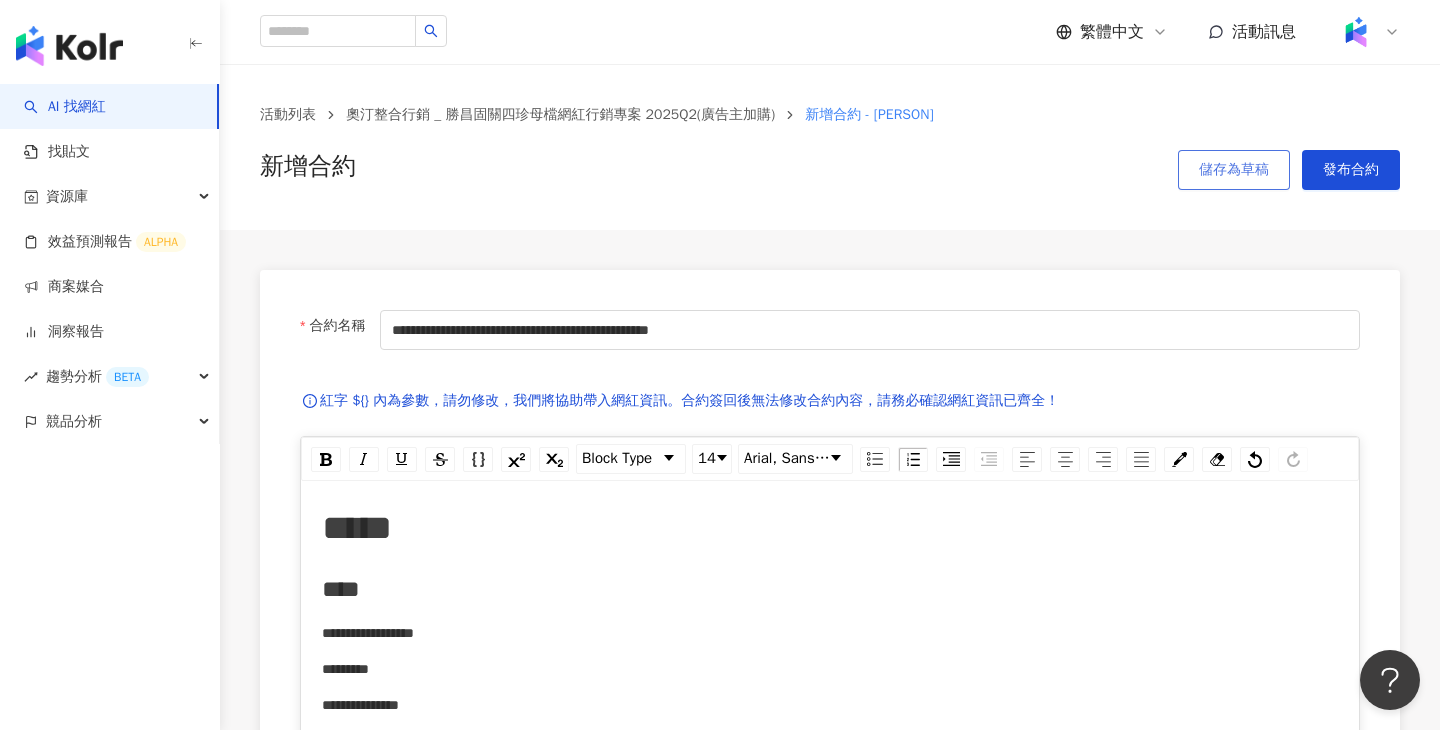 click on "儲存為草稿" at bounding box center (1234, 170) 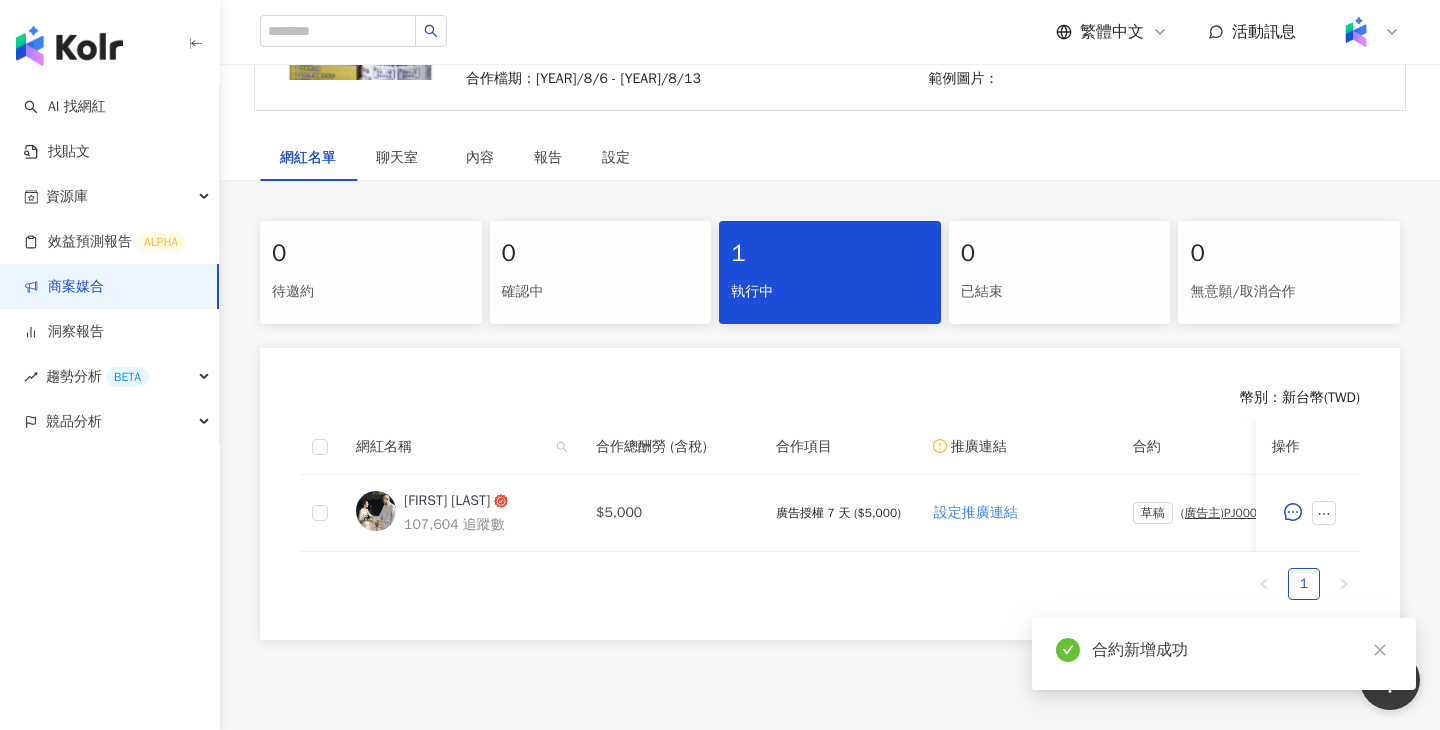 scroll, scrollTop: 338, scrollLeft: 0, axis: vertical 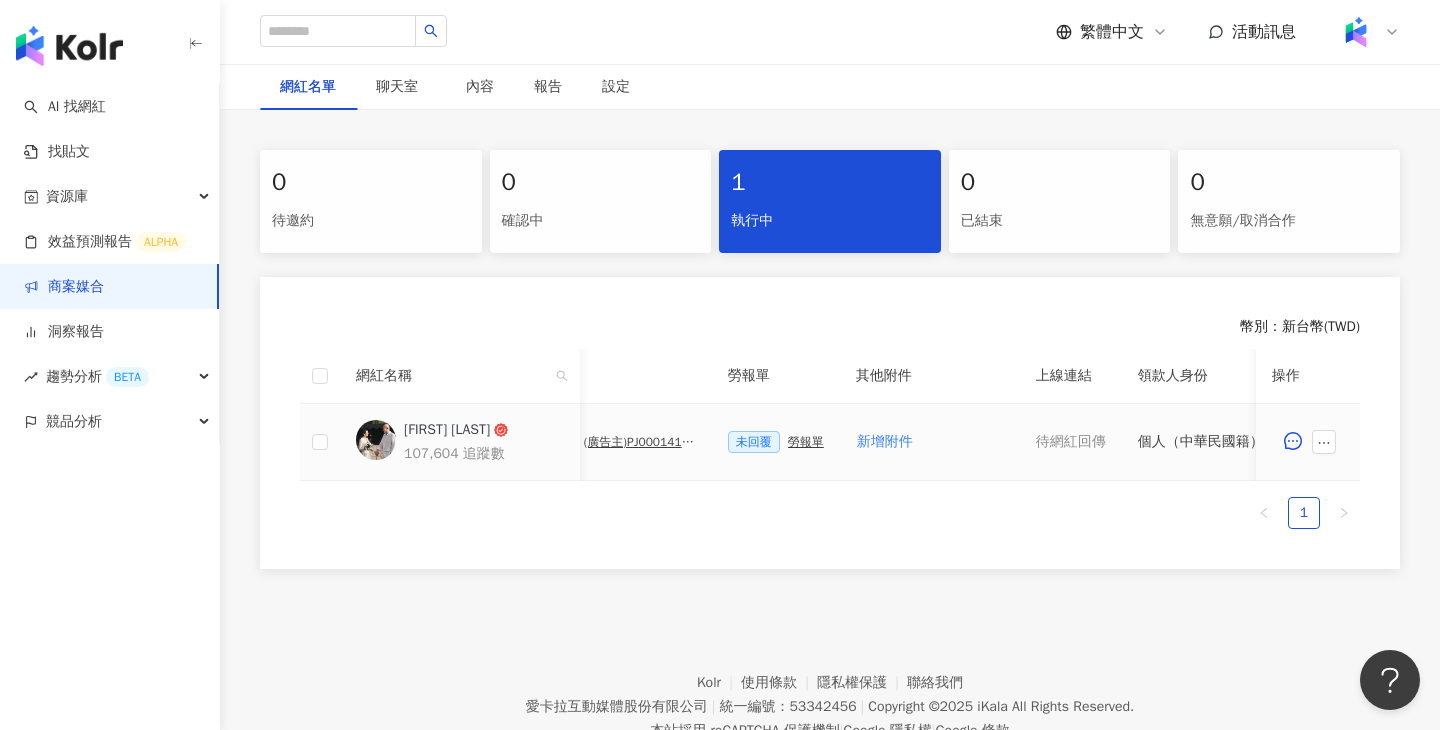 click on "勞報單" at bounding box center [806, 442] 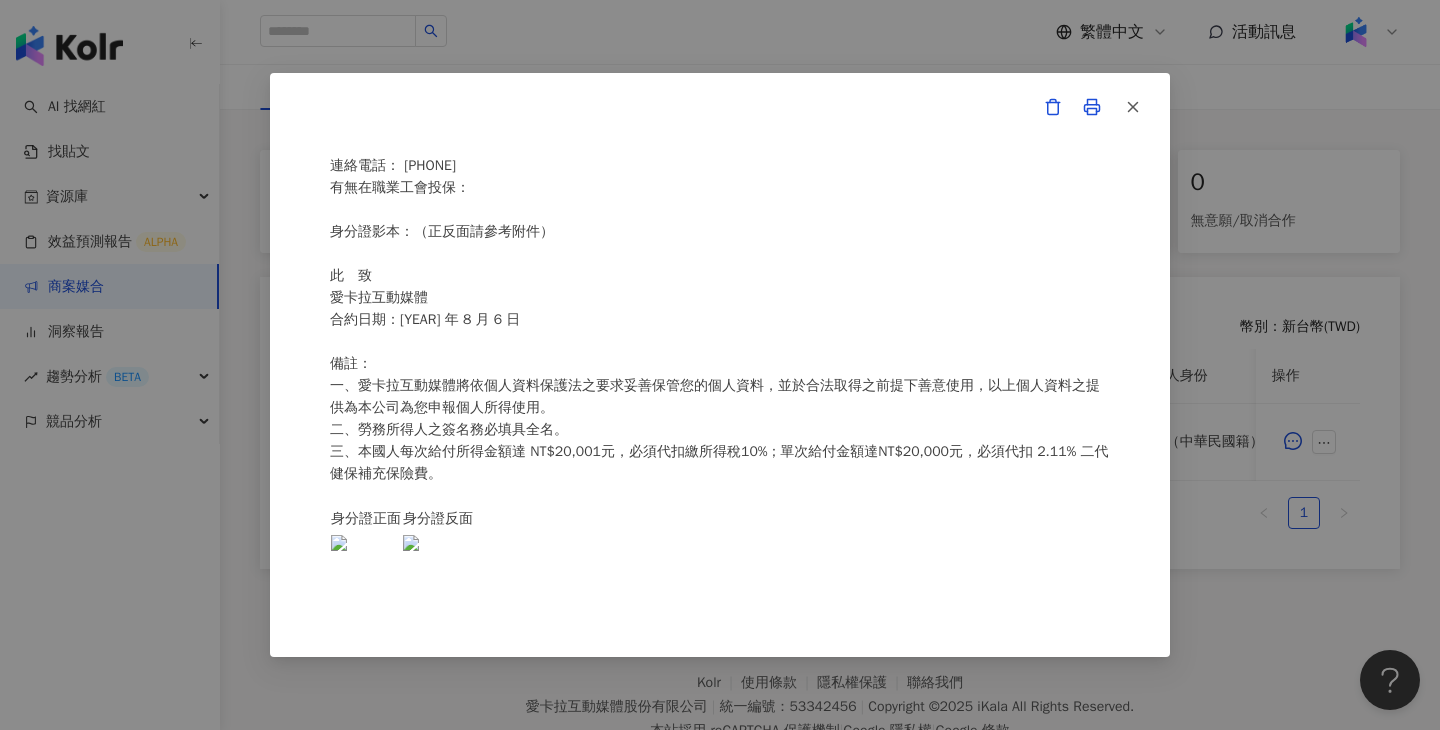 scroll, scrollTop: 380, scrollLeft: 0, axis: vertical 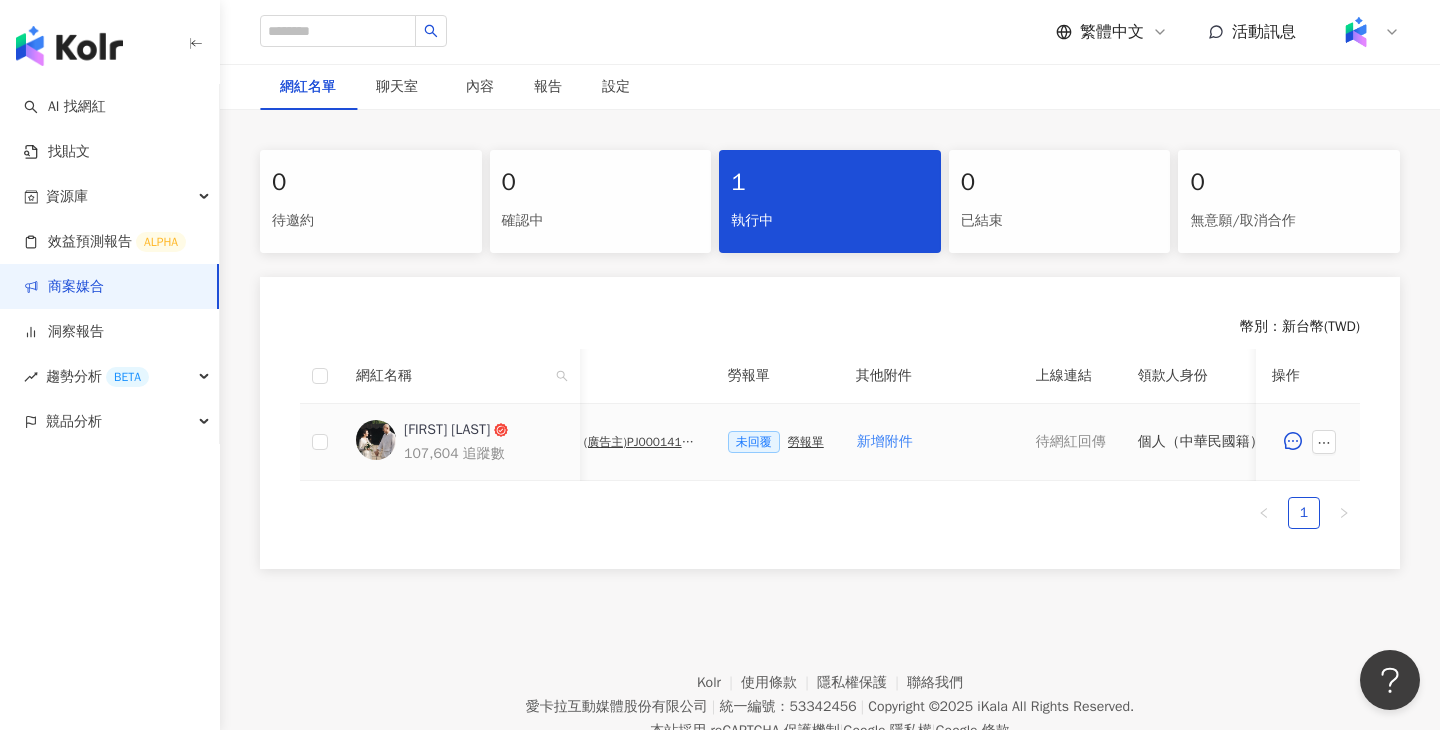 click on "勞報單" at bounding box center [806, 442] 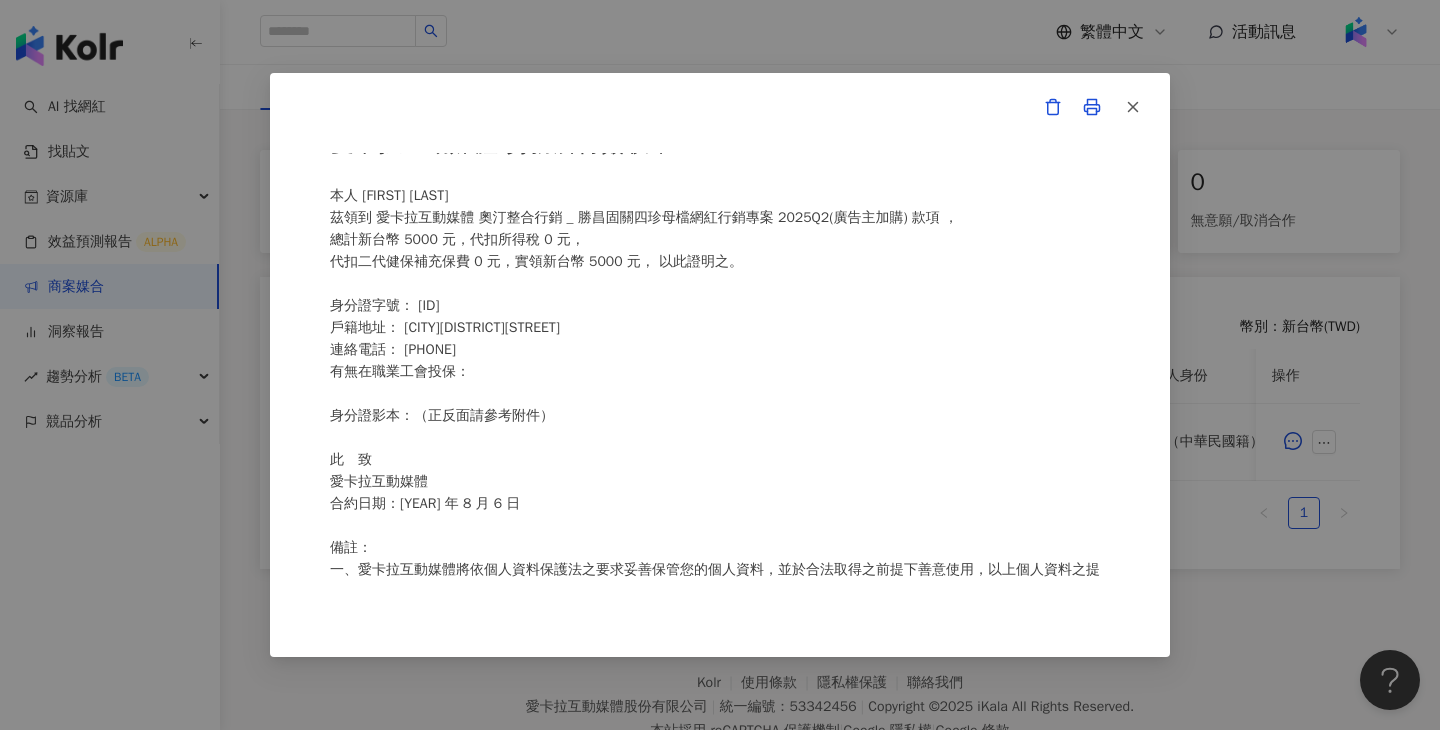 scroll, scrollTop: 380, scrollLeft: 0, axis: vertical 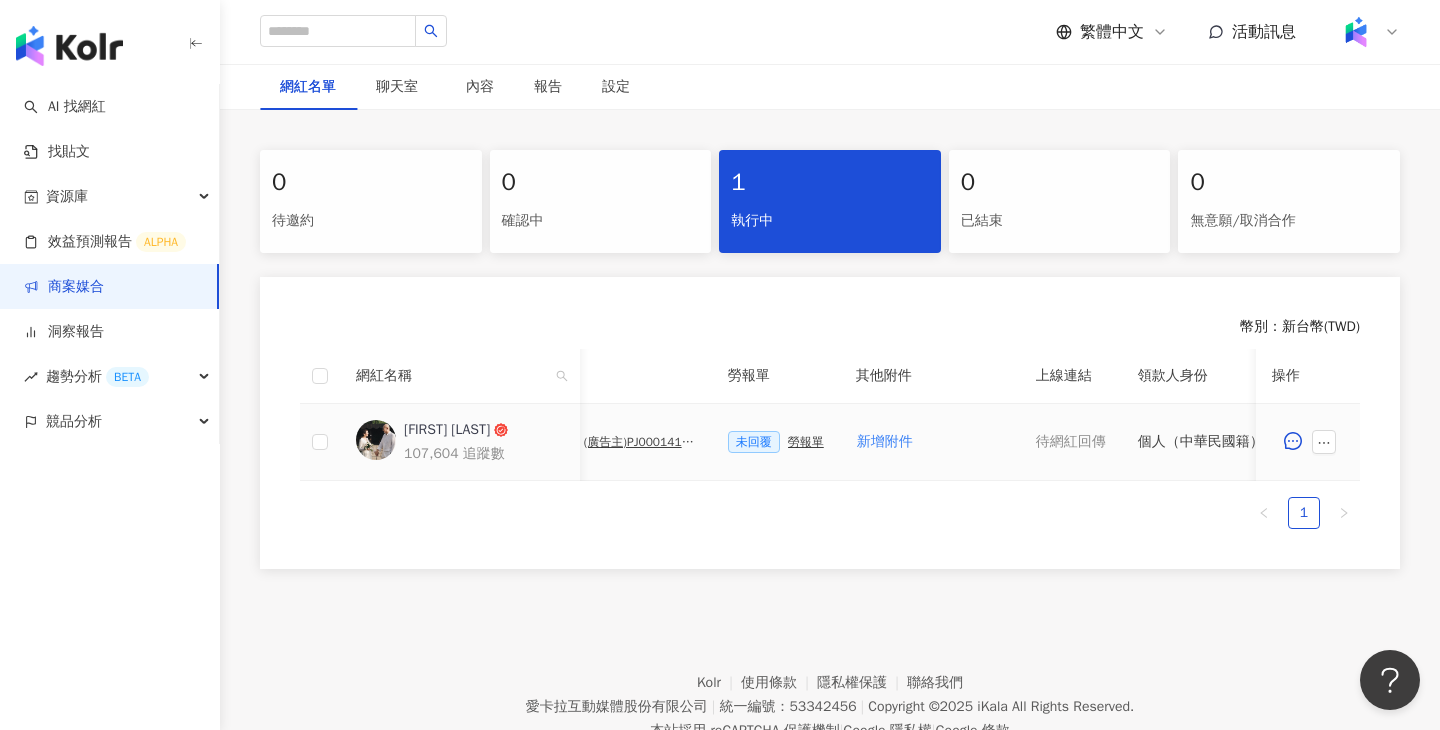 click on "勞報單" at bounding box center (806, 442) 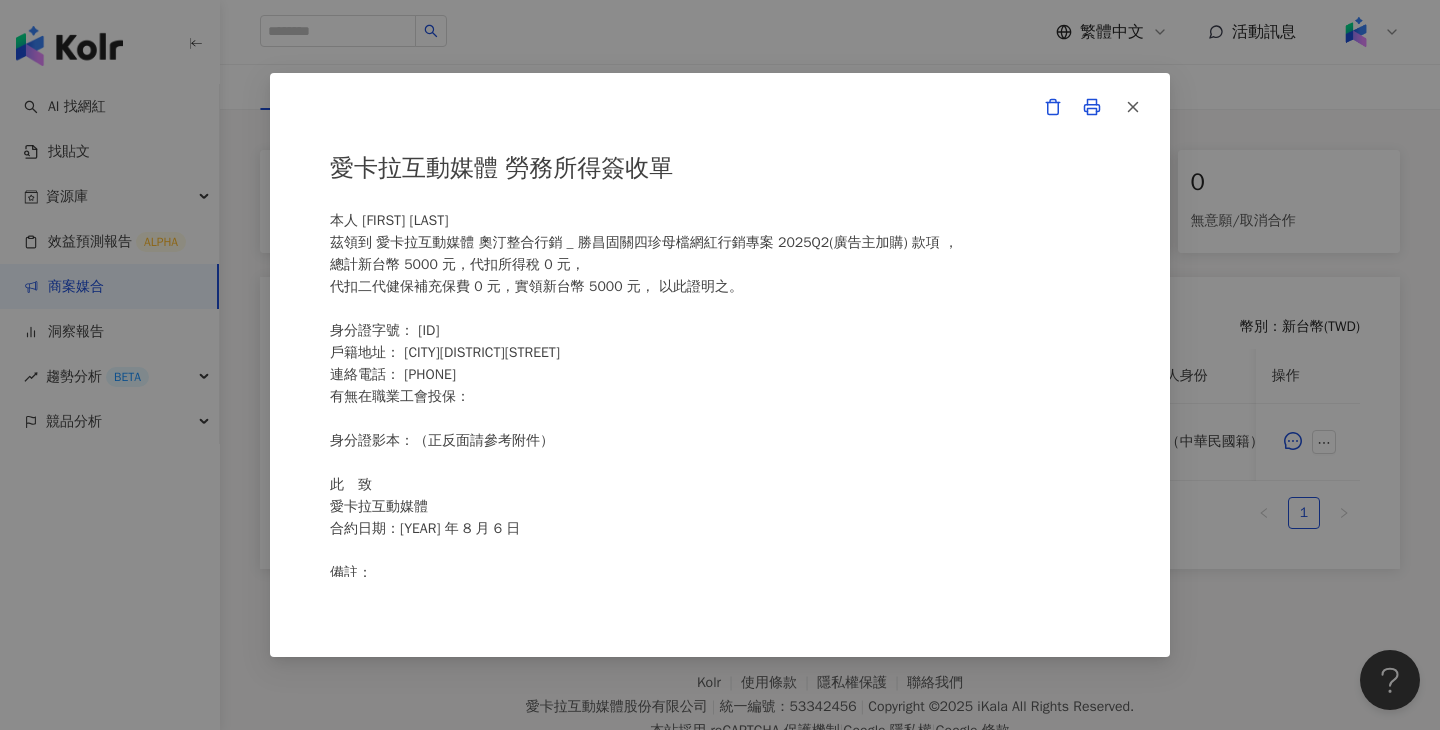 scroll, scrollTop: 26, scrollLeft: 0, axis: vertical 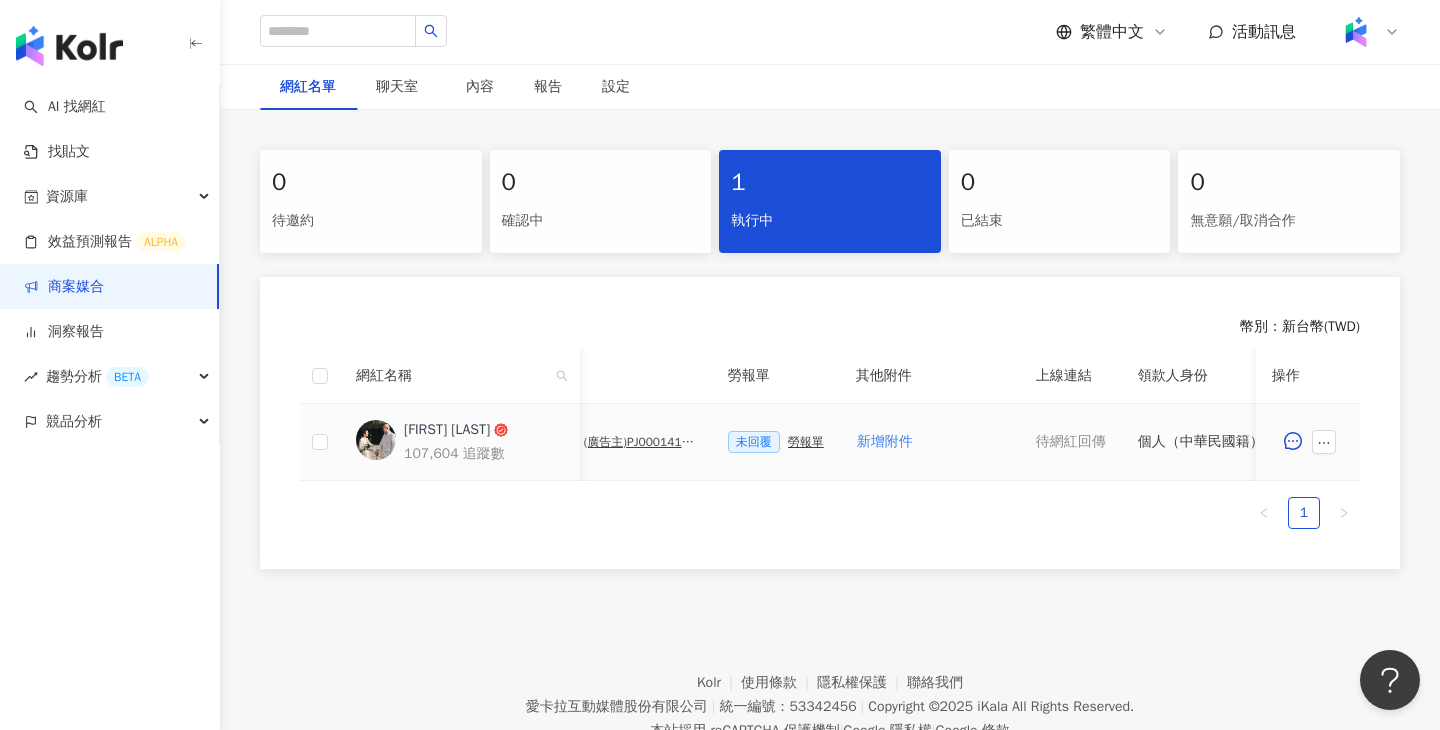 click on "(廣告主)PJ0001413 奧汀整合行銷 _ 勝昌固關四珍母檔網紅行銷專案 2025Q2_活動確認單" at bounding box center (640, 442) 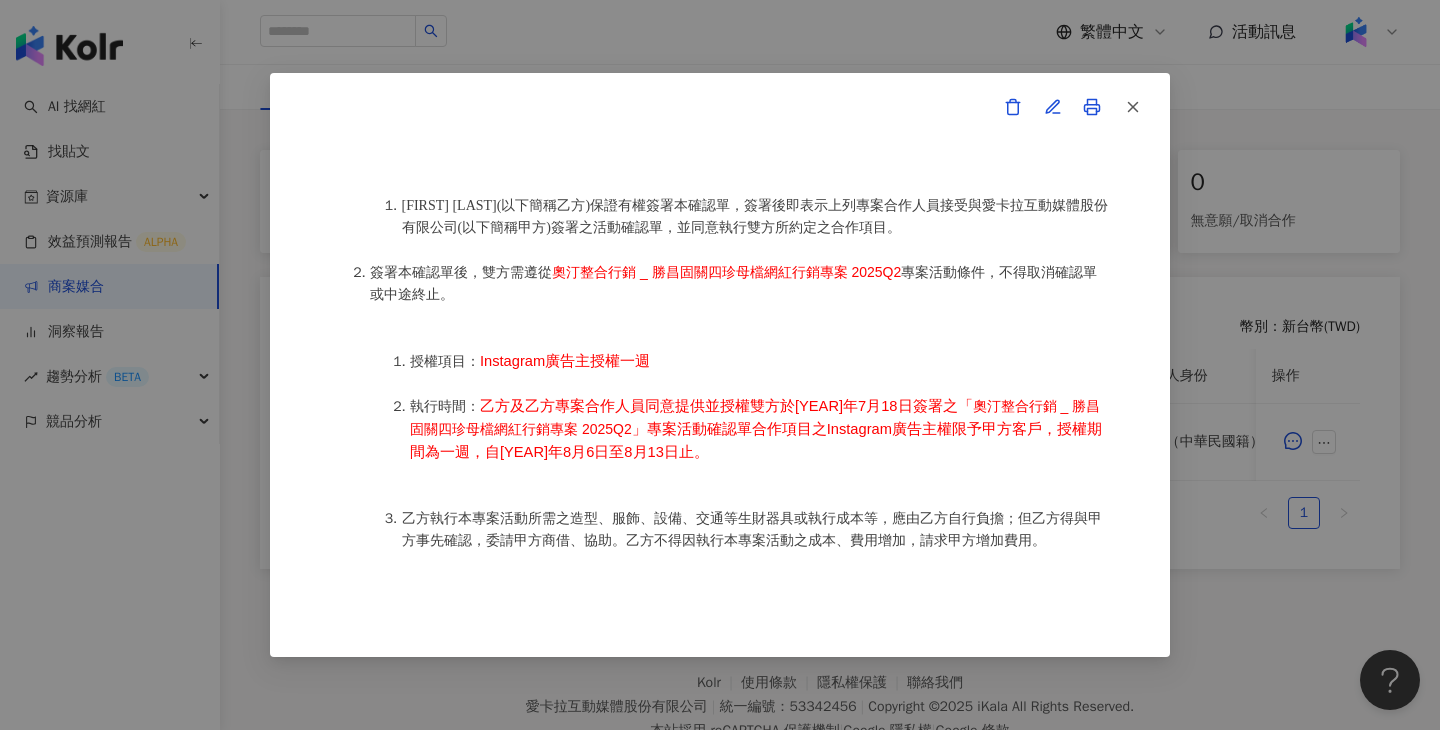 scroll, scrollTop: 1002, scrollLeft: 0, axis: vertical 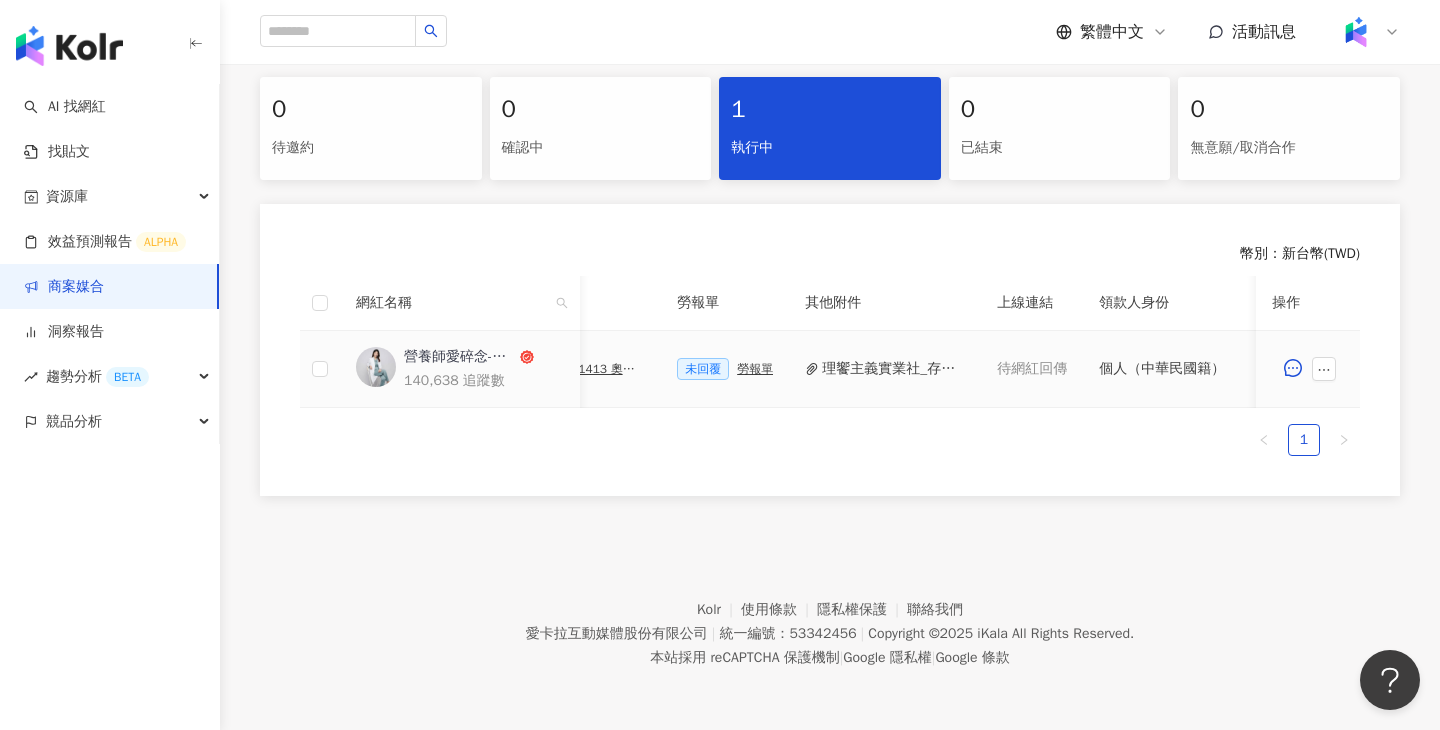 click on "理饗主義實業社_存摺.jpg" at bounding box center (893, 369) 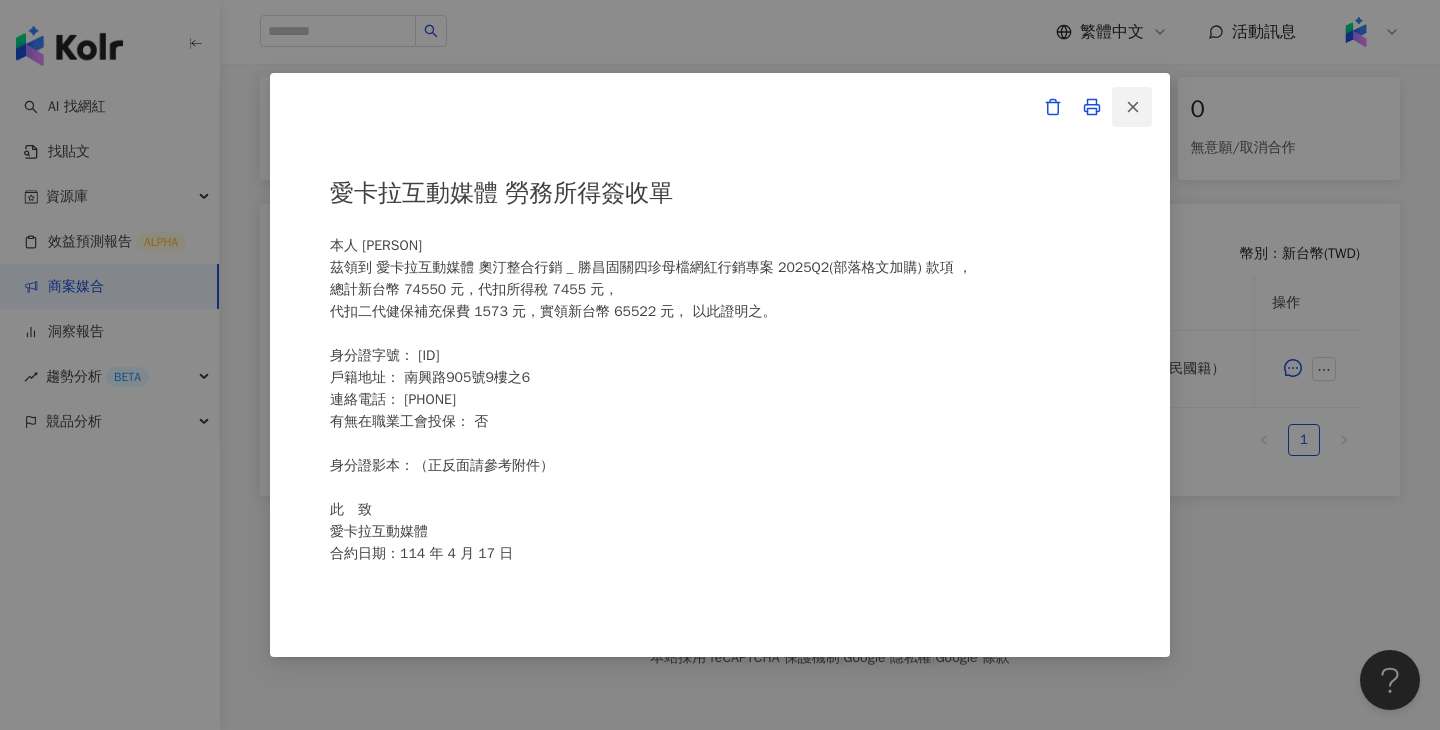 click 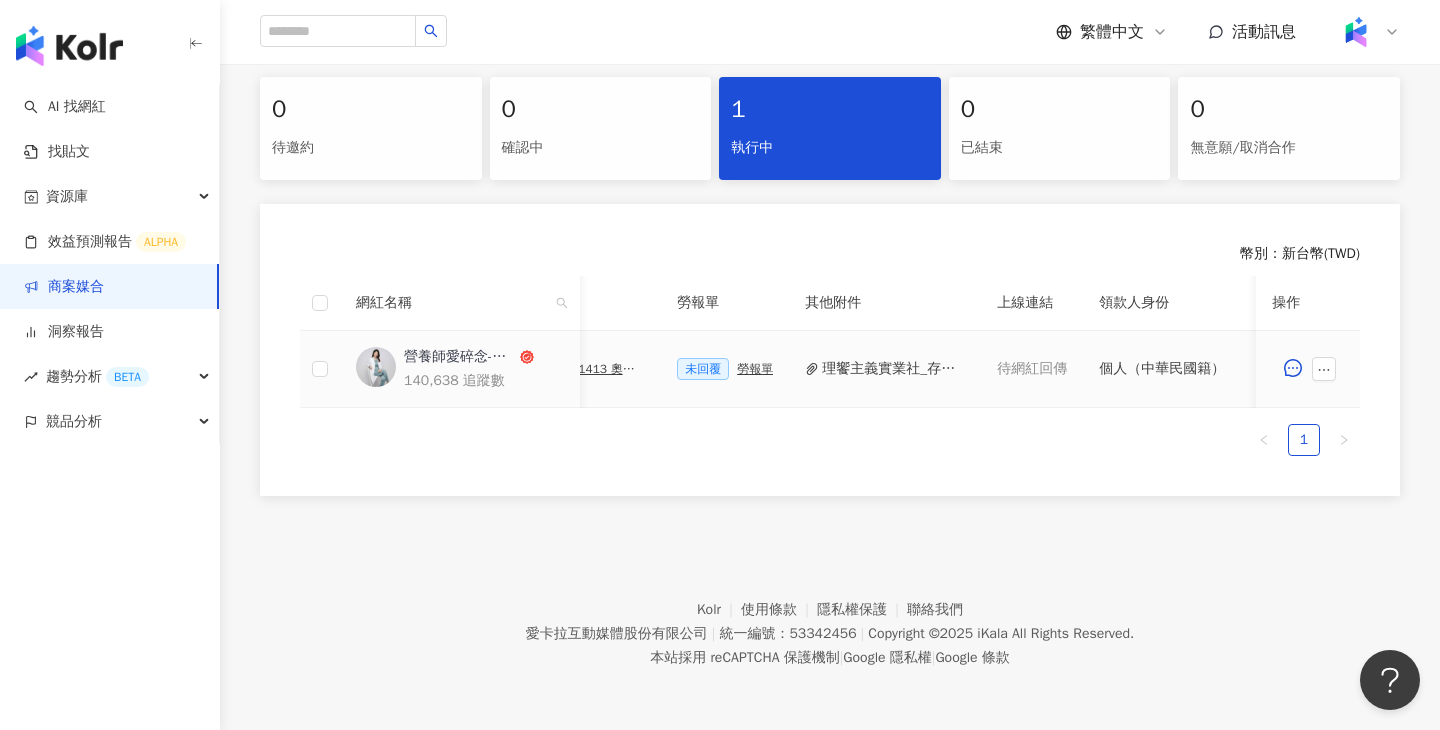 click on "勞報單" at bounding box center (755, 369) 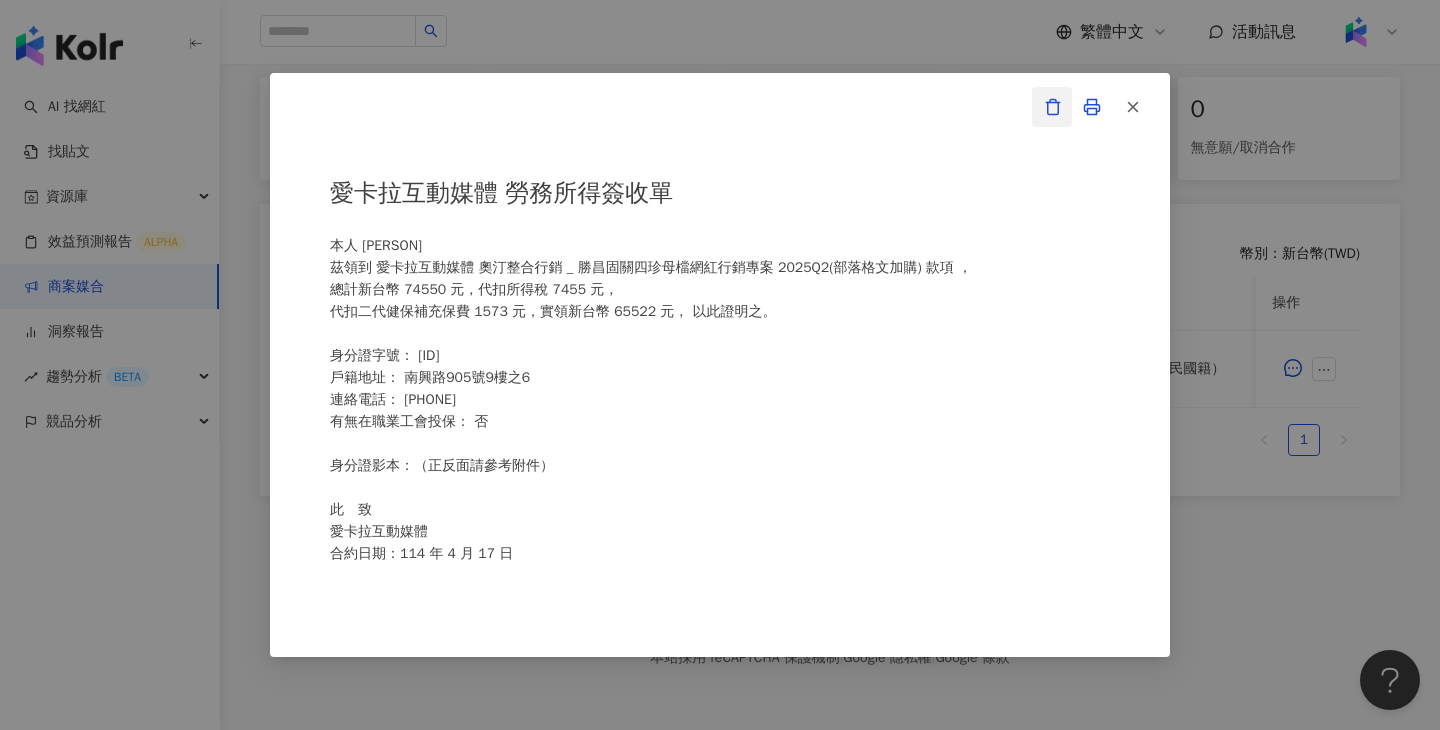 click 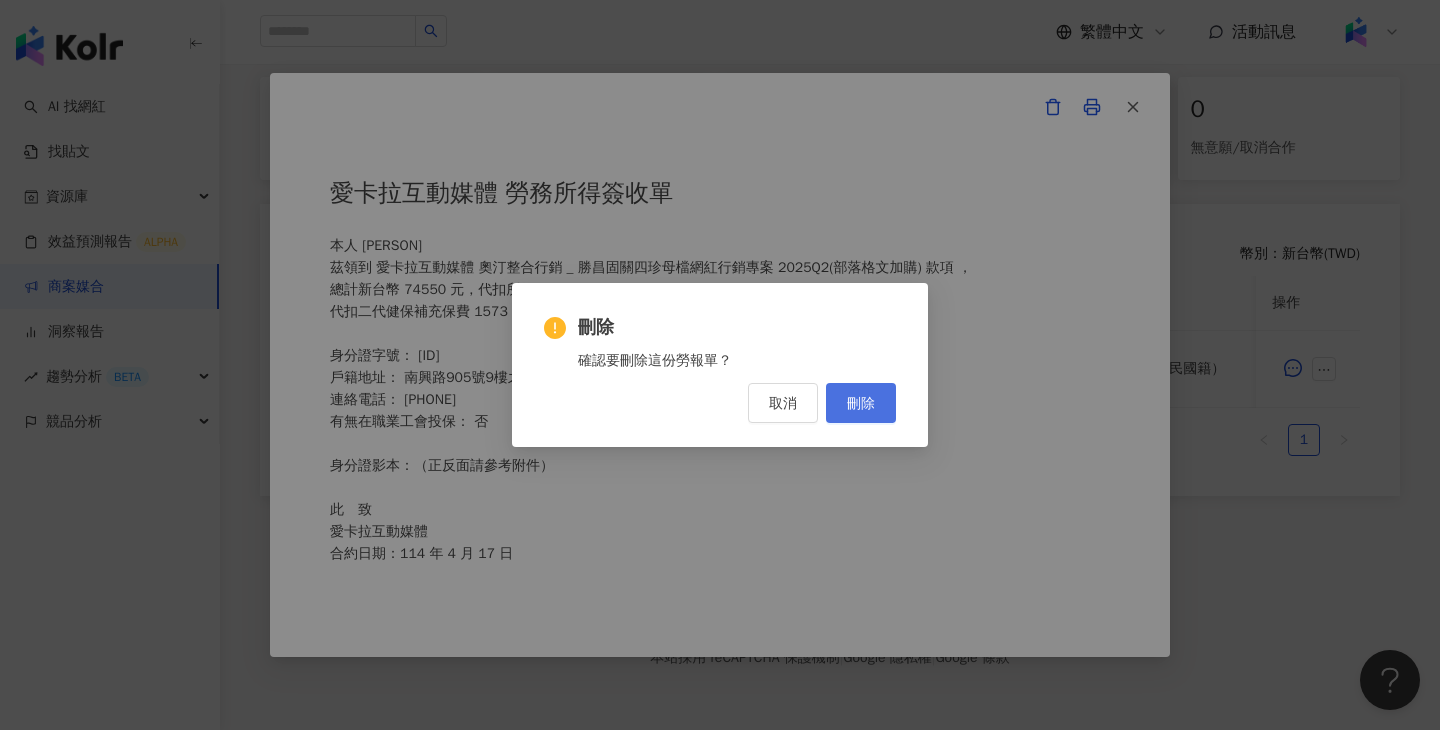 click on "刪除" at bounding box center [861, 403] 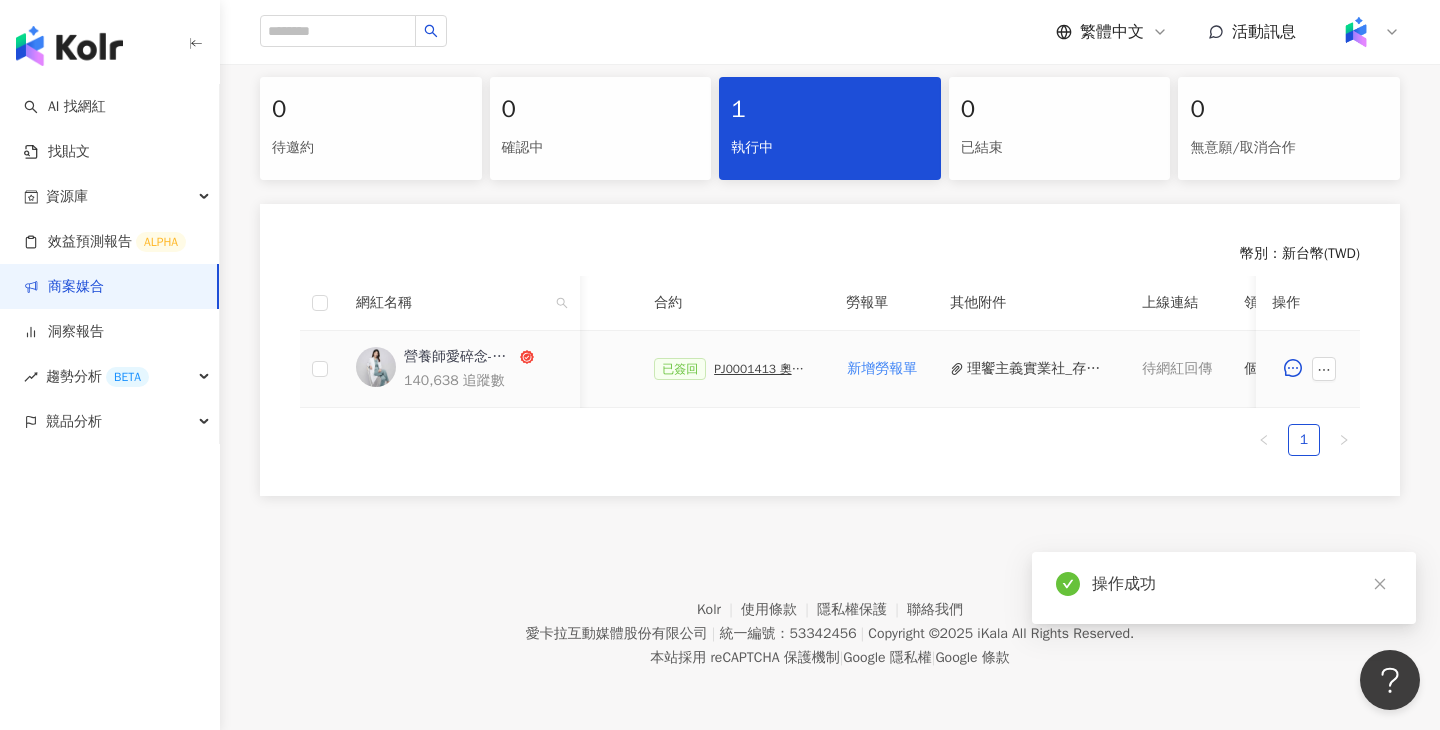 scroll, scrollTop: 0, scrollLeft: 416, axis: horizontal 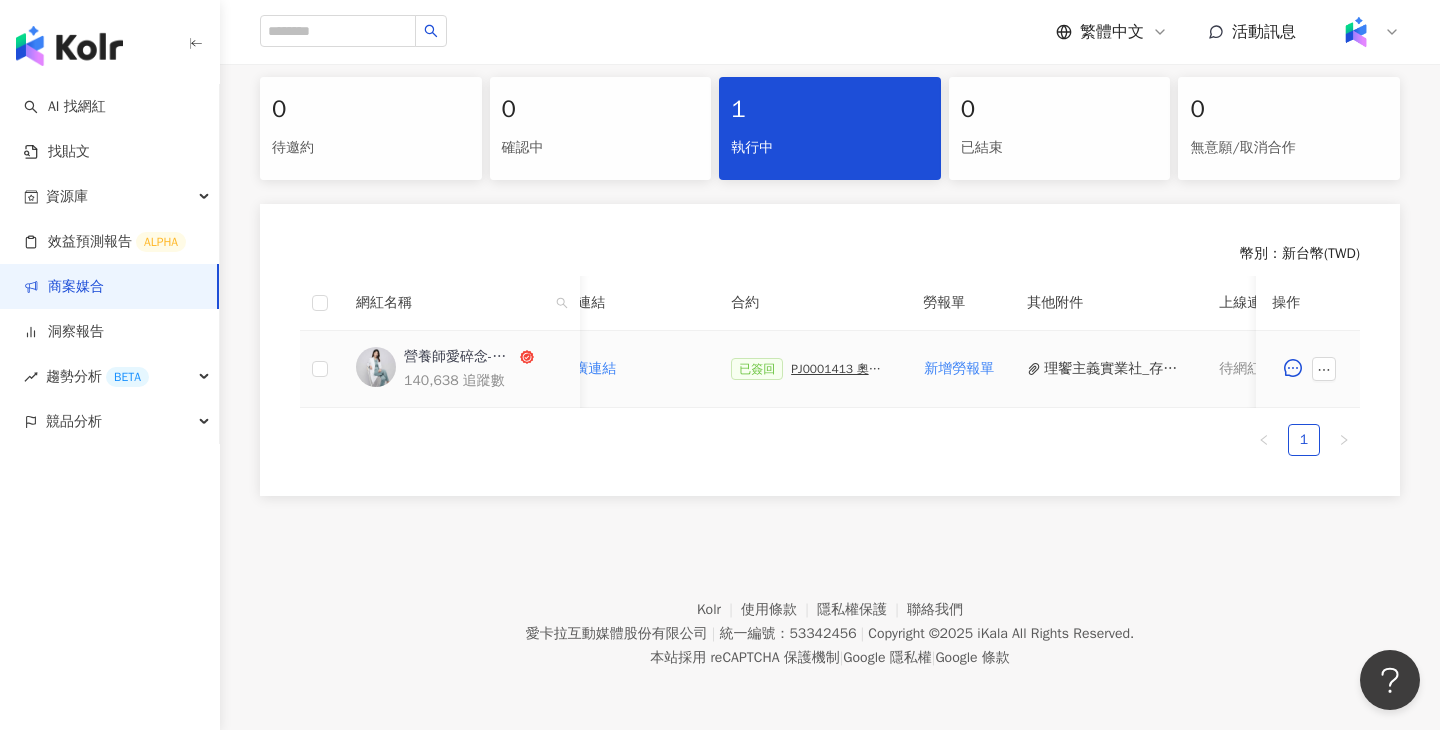 click on "已簽回 PJ0001413 奧汀整合行銷 _ 勝昌固關四珍母檔網紅行銷專案 2025Q2_活動確認單" at bounding box center [811, 369] 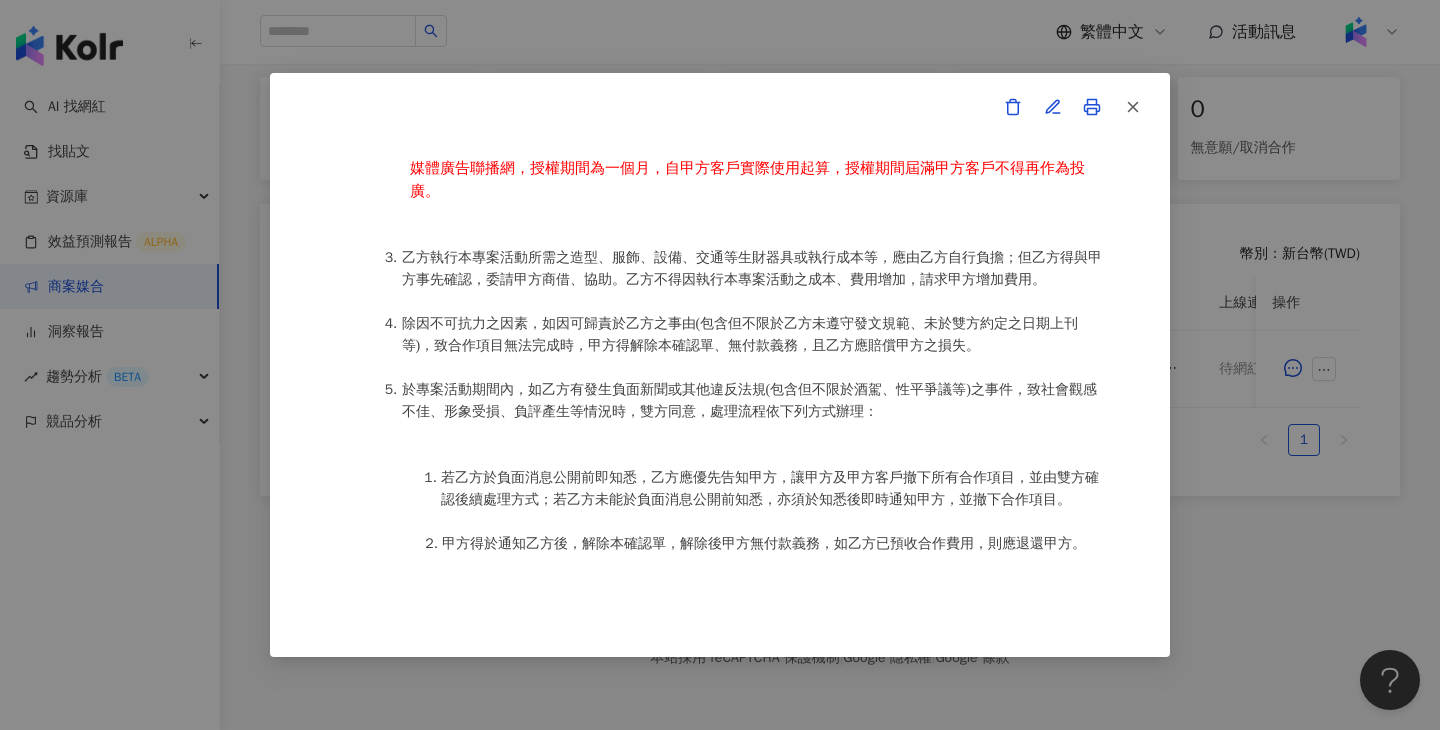 scroll, scrollTop: 1587, scrollLeft: 0, axis: vertical 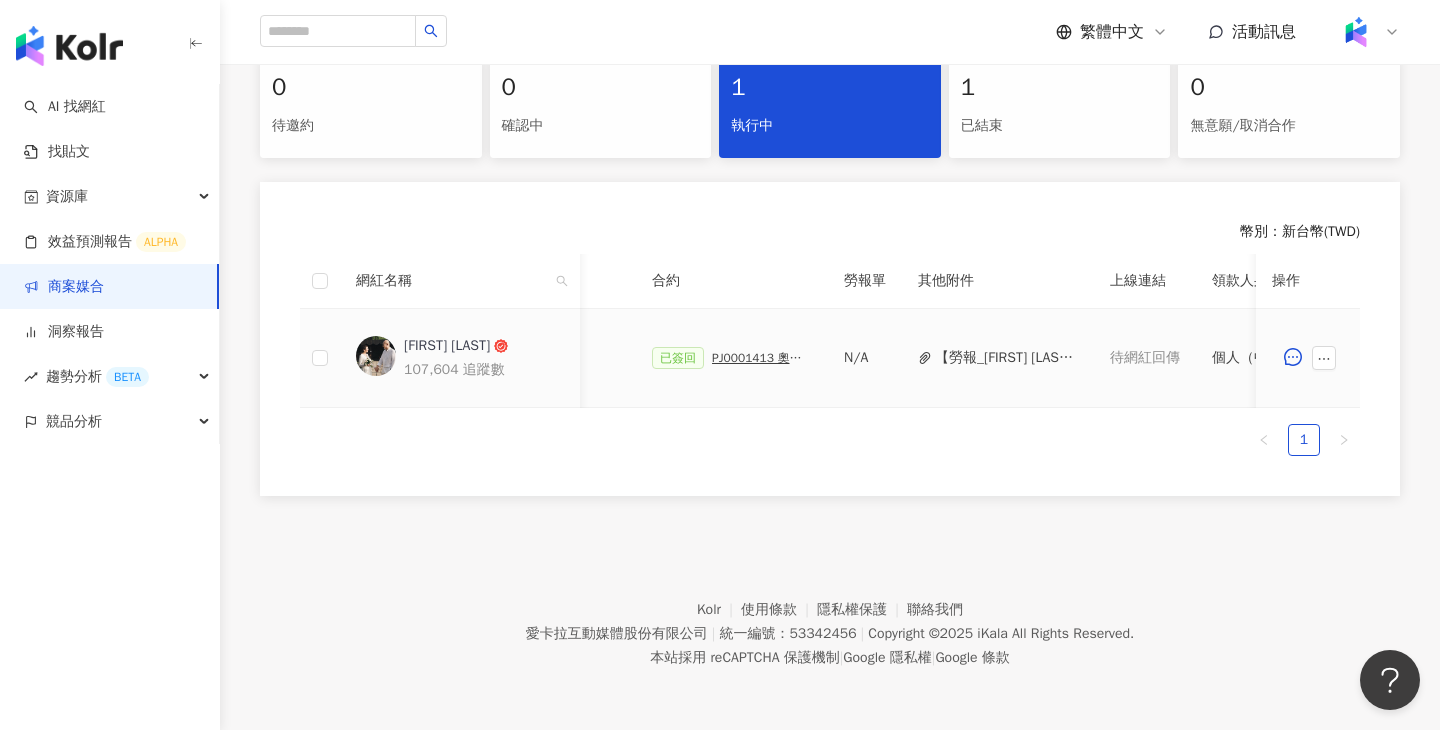 click on "PJ0001413 奧汀整合行銷 _ 勝昌固關四珍母檔網紅行銷專案 2025Q2_活動確認單" at bounding box center (762, 358) 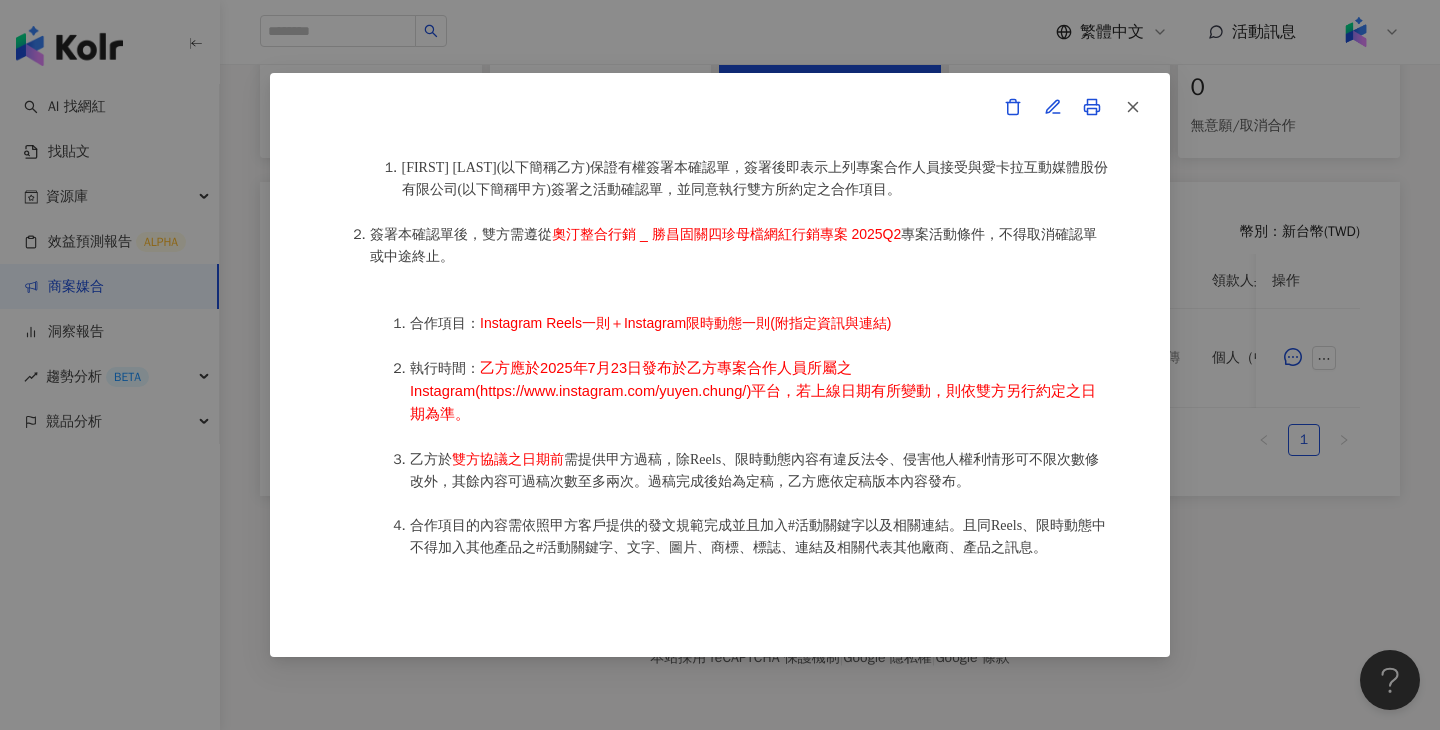 scroll, scrollTop: 955, scrollLeft: 0, axis: vertical 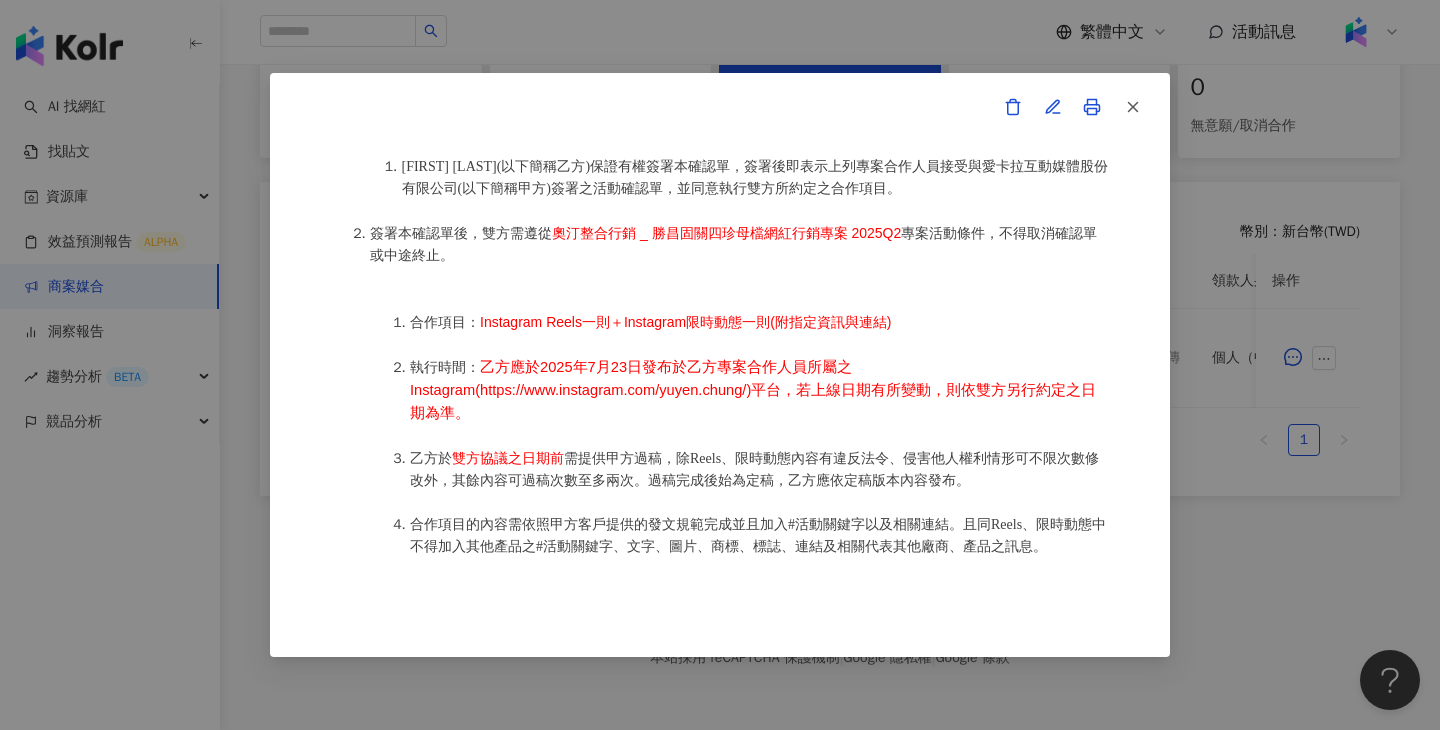 click on "專案活動條件，不得取消確認單或中途終止。" at bounding box center (733, 244) 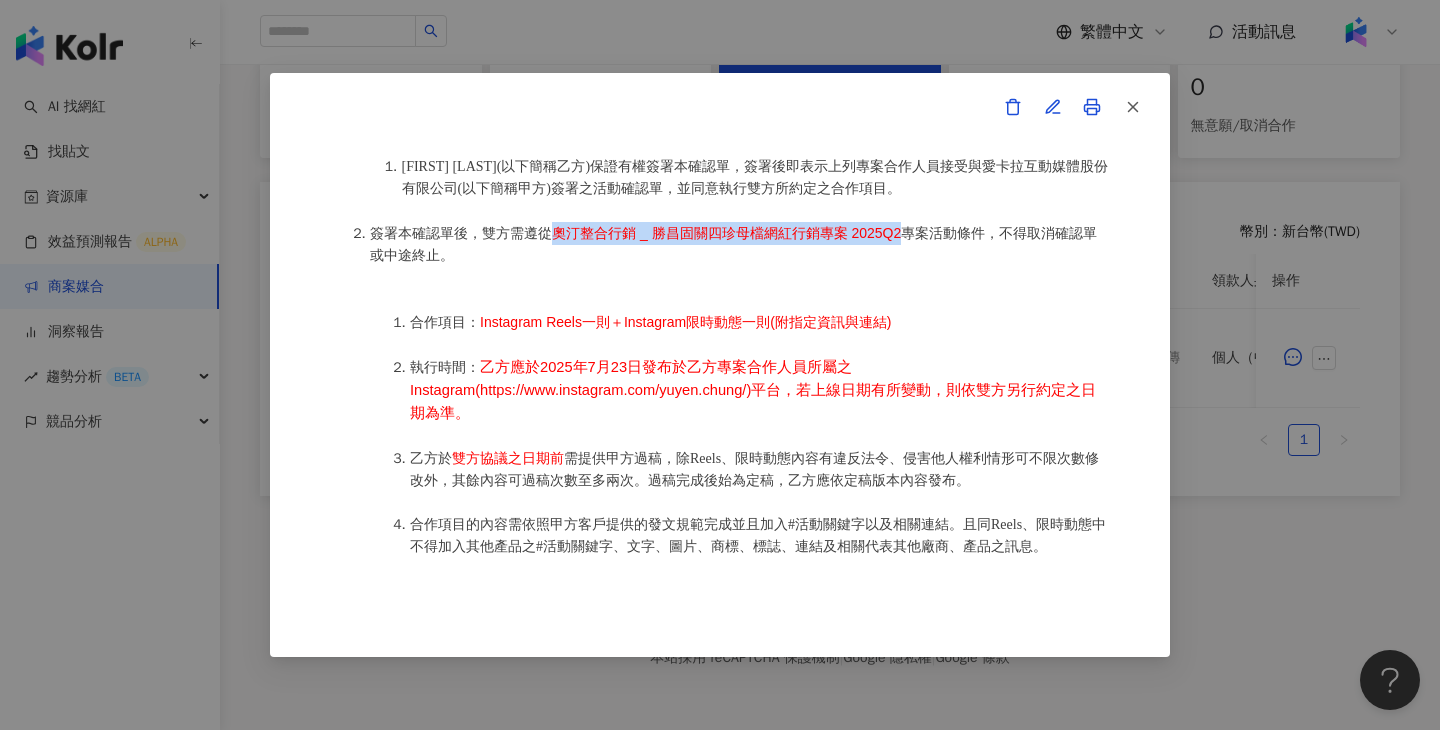 drag, startPoint x: 914, startPoint y: 228, endPoint x: 559, endPoint y: 239, distance: 355.17038 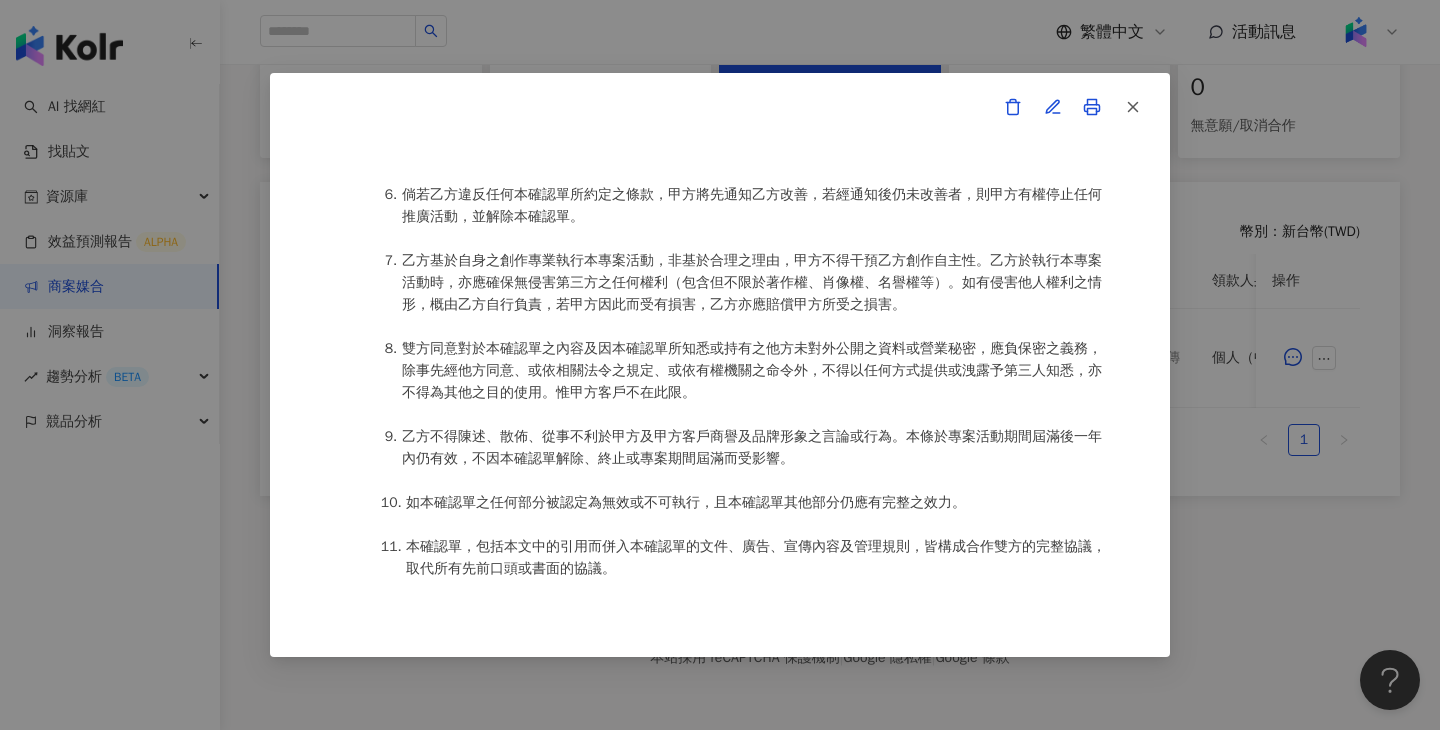 scroll, scrollTop: 2669, scrollLeft: 0, axis: vertical 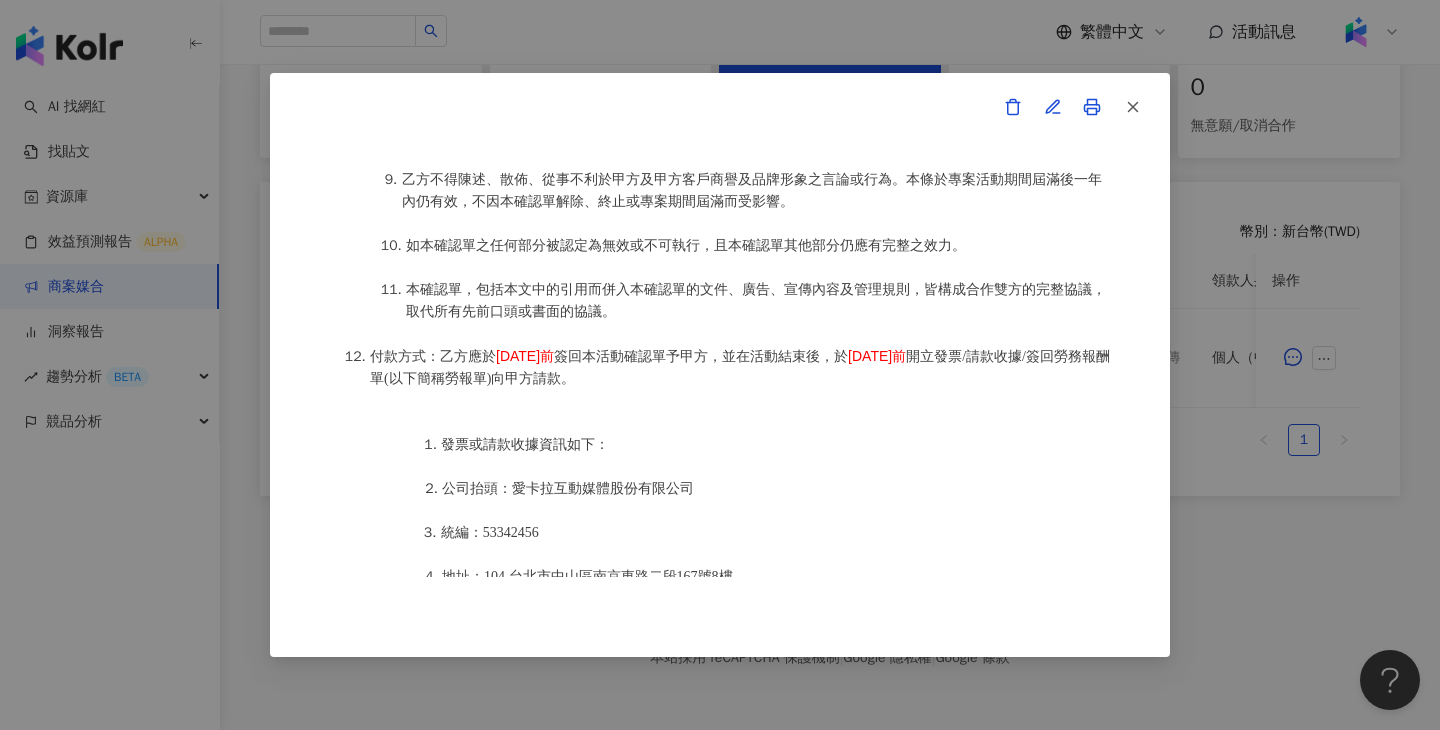 drag, startPoint x: 607, startPoint y: 350, endPoint x: 499, endPoint y: 345, distance: 108.11568 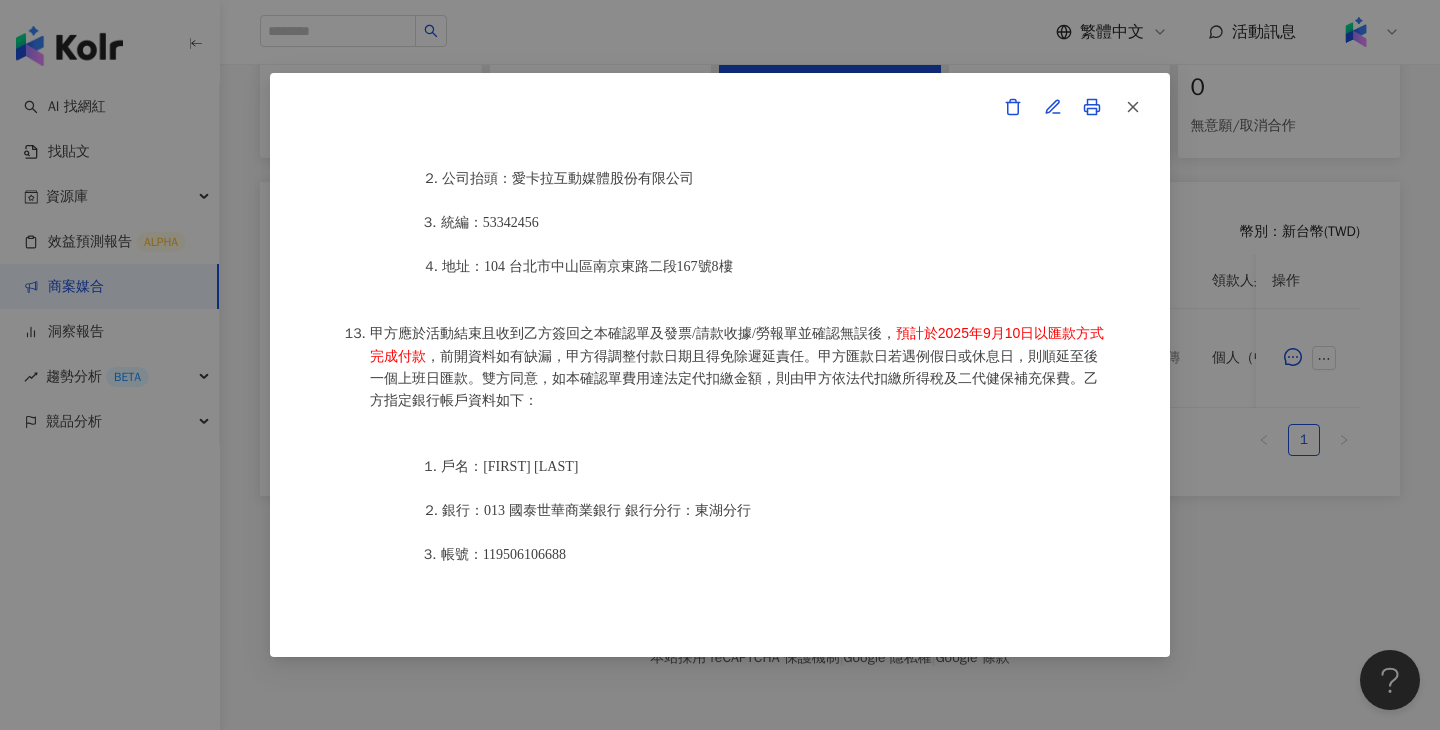 scroll, scrollTop: 2669, scrollLeft: 0, axis: vertical 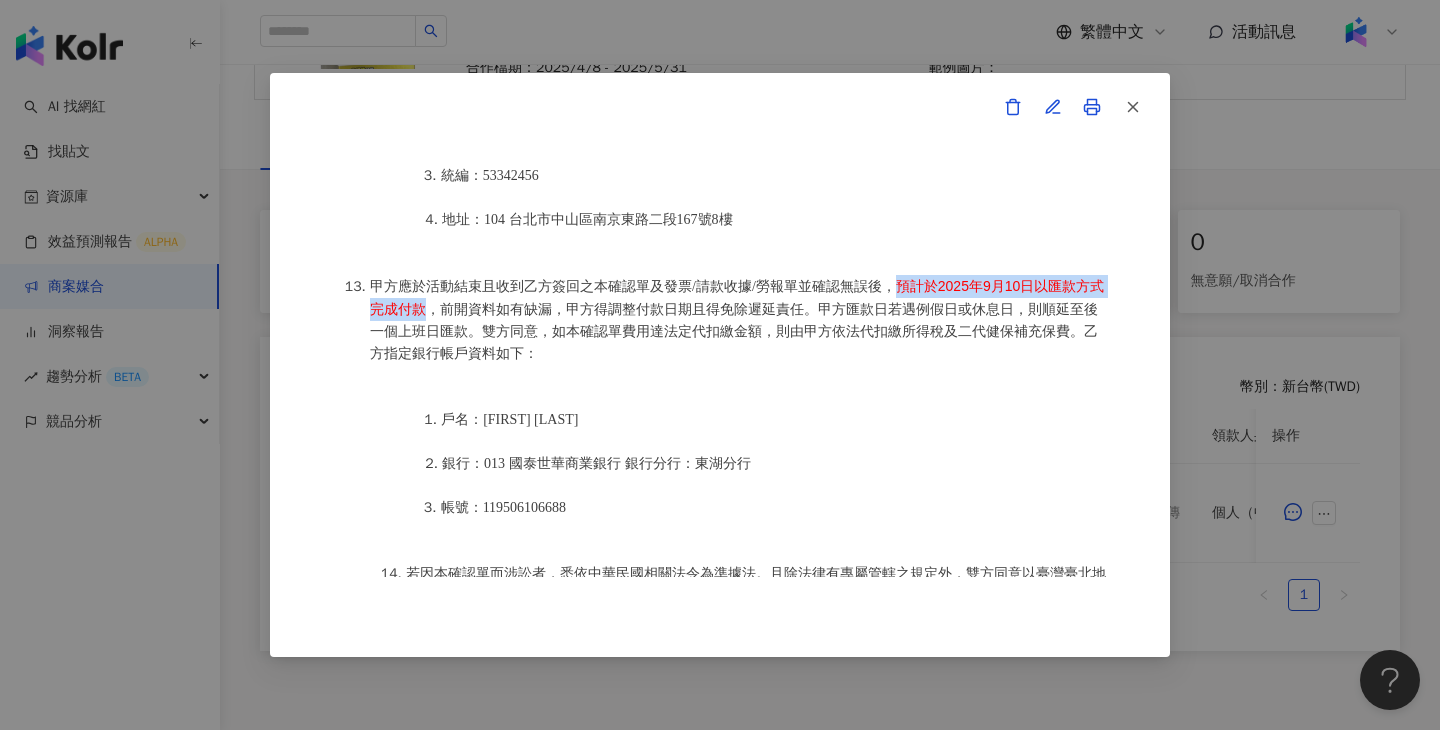 drag, startPoint x: 443, startPoint y: 299, endPoint x: 905, endPoint y: 279, distance: 462.4327 